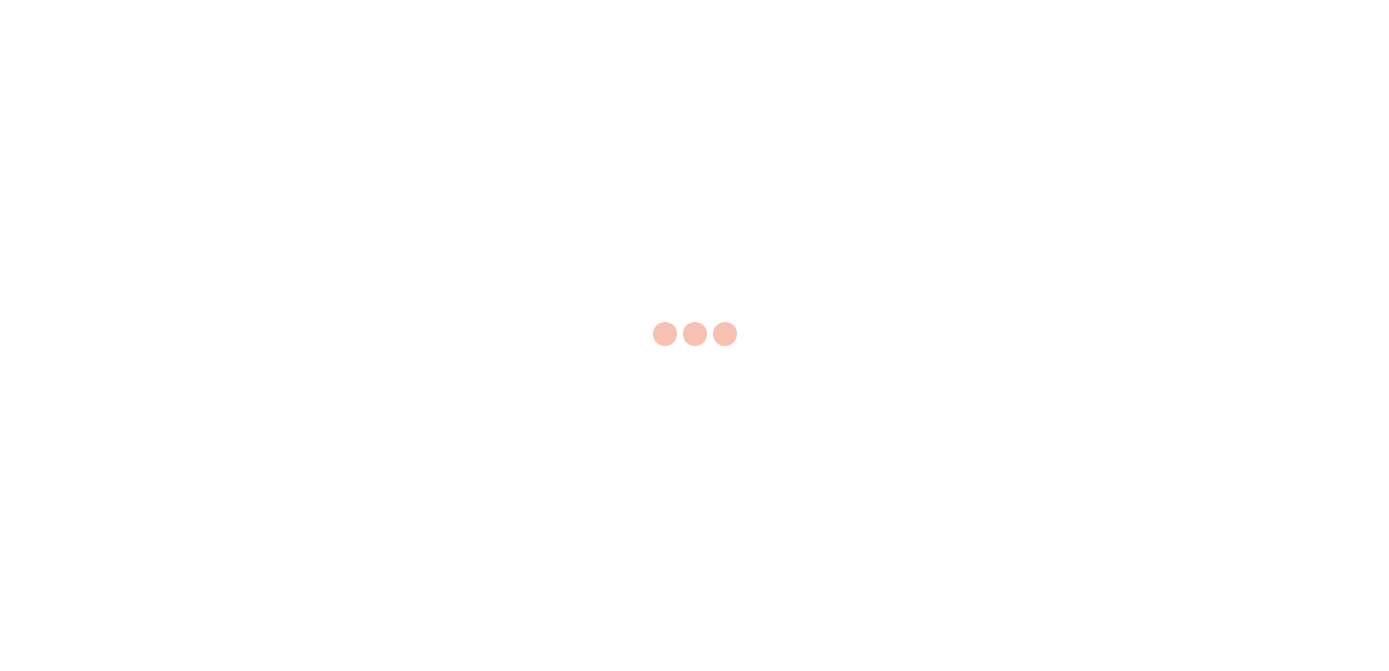 scroll, scrollTop: 0, scrollLeft: 0, axis: both 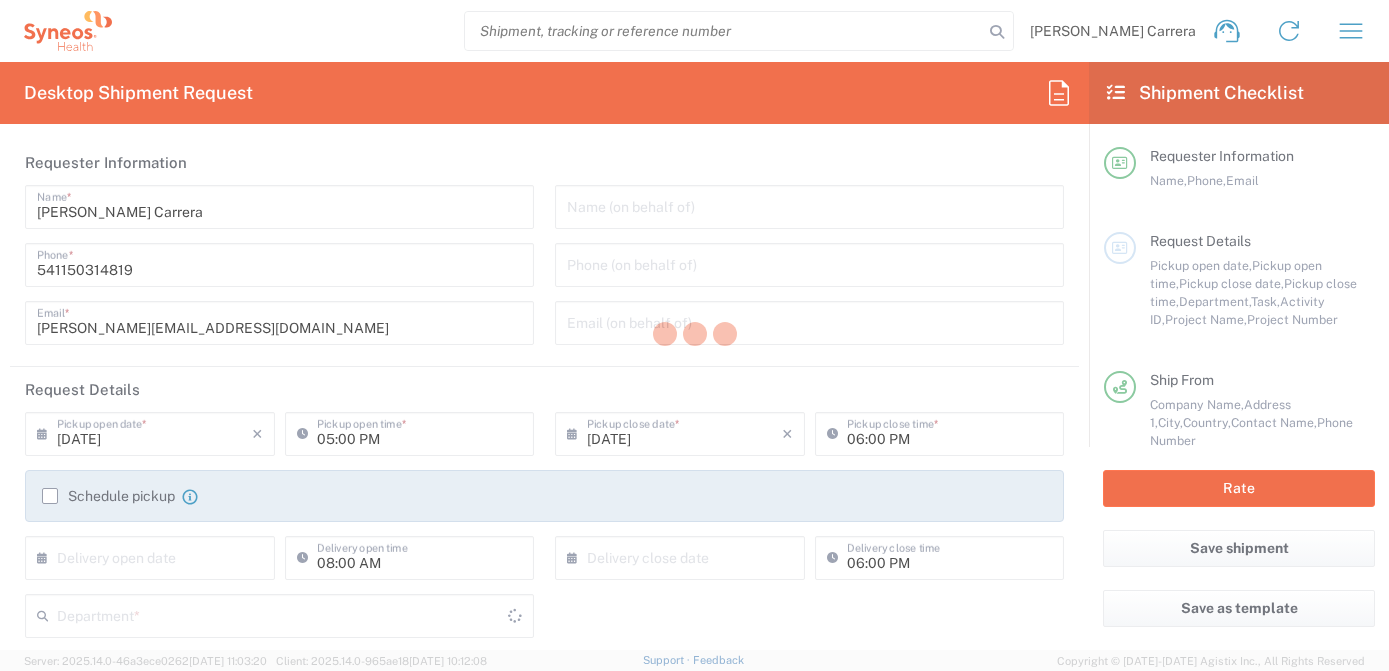 type on "3190" 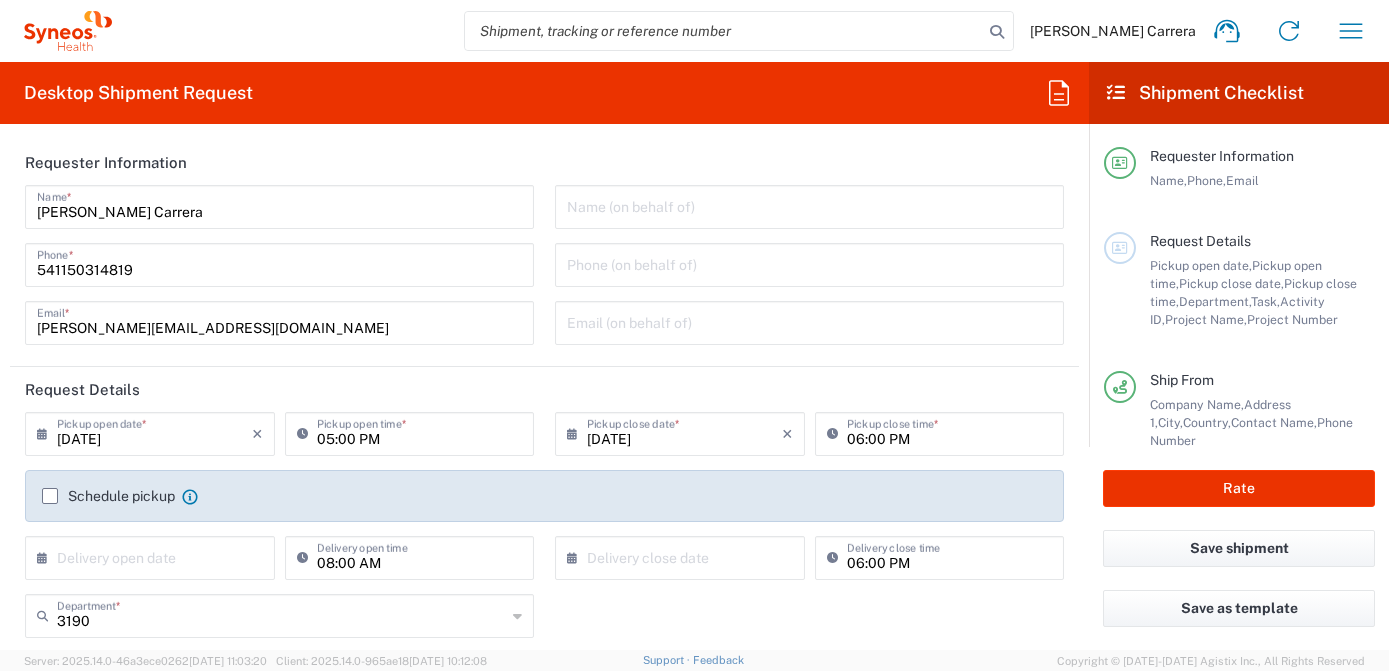 scroll, scrollTop: 0, scrollLeft: 0, axis: both 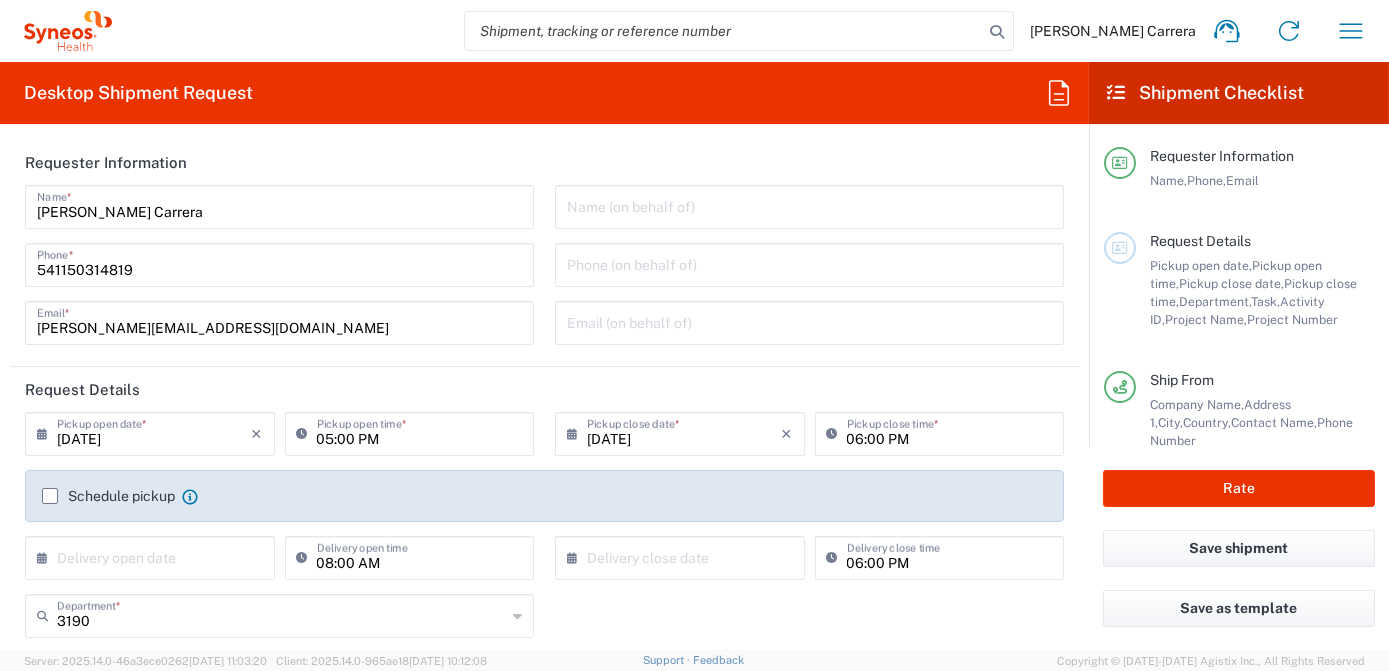 type on "Syneos Health Argentina SA" 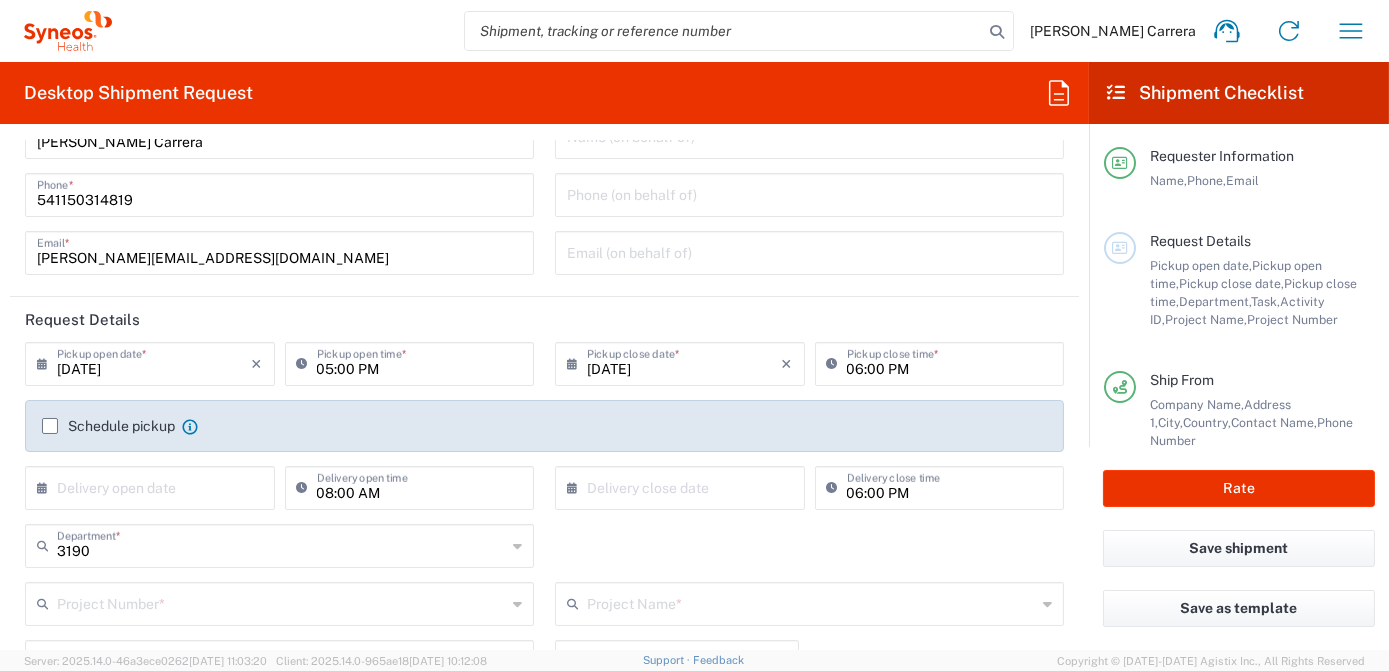 scroll, scrollTop: 272, scrollLeft: 0, axis: vertical 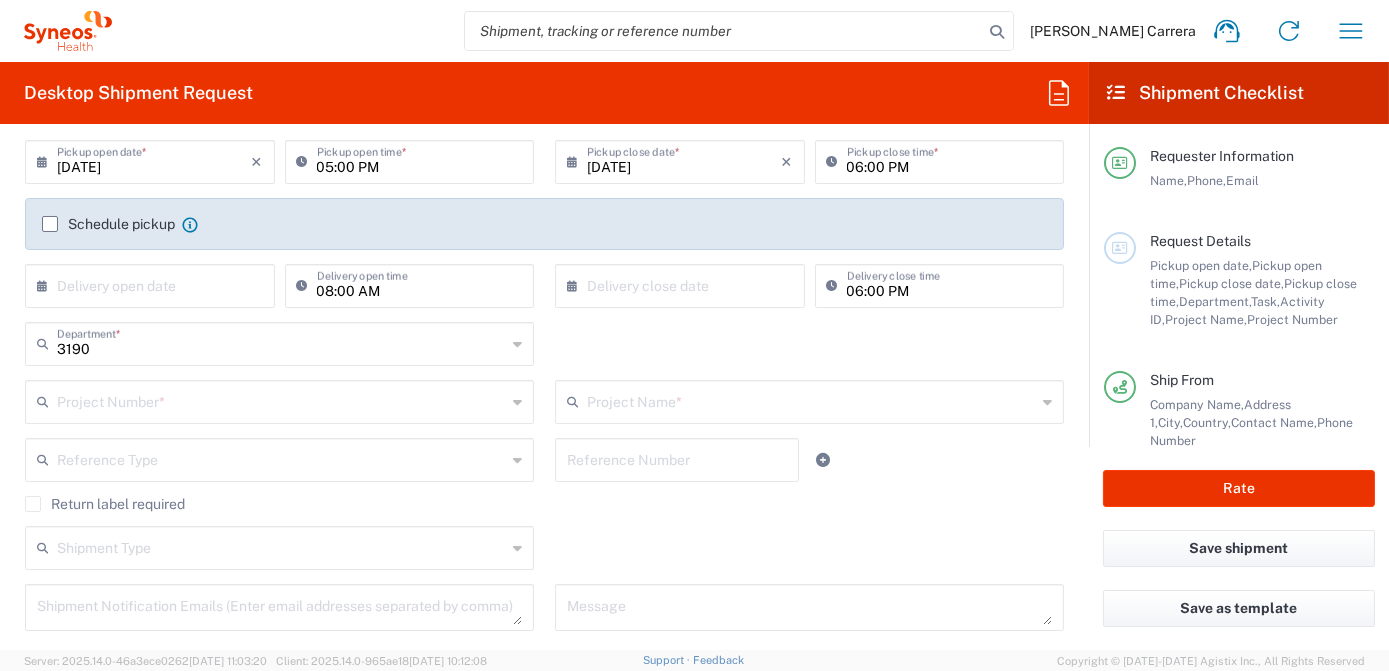 click at bounding box center (281, 400) 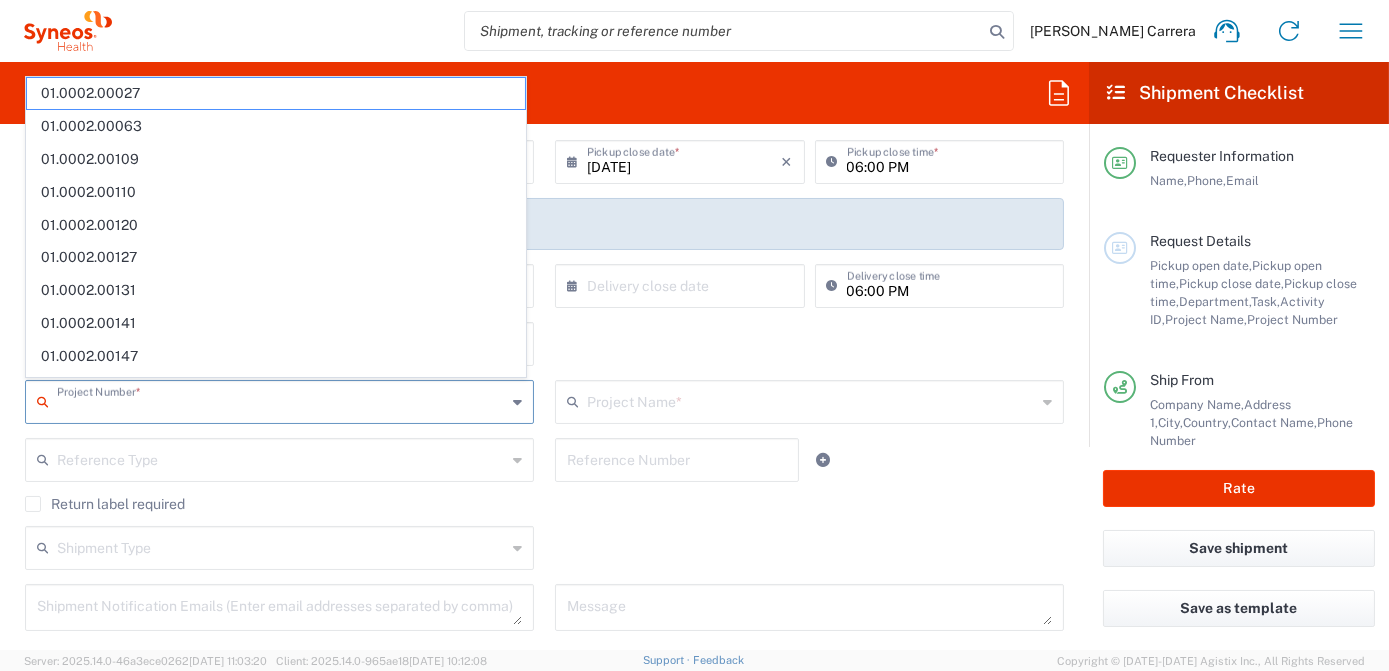 click at bounding box center (811, 400) 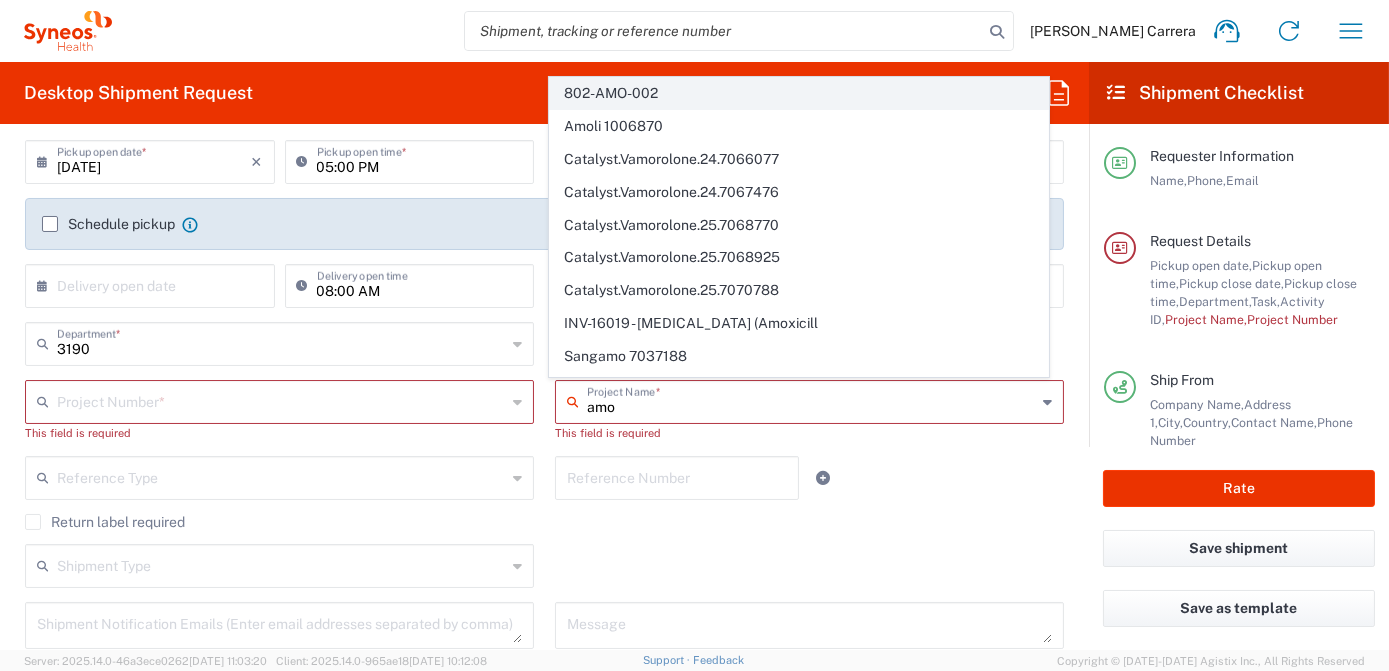 click on "802-AMO-002" 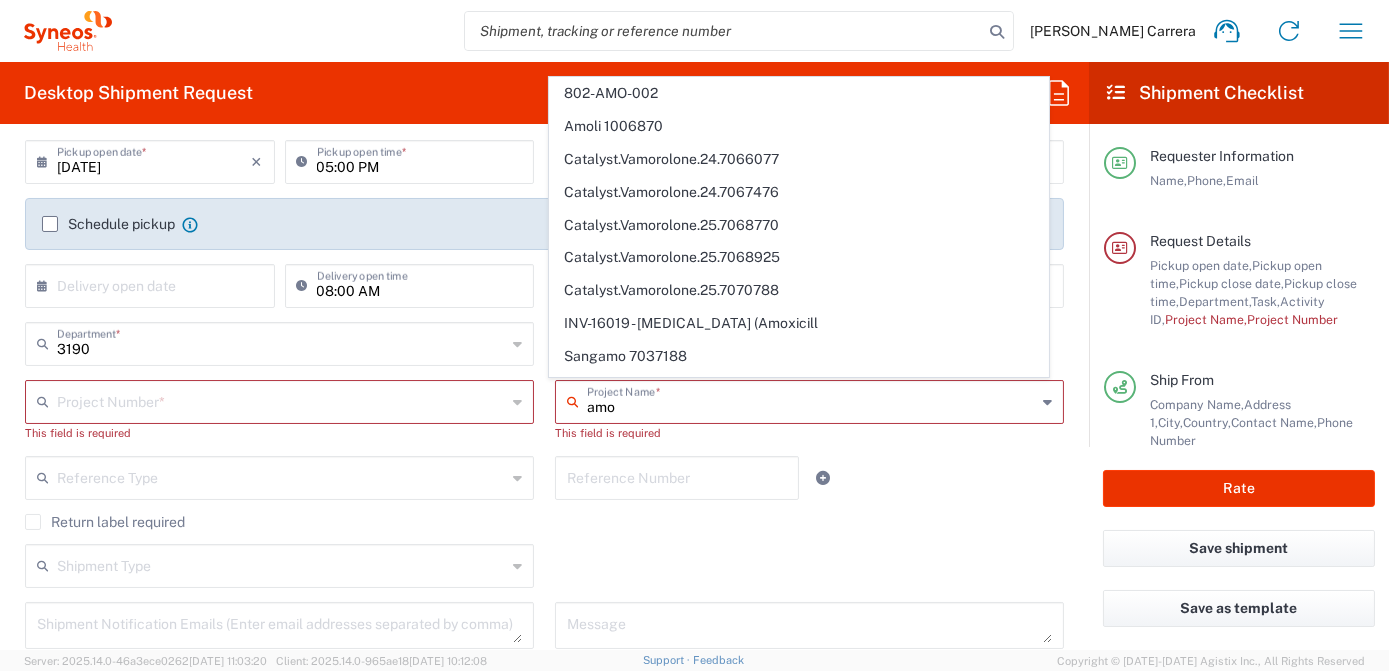 type on "802-AMO-002" 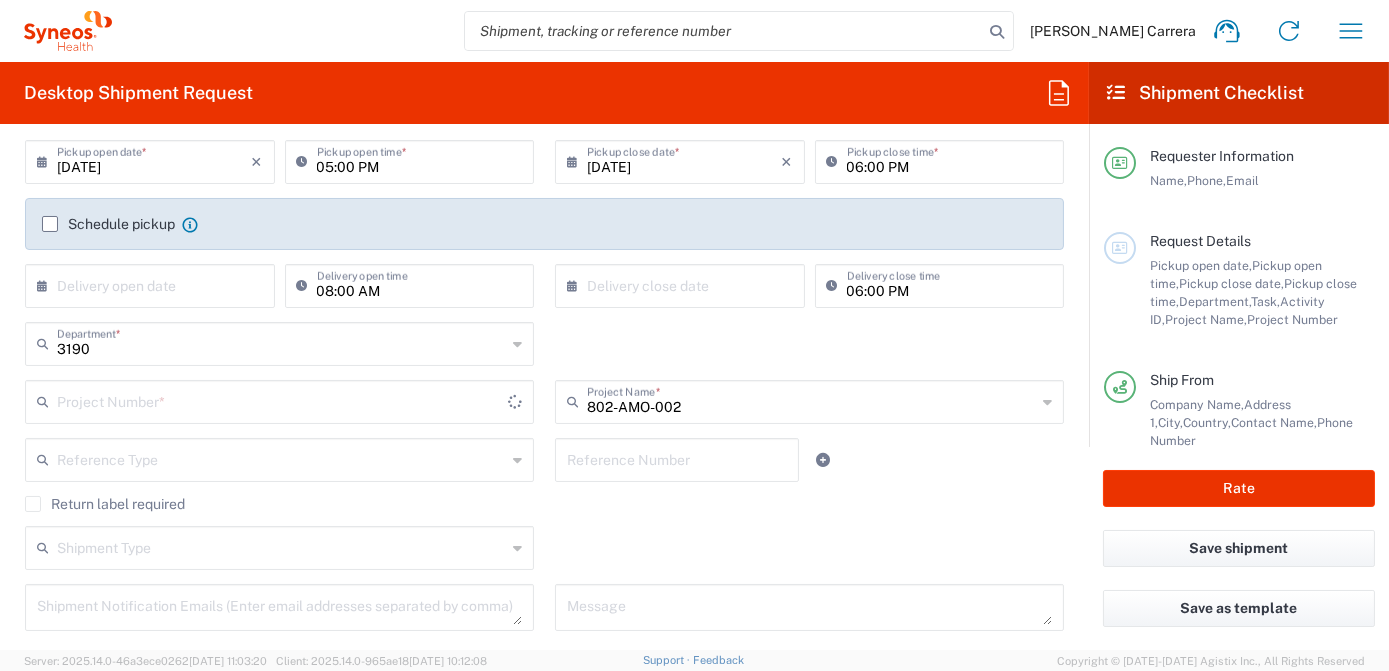 type on "OPP 01552" 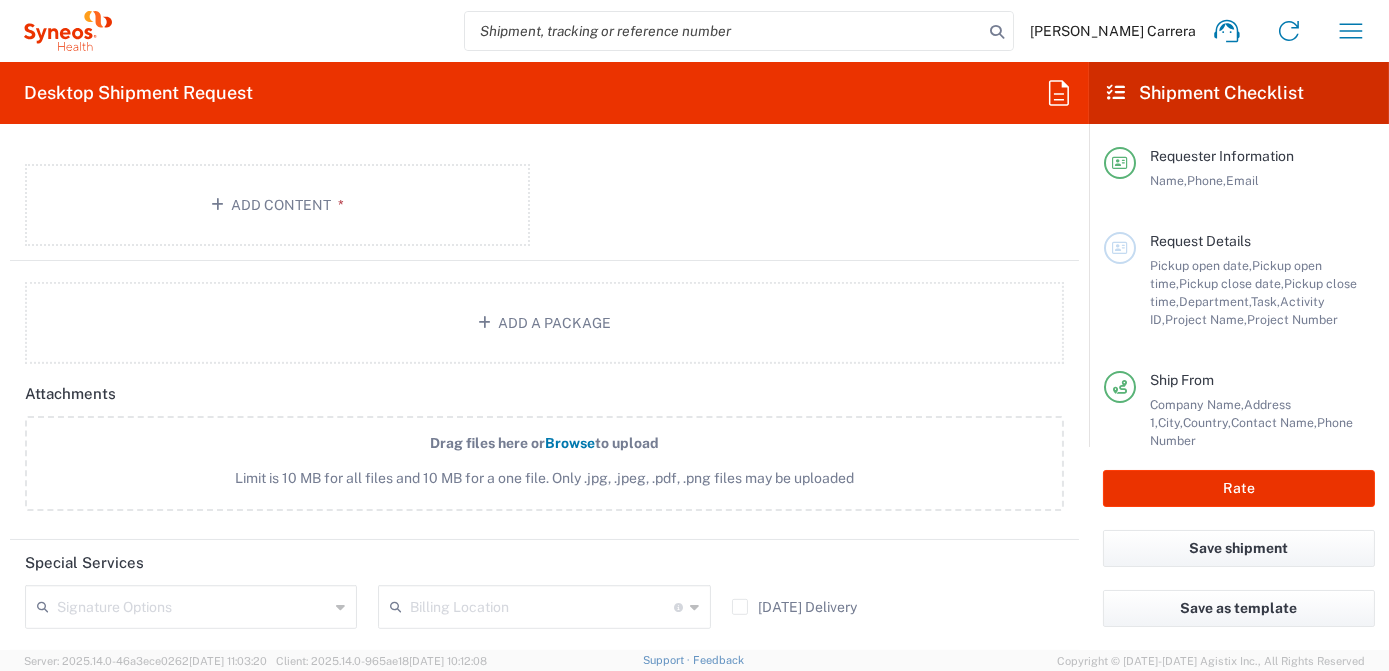 scroll, scrollTop: 2272, scrollLeft: 0, axis: vertical 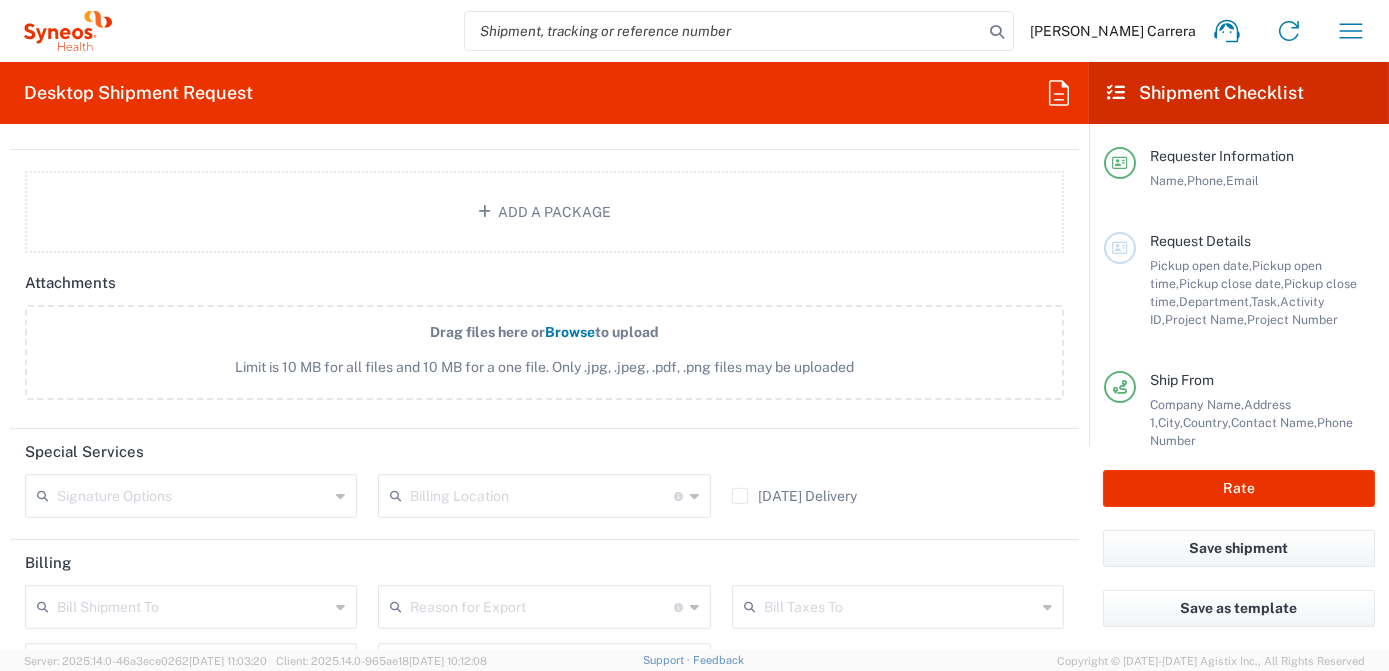 click at bounding box center (541, 494) 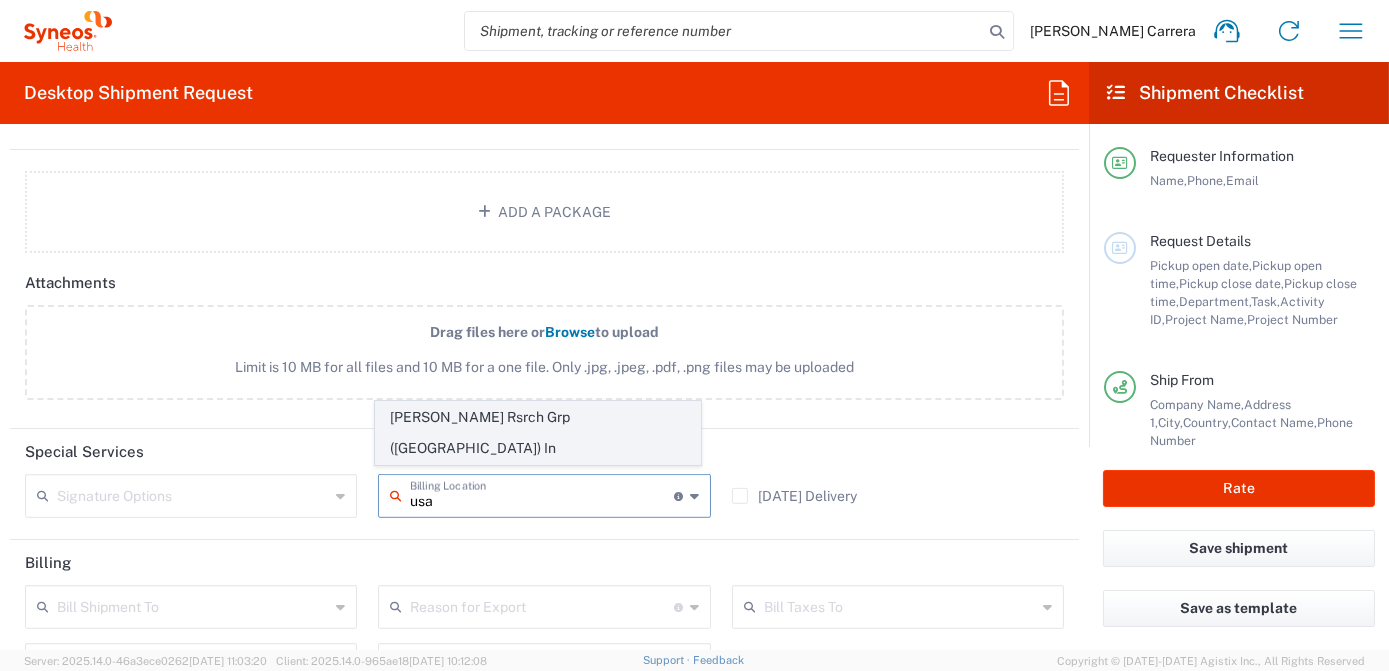 click on "[PERSON_NAME] Rsrch Grp ([GEOGRAPHIC_DATA]) In" 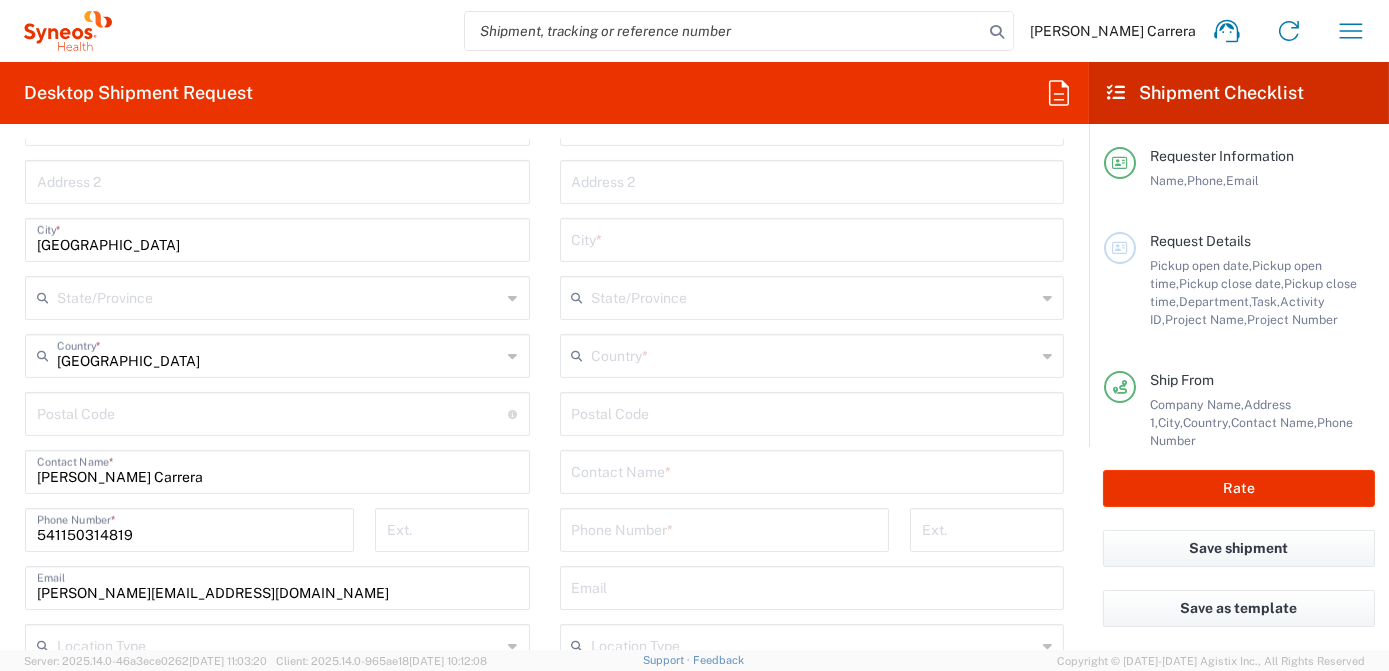 scroll, scrollTop: 909, scrollLeft: 0, axis: vertical 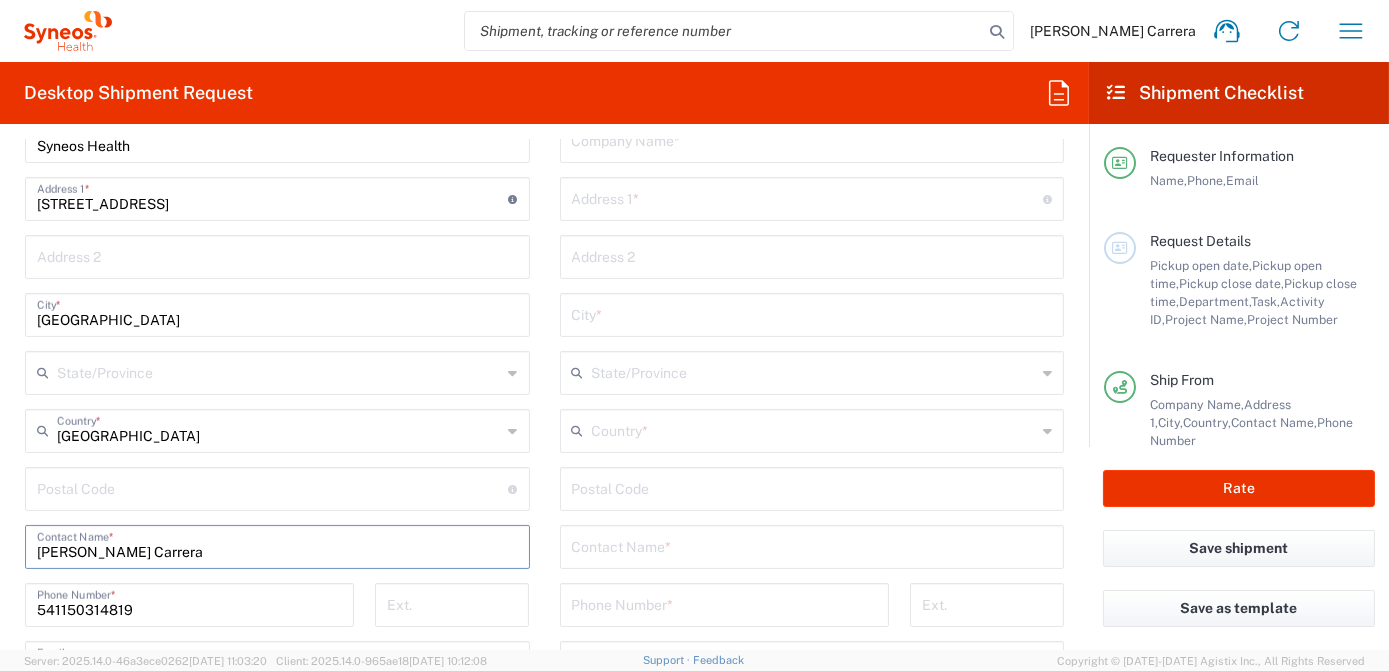 drag, startPoint x: 245, startPoint y: 554, endPoint x: 0, endPoint y: 558, distance: 245.03265 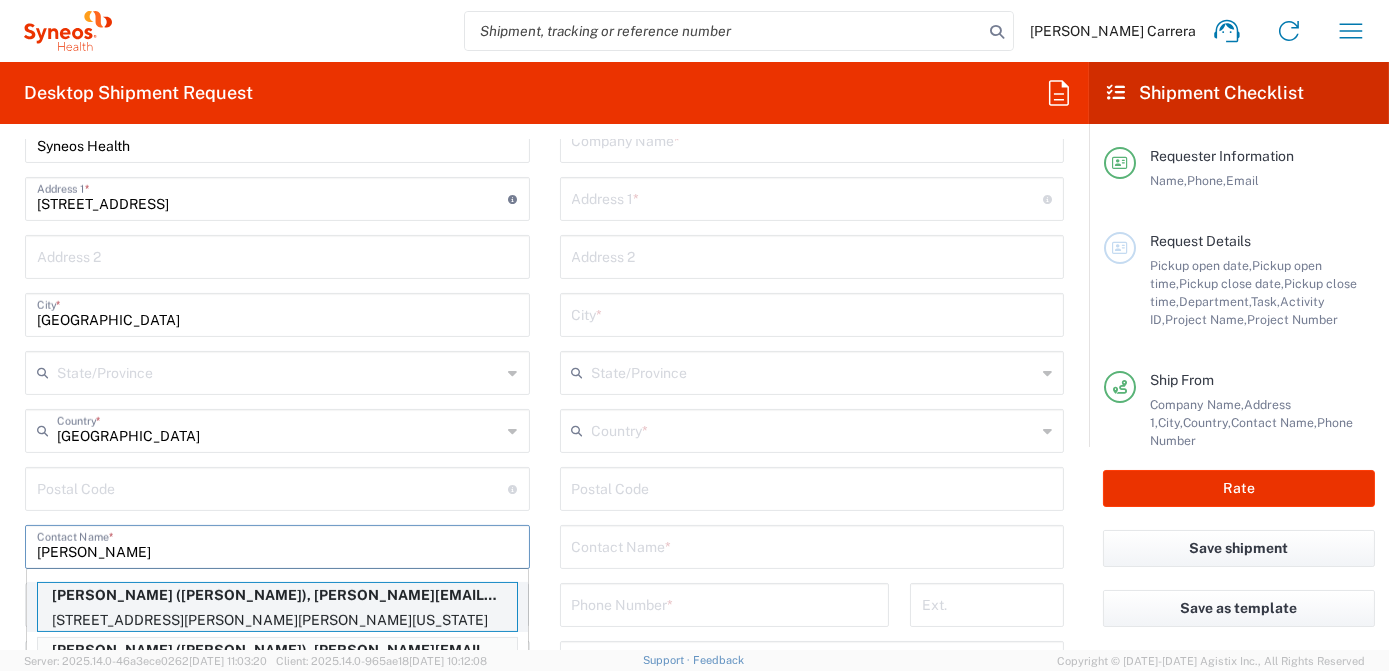 type on "[PERSON_NAME]" 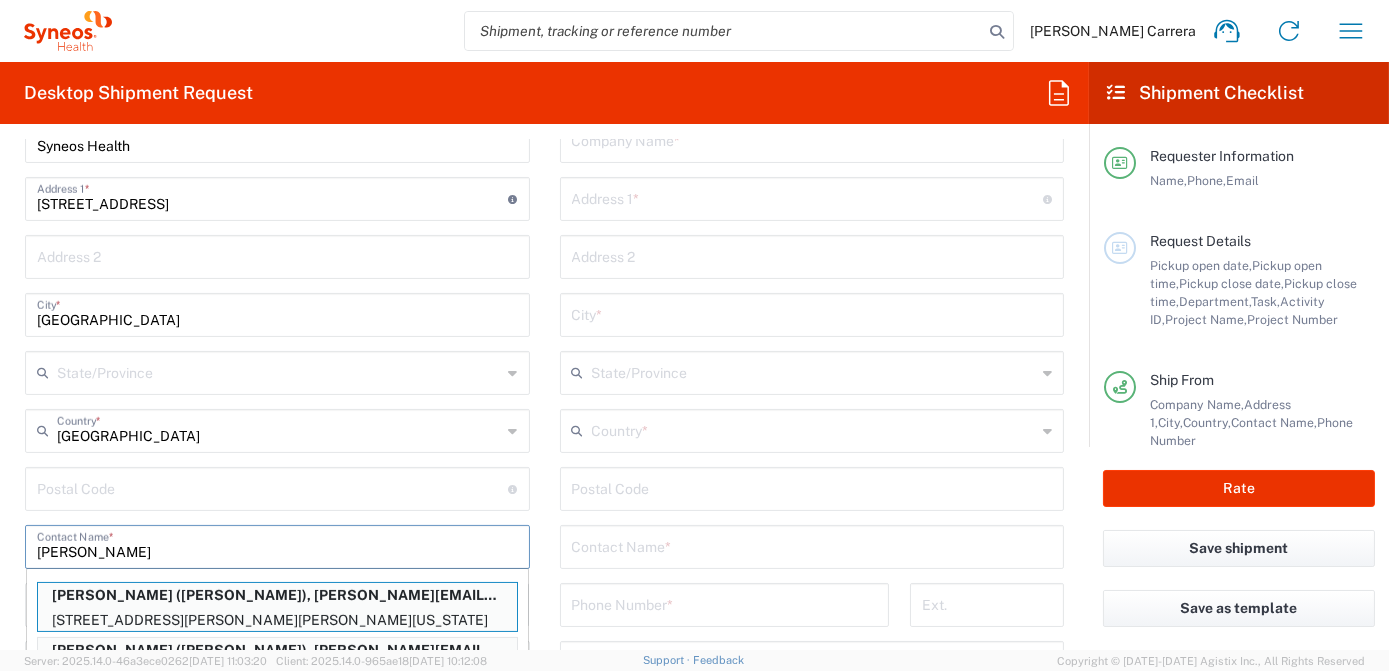 type 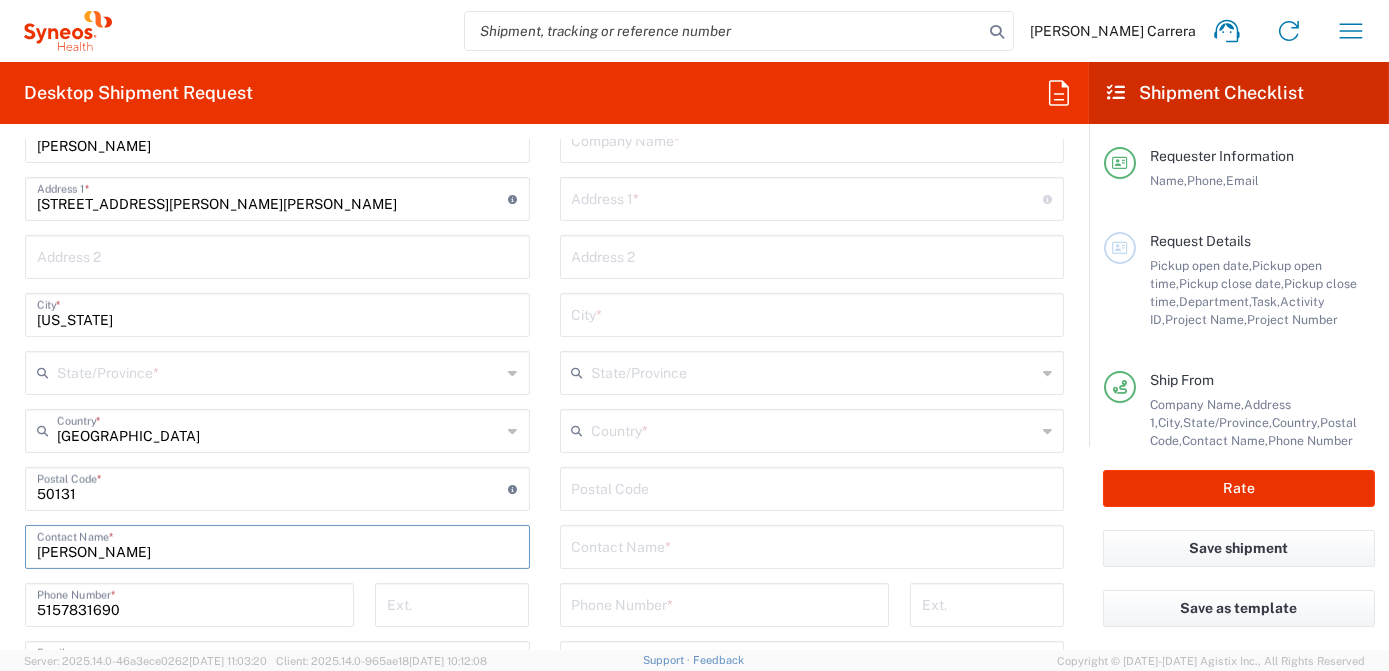type on "[US_STATE]" 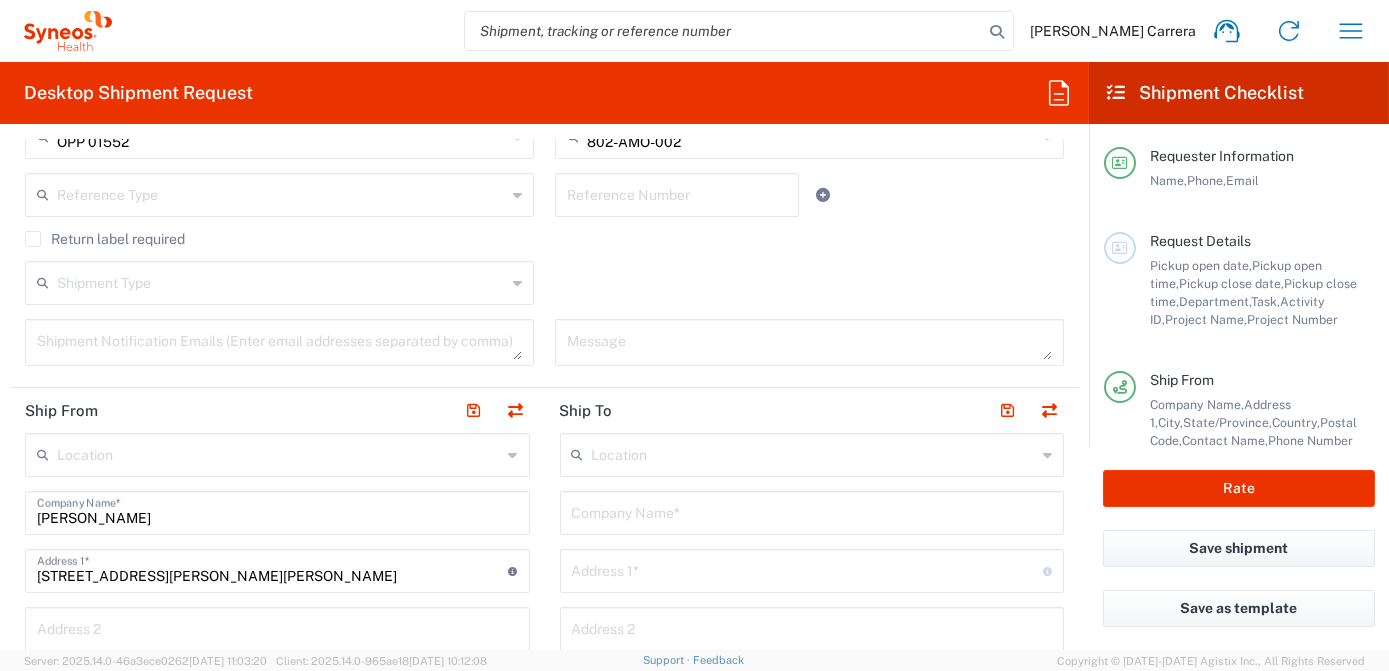 scroll, scrollTop: 545, scrollLeft: 0, axis: vertical 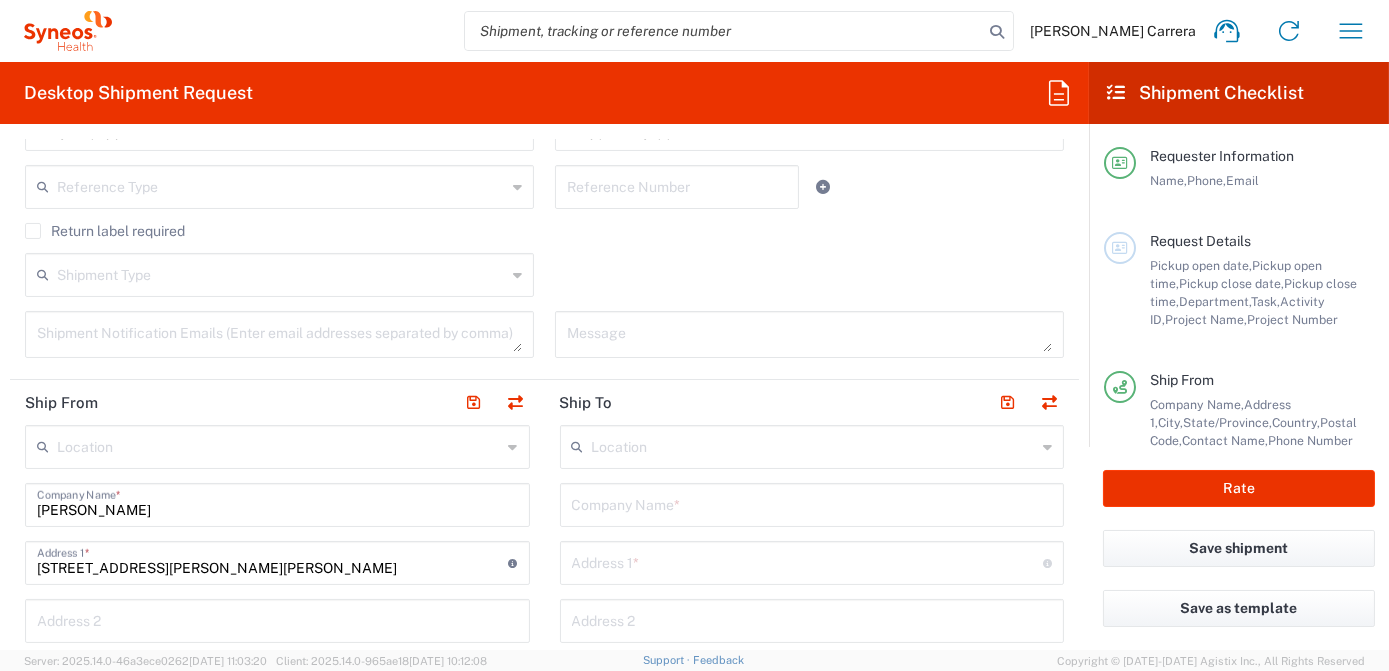click at bounding box center [812, 503] 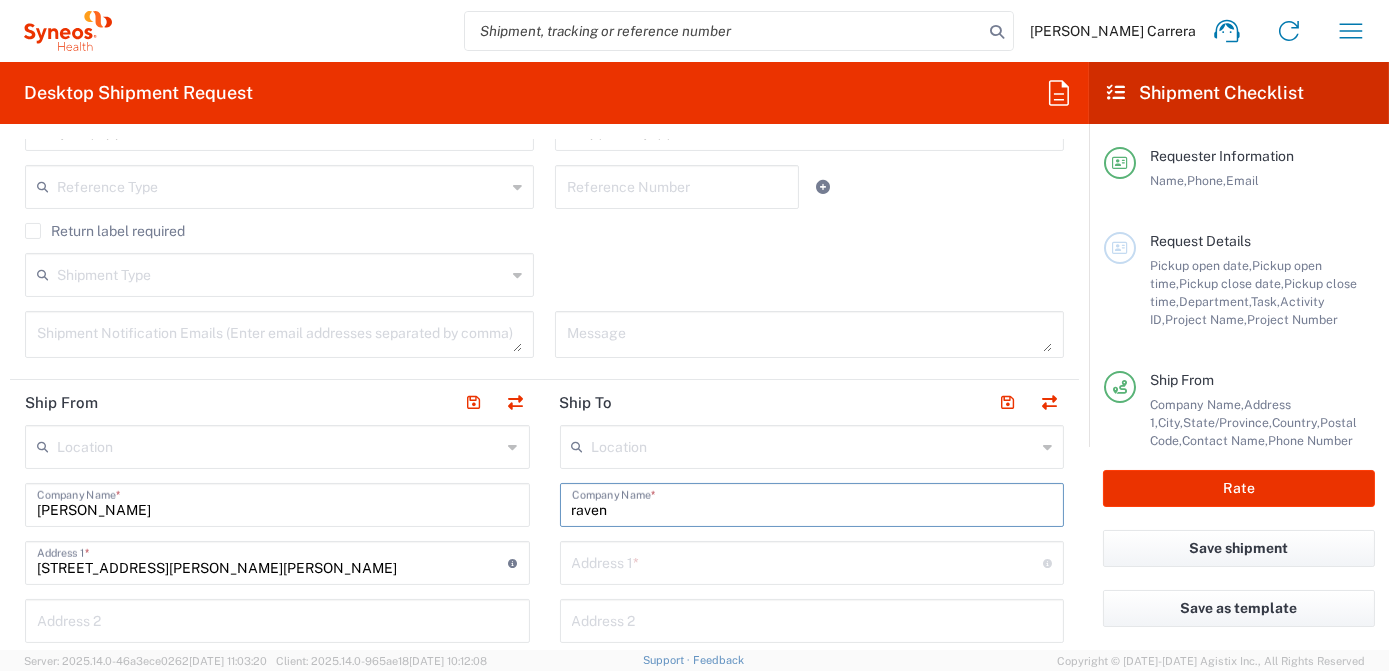 drag, startPoint x: 637, startPoint y: 513, endPoint x: 457, endPoint y: 518, distance: 180.06943 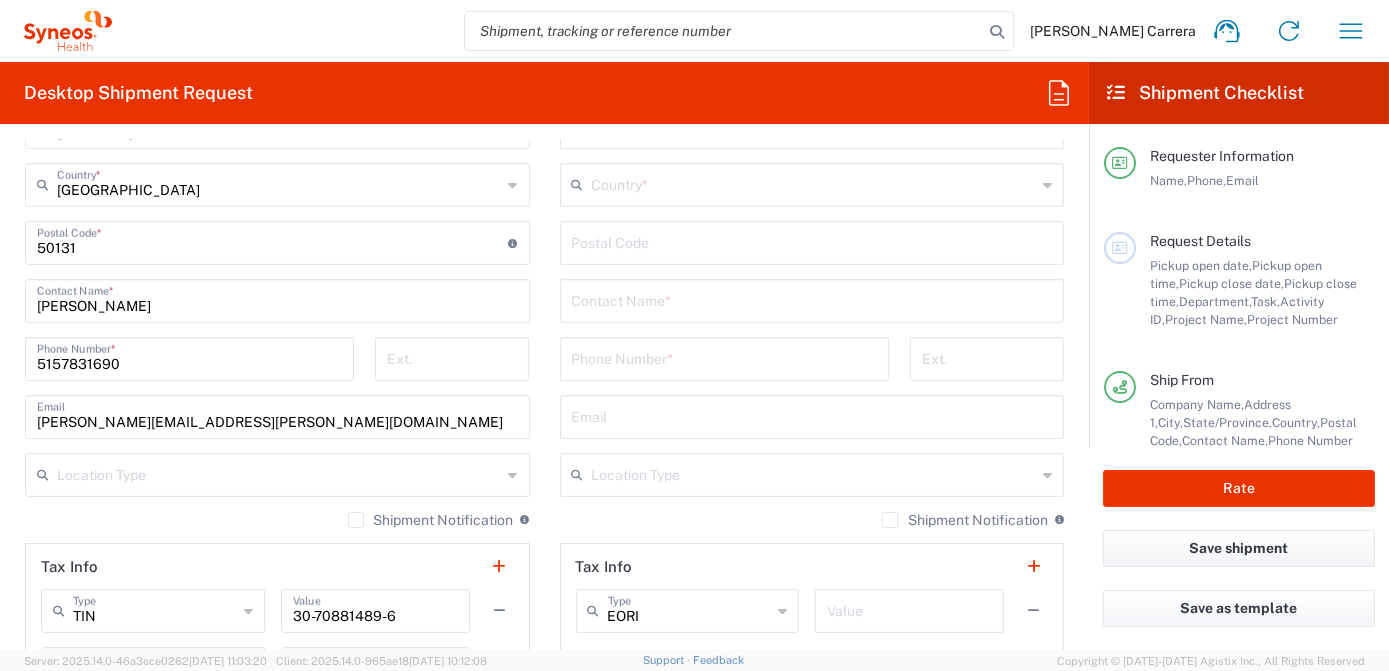 scroll, scrollTop: 1181, scrollLeft: 0, axis: vertical 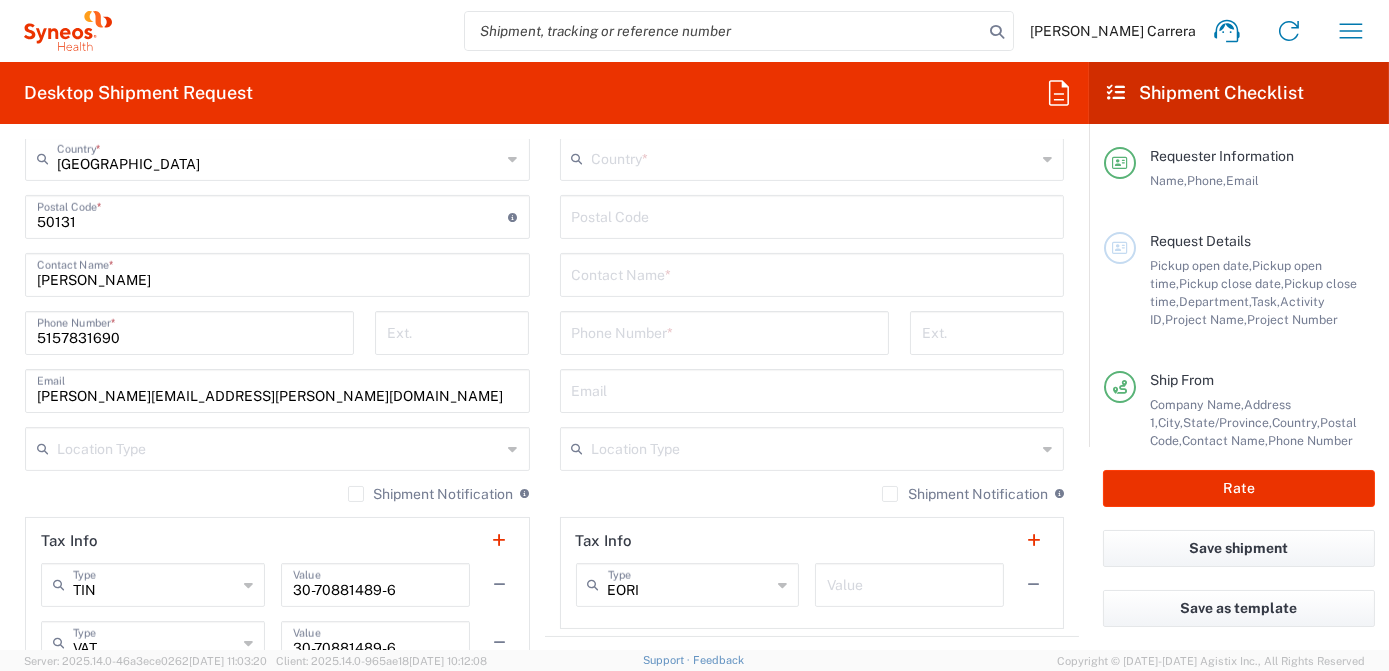 type on "raven" 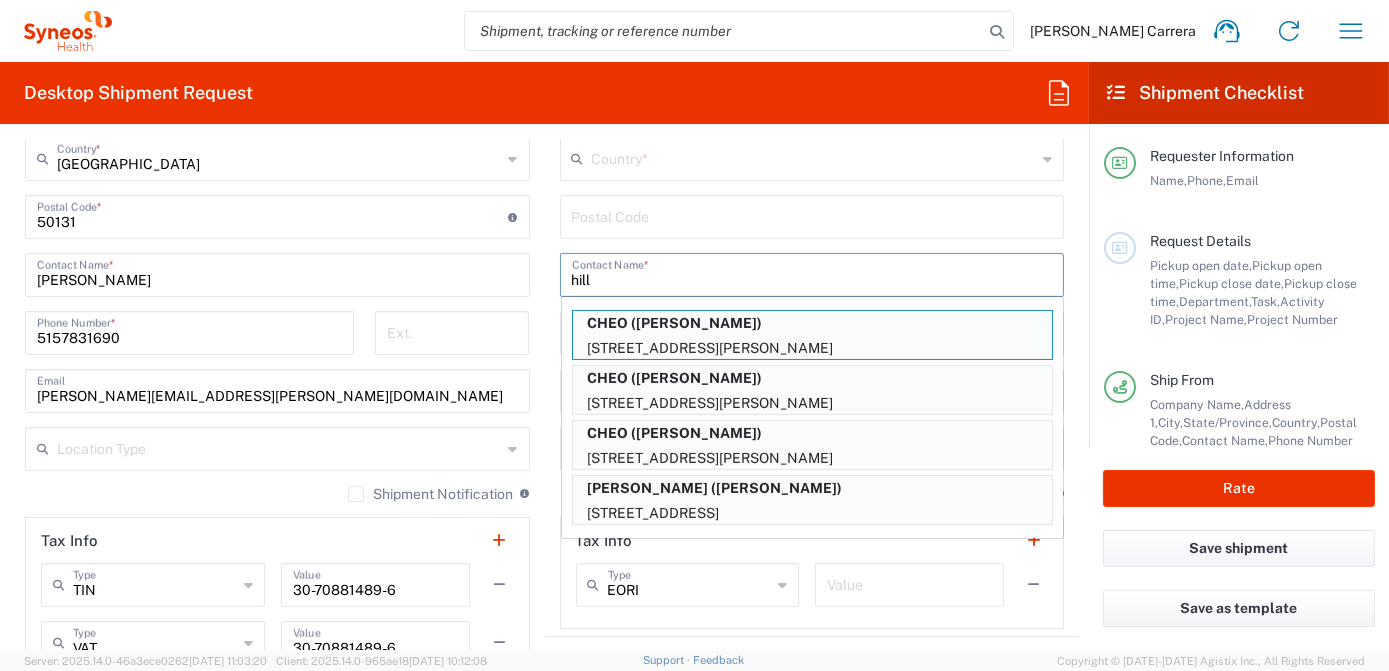 drag, startPoint x: 648, startPoint y: 279, endPoint x: 306, endPoint y: 289, distance: 342.14618 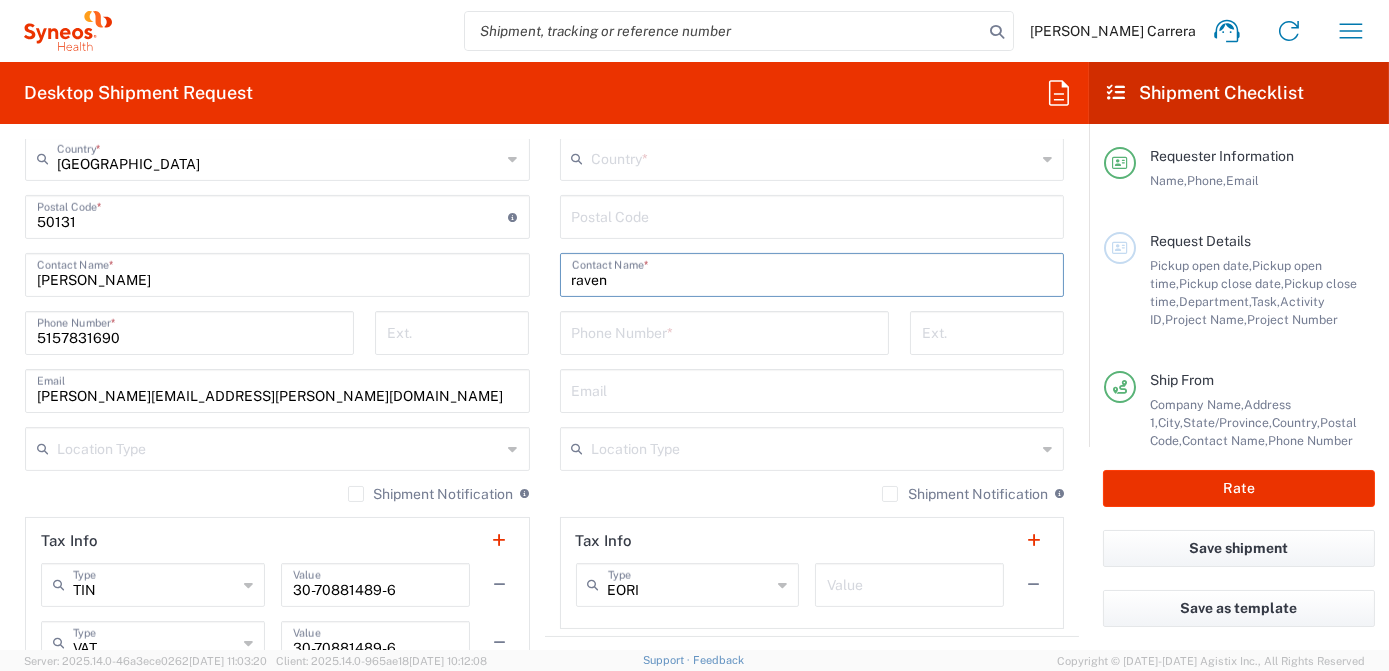 drag, startPoint x: 677, startPoint y: 282, endPoint x: 209, endPoint y: 314, distance: 469.09274 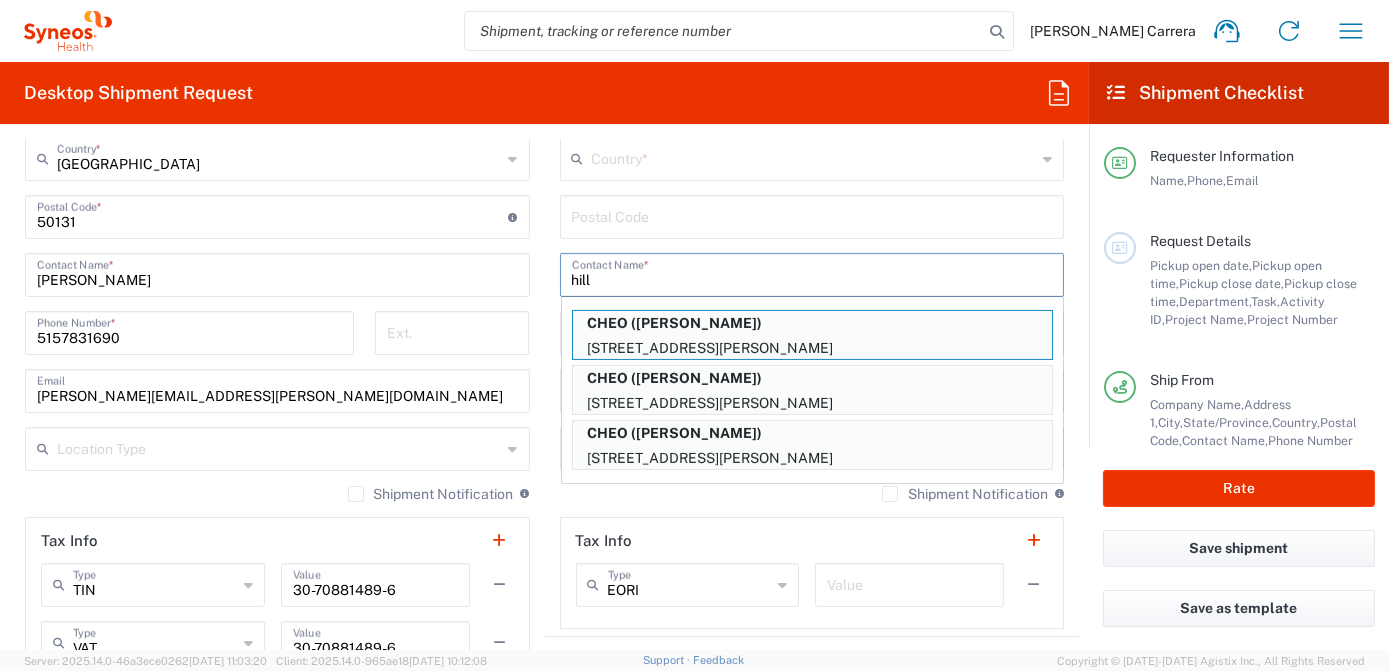 type on "hill" 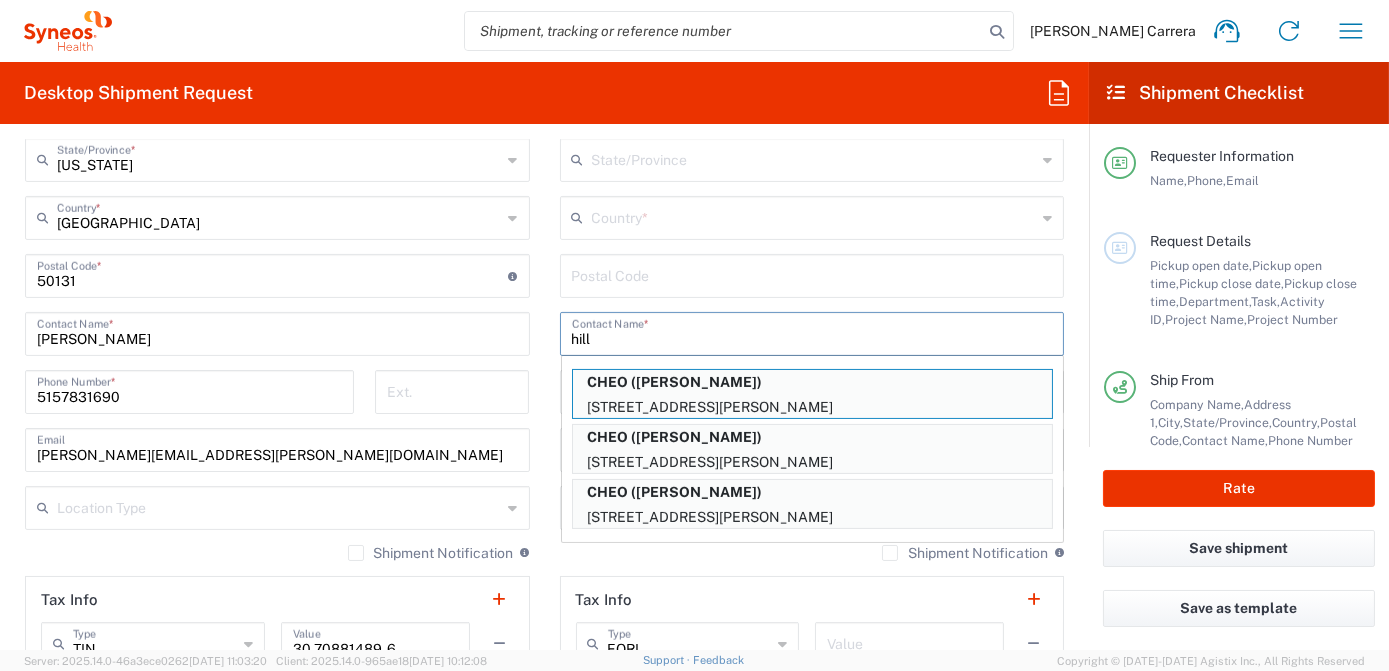 scroll, scrollTop: 1090, scrollLeft: 0, axis: vertical 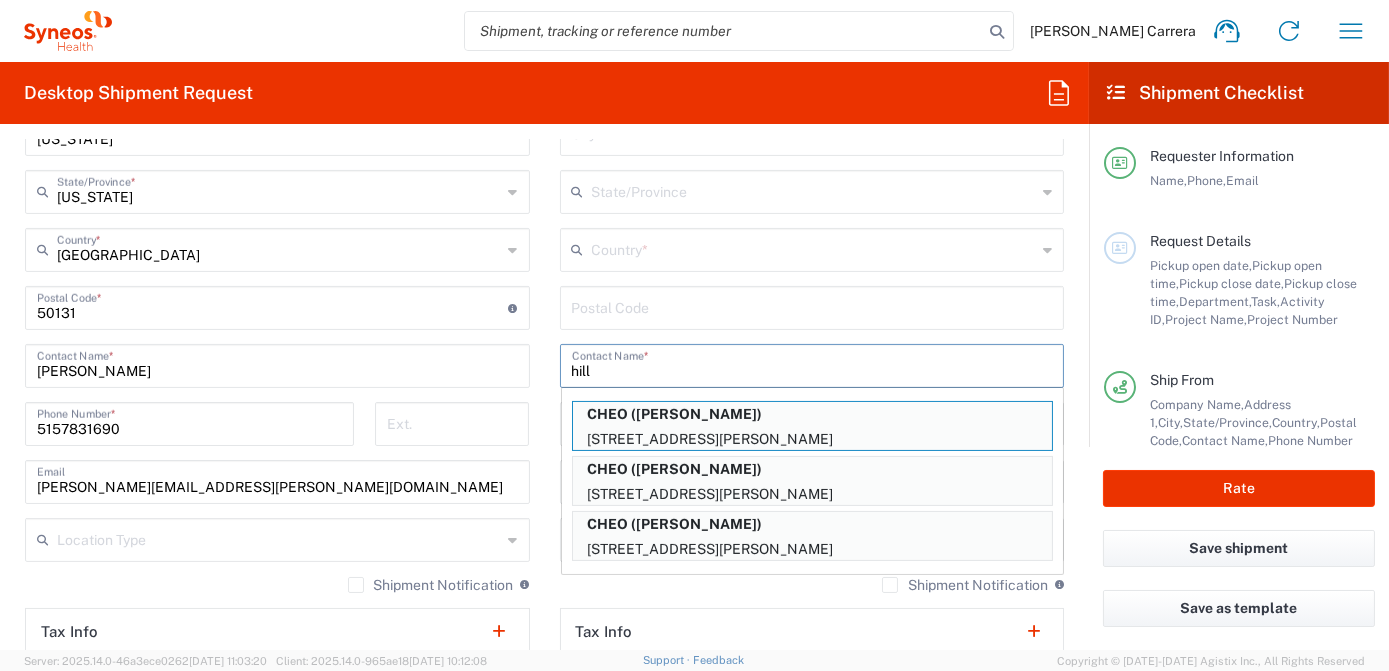 drag, startPoint x: 663, startPoint y: 287, endPoint x: 629, endPoint y: 312, distance: 42.201897 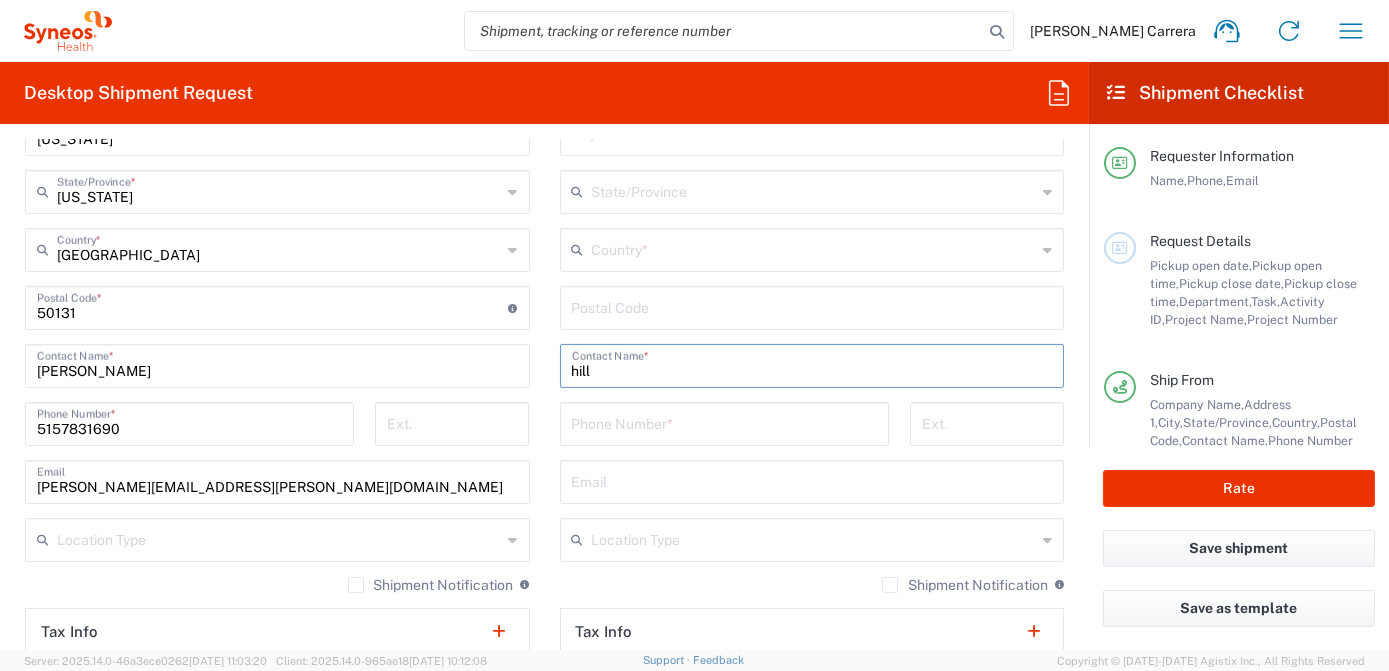 drag, startPoint x: 587, startPoint y: 374, endPoint x: 554, endPoint y: 375, distance: 33.01515 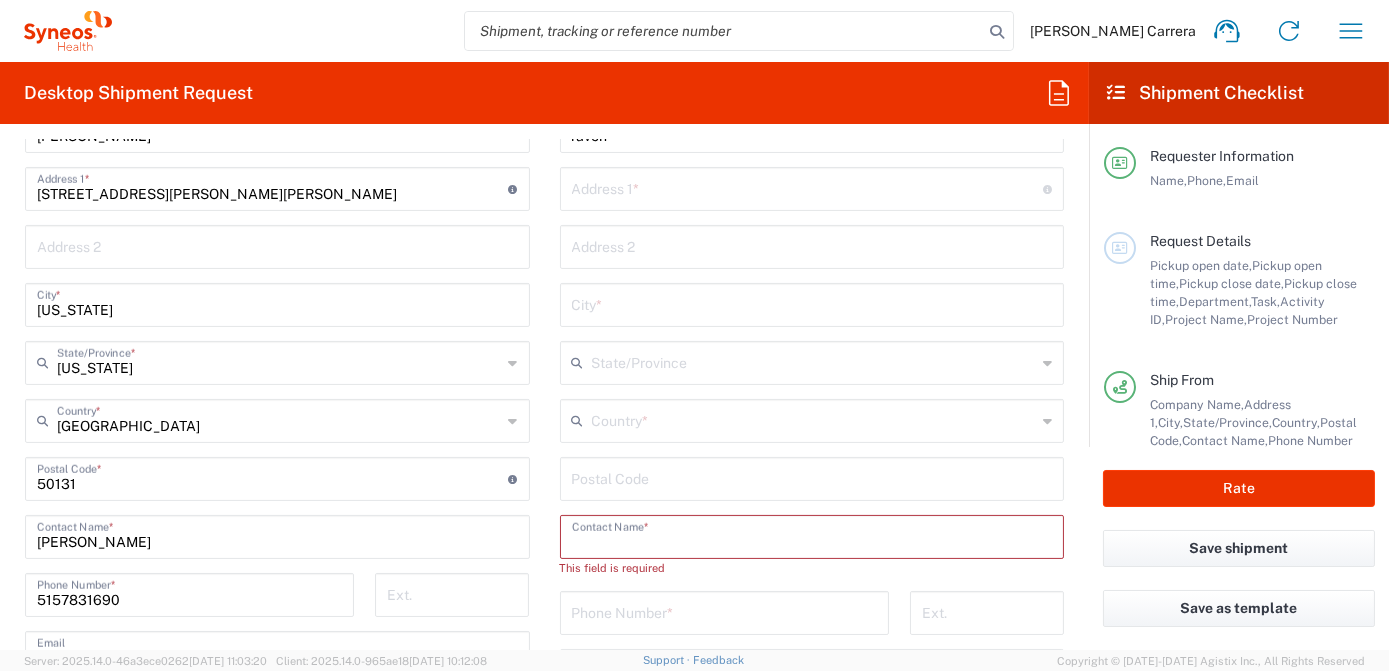 scroll, scrollTop: 818, scrollLeft: 0, axis: vertical 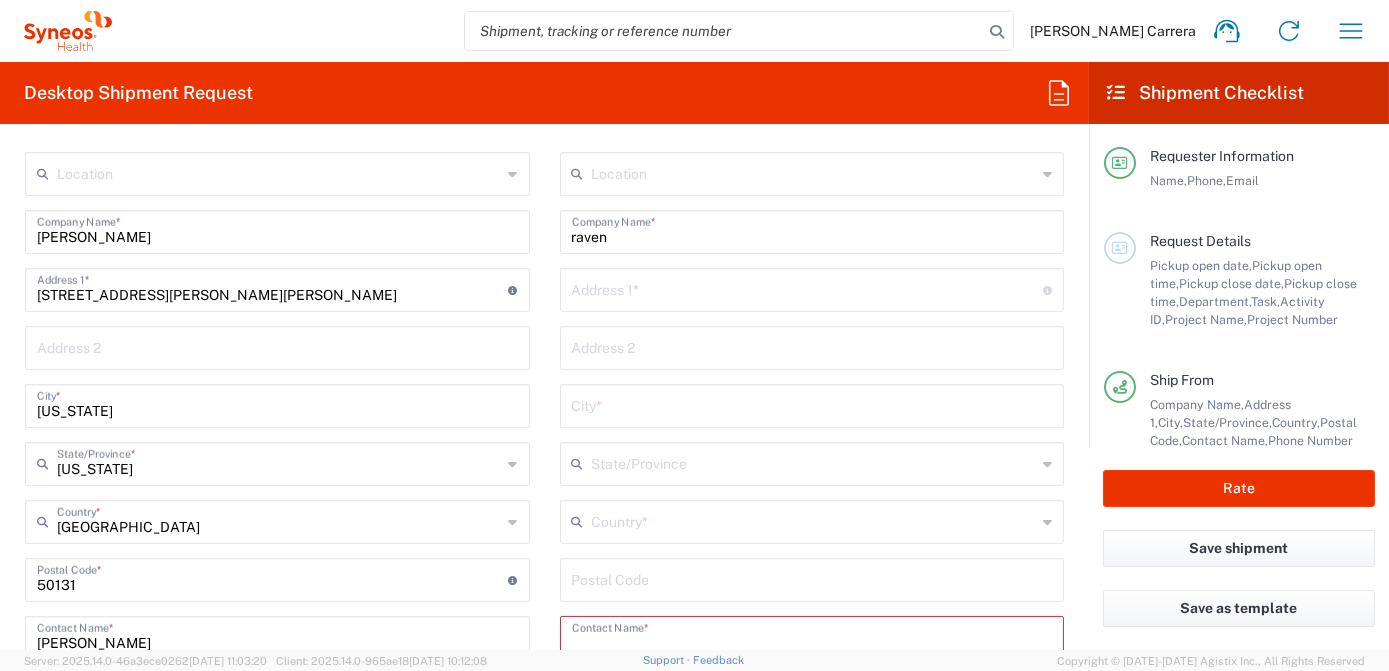 type 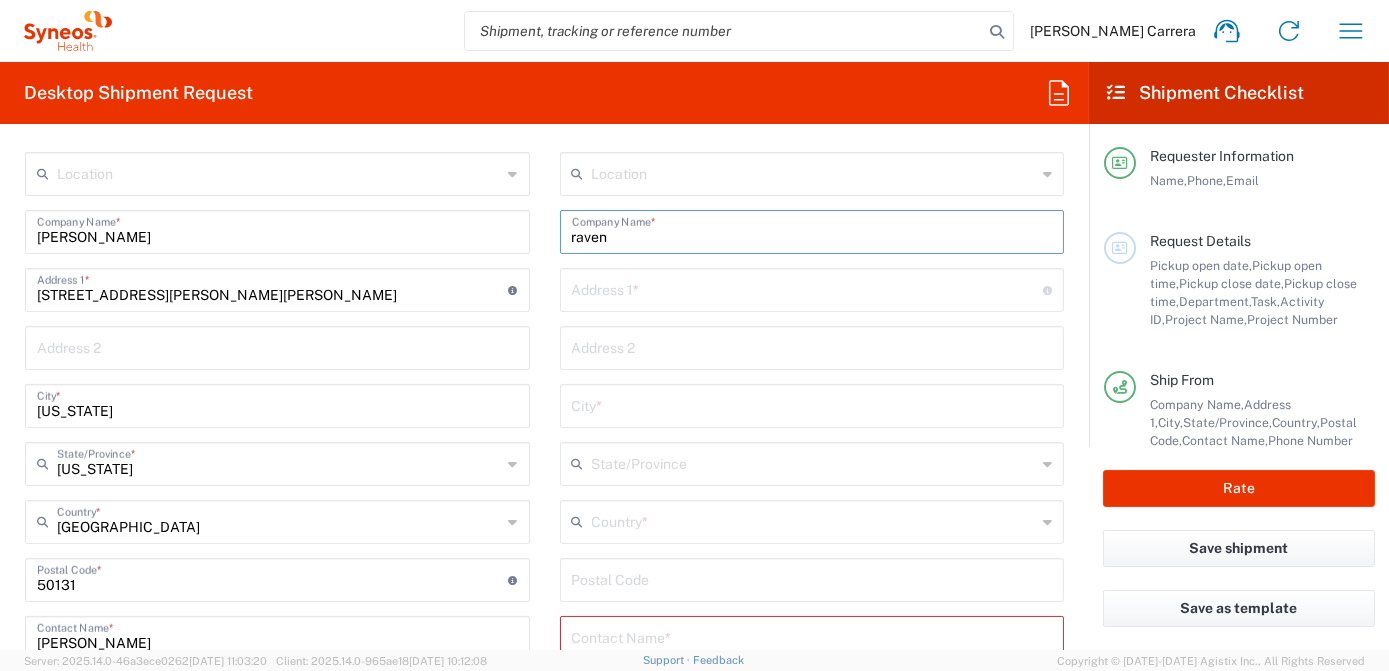 drag, startPoint x: 633, startPoint y: 245, endPoint x: 493, endPoint y: 242, distance: 140.03214 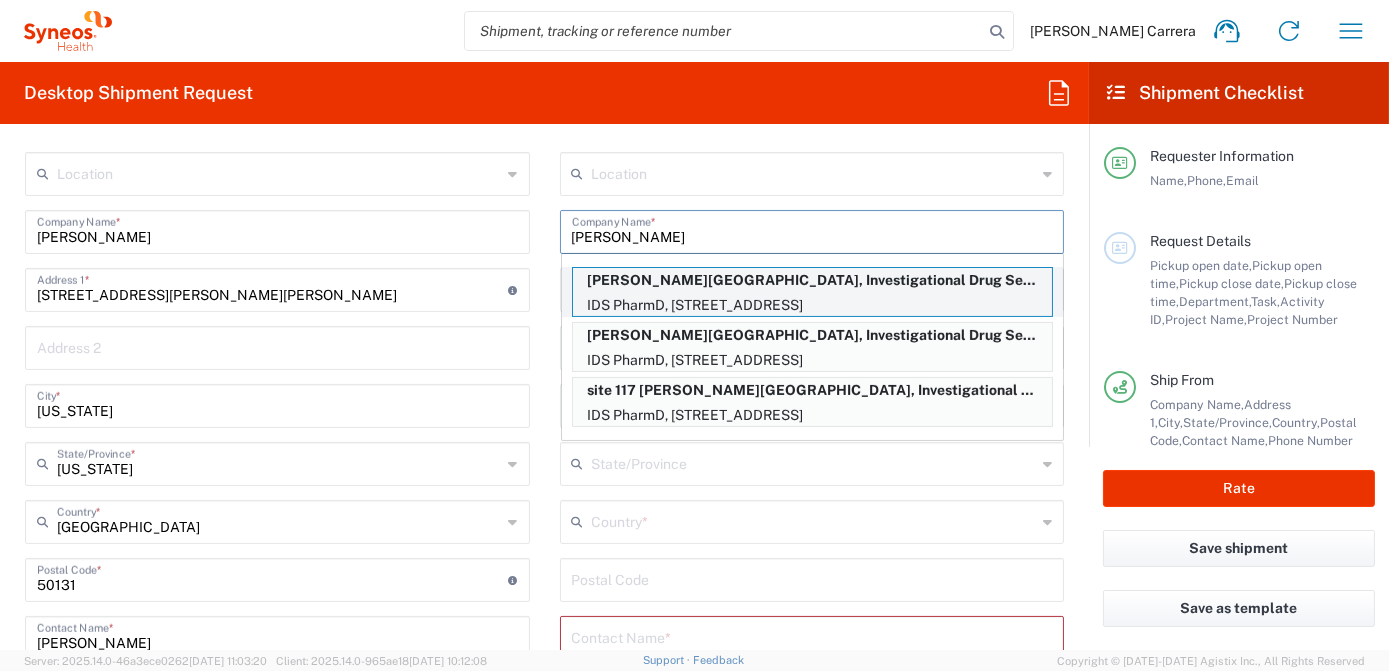 click on "[PERSON_NAME][GEOGRAPHIC_DATA], Investigational Drug Service Pharmacy ([PERSON_NAME]), [PERSON_NAME][EMAIL_ADDRESS][DOMAIN_NAME]" at bounding box center (812, 280) 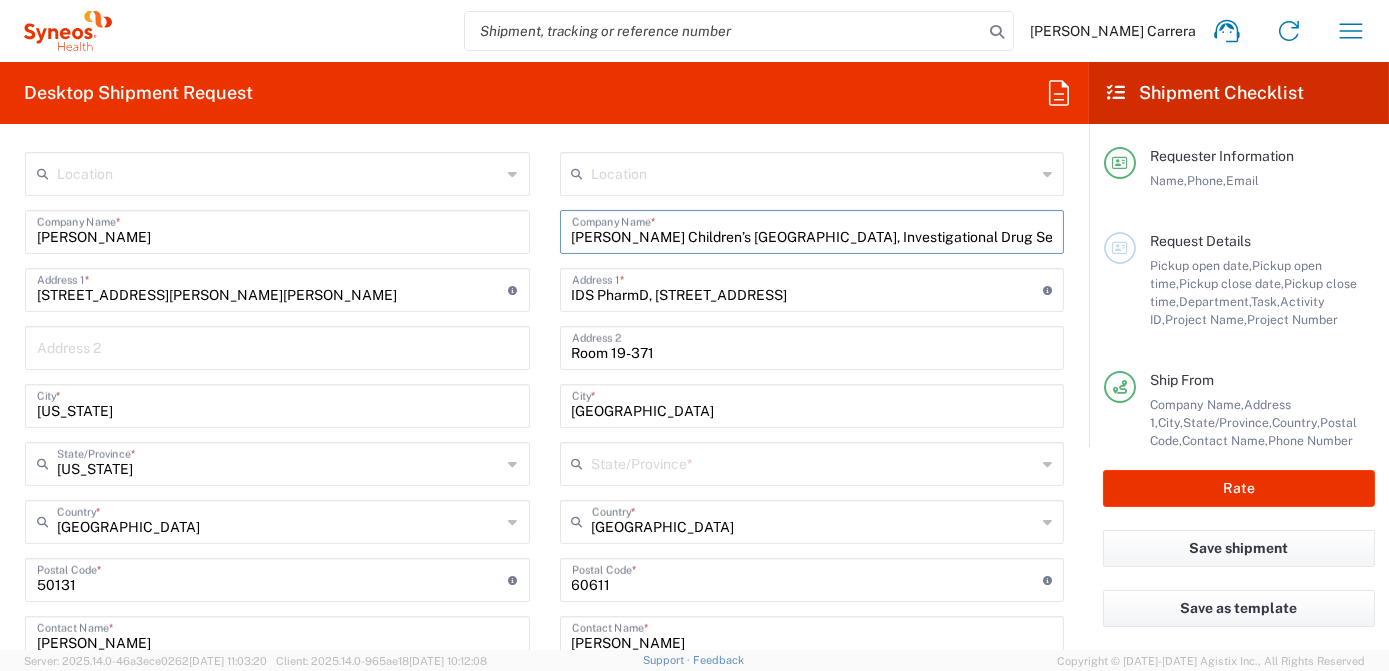 scroll, scrollTop: 0, scrollLeft: 15, axis: horizontal 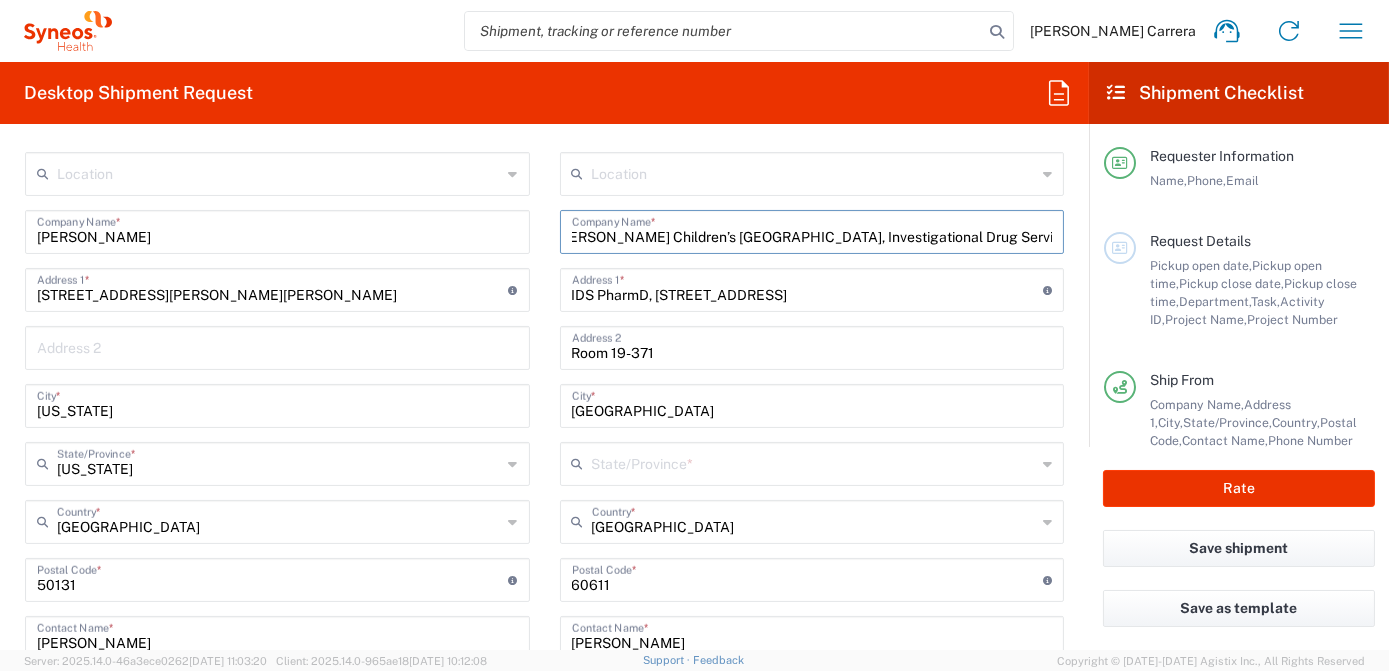 type on "[US_STATE]" 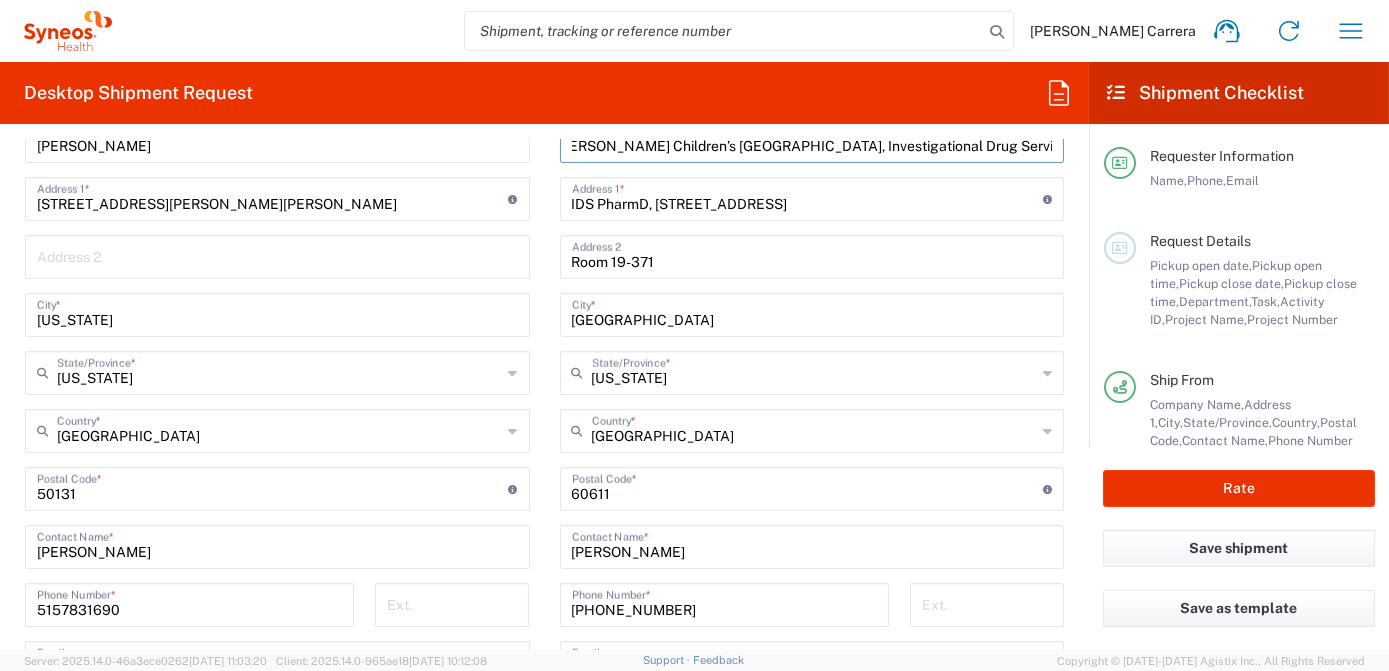 scroll, scrollTop: 1000, scrollLeft: 0, axis: vertical 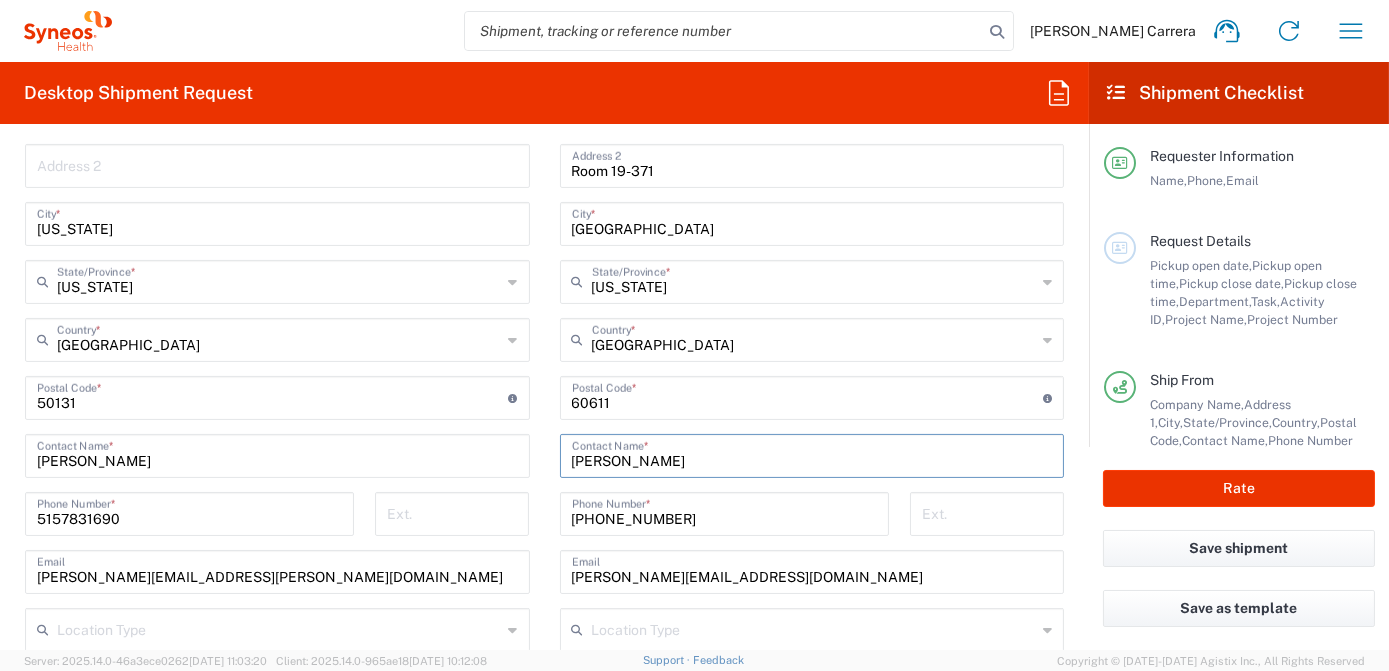 drag, startPoint x: 675, startPoint y: 462, endPoint x: 450, endPoint y: 473, distance: 225.26872 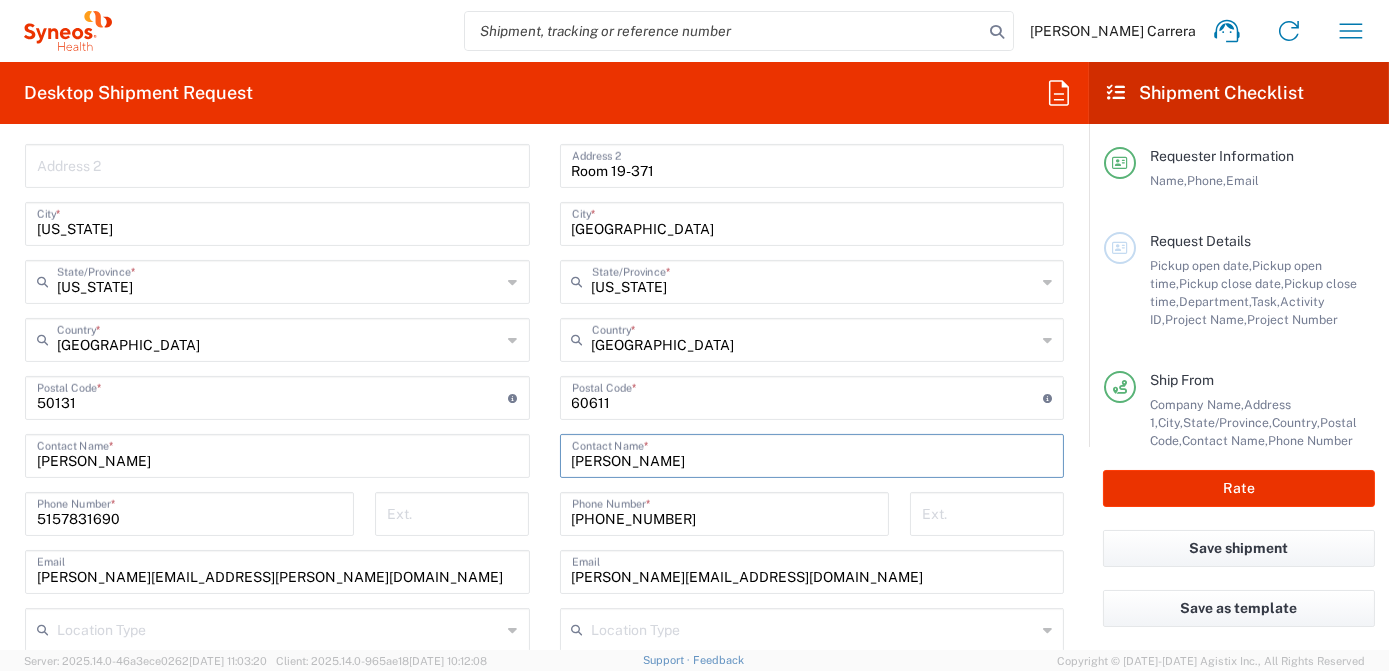 type on "[PERSON_NAME]" 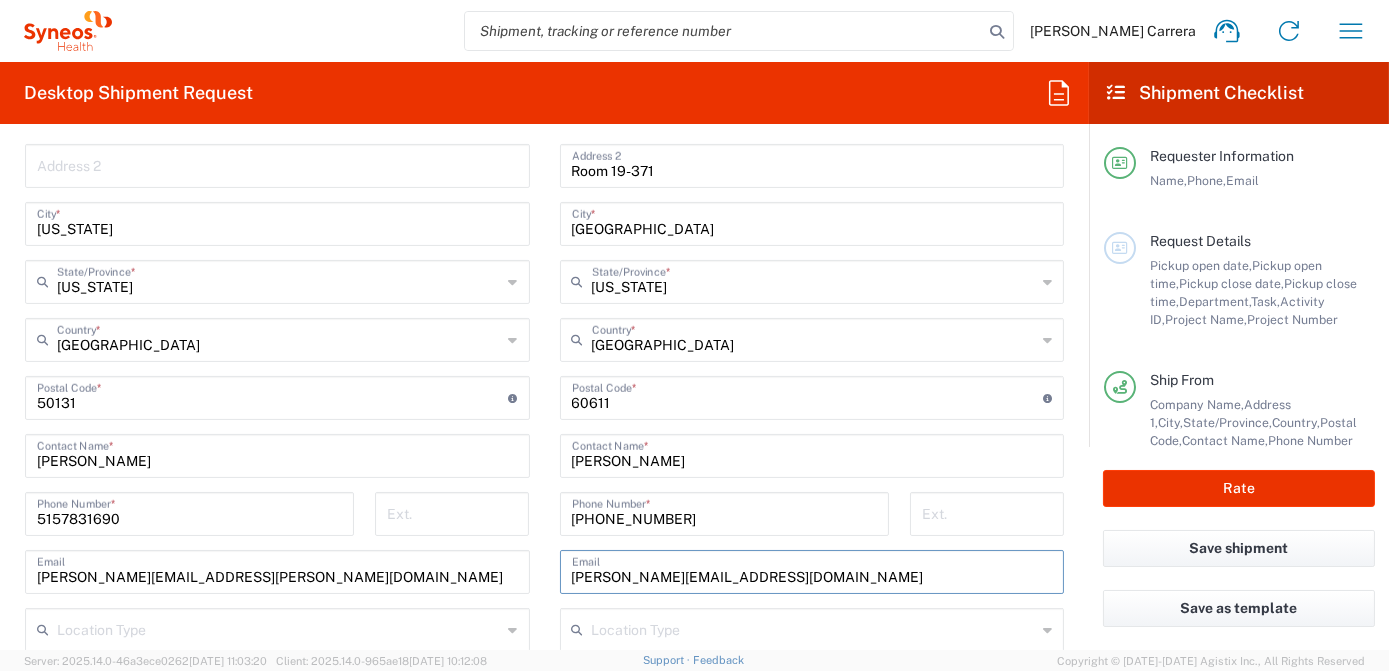 drag, startPoint x: 766, startPoint y: 576, endPoint x: 536, endPoint y: 593, distance: 230.62741 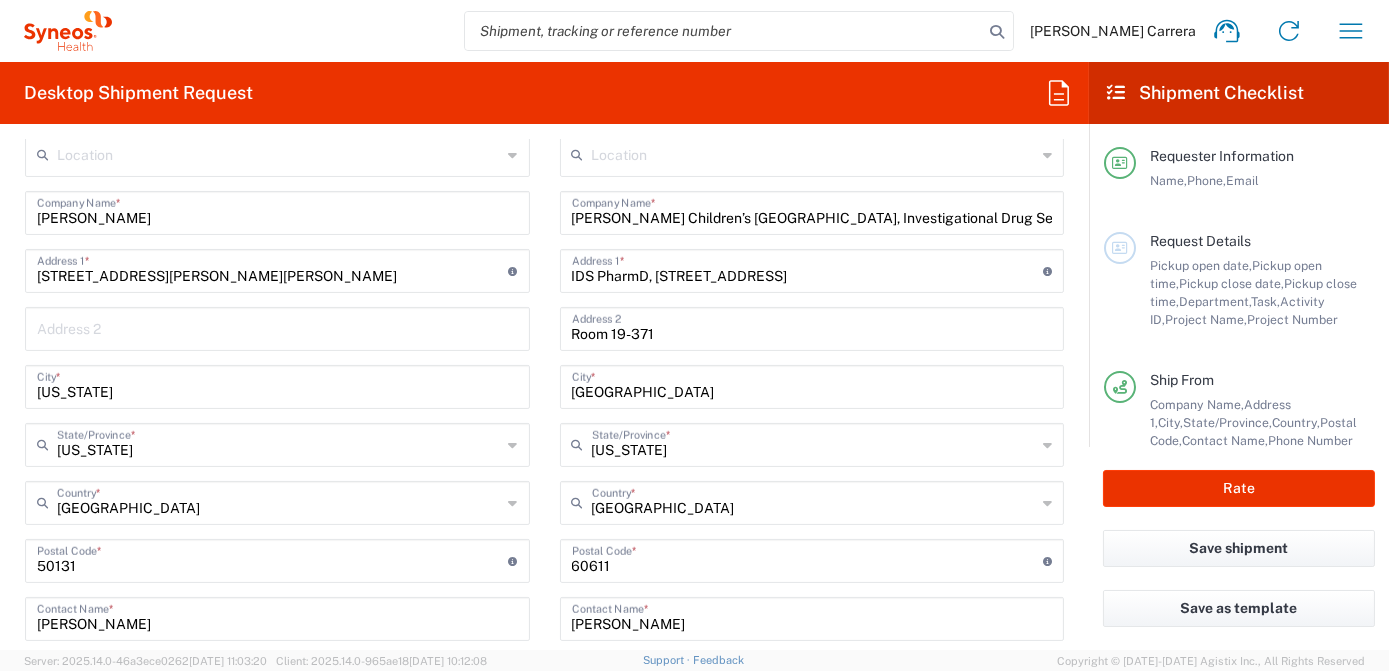 scroll, scrollTop: 818, scrollLeft: 0, axis: vertical 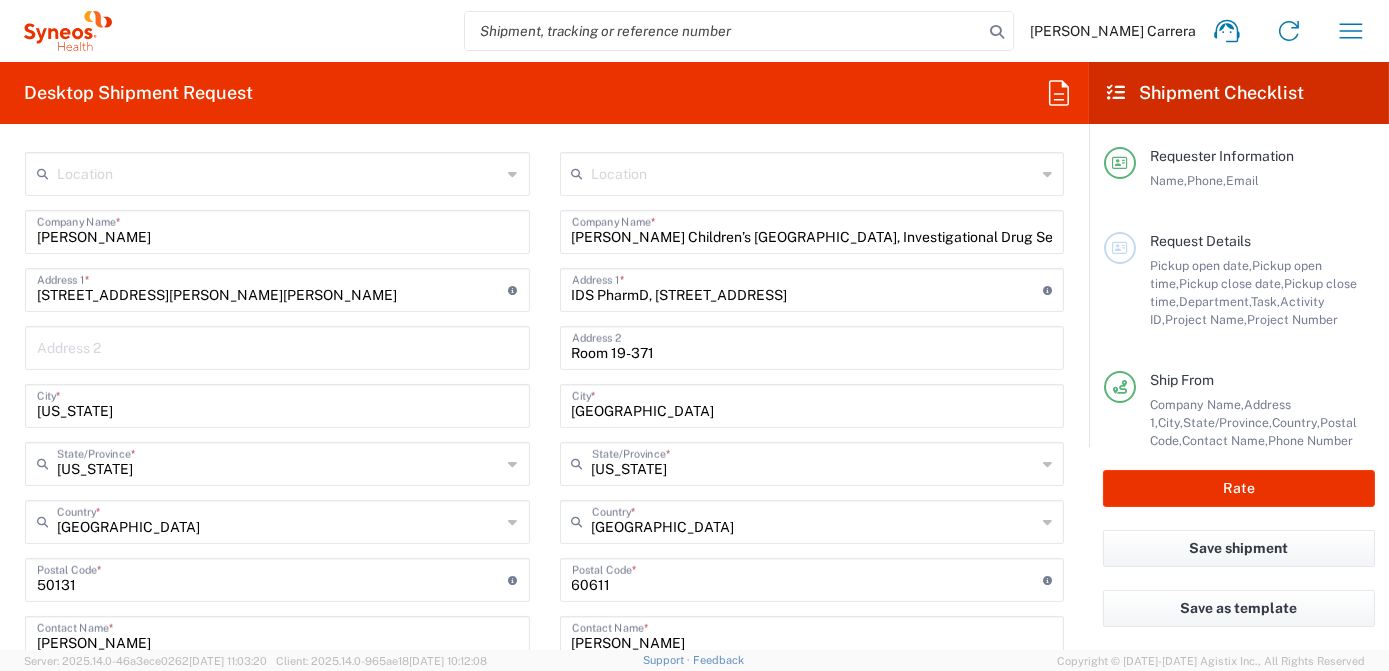 type 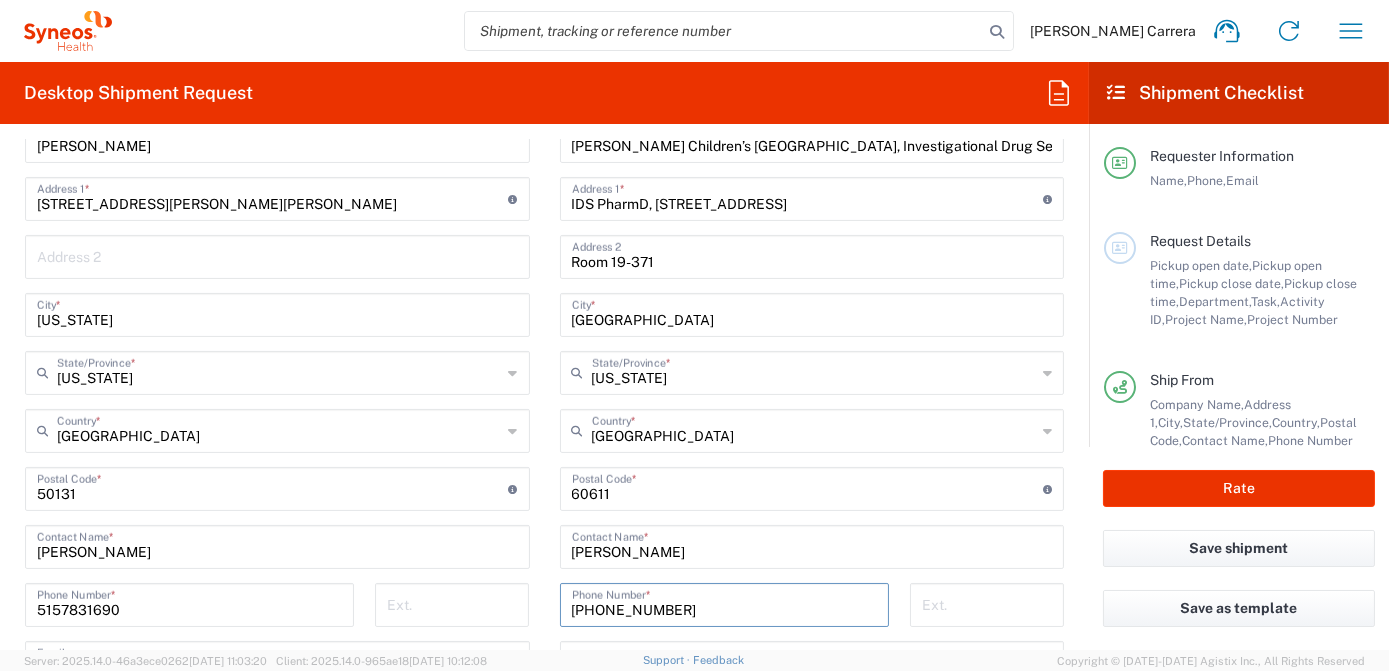 drag, startPoint x: 678, startPoint y: 612, endPoint x: 522, endPoint y: 609, distance: 156.02884 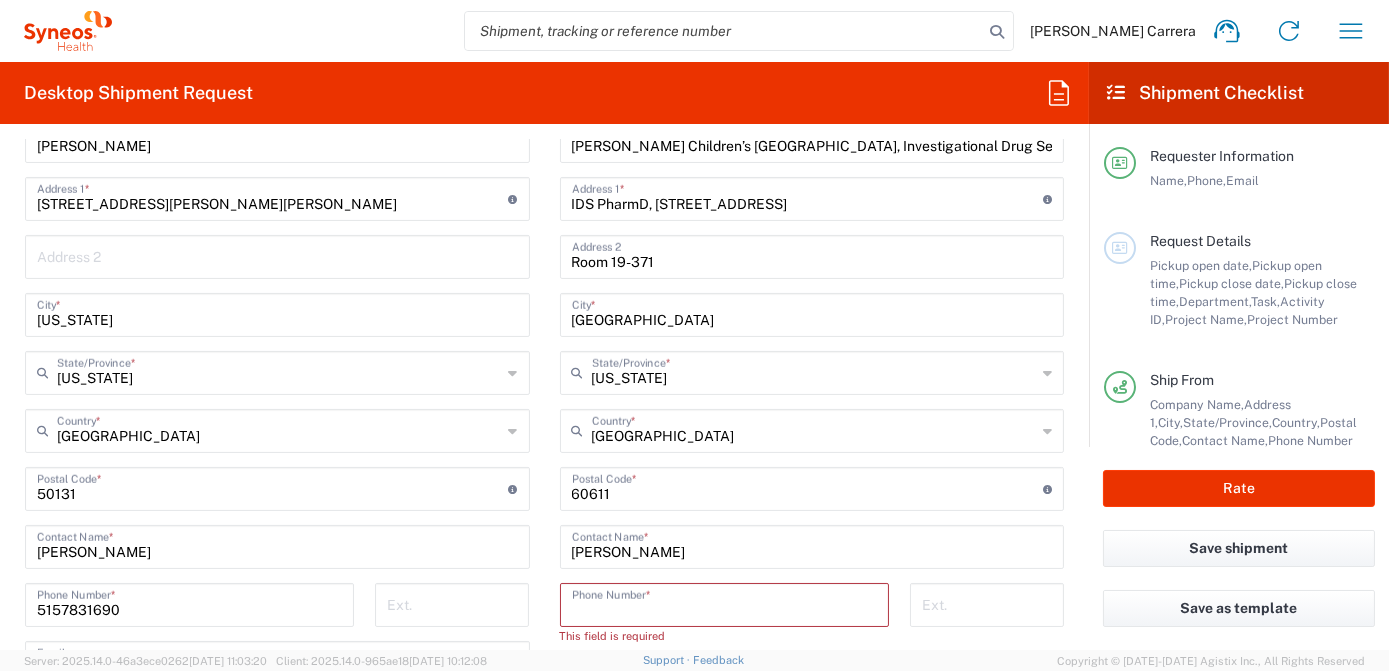 paste on "[PHONE_NUMBER]" 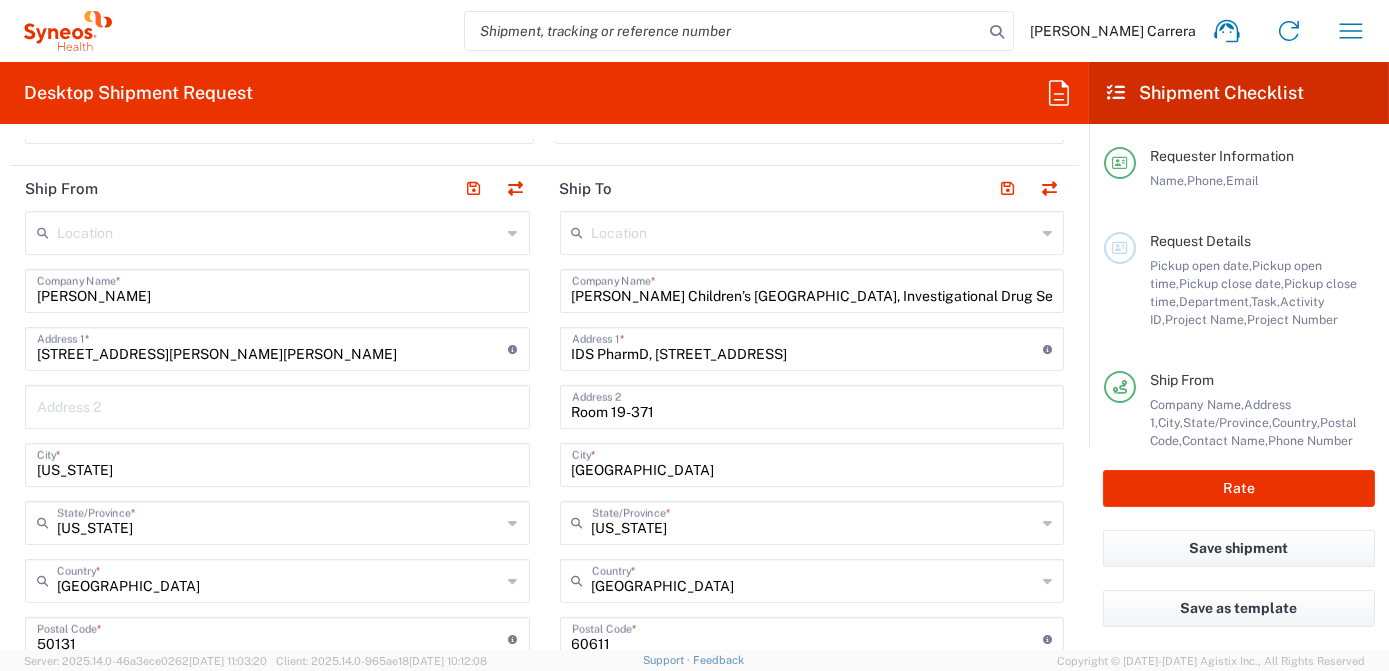 scroll, scrollTop: 727, scrollLeft: 0, axis: vertical 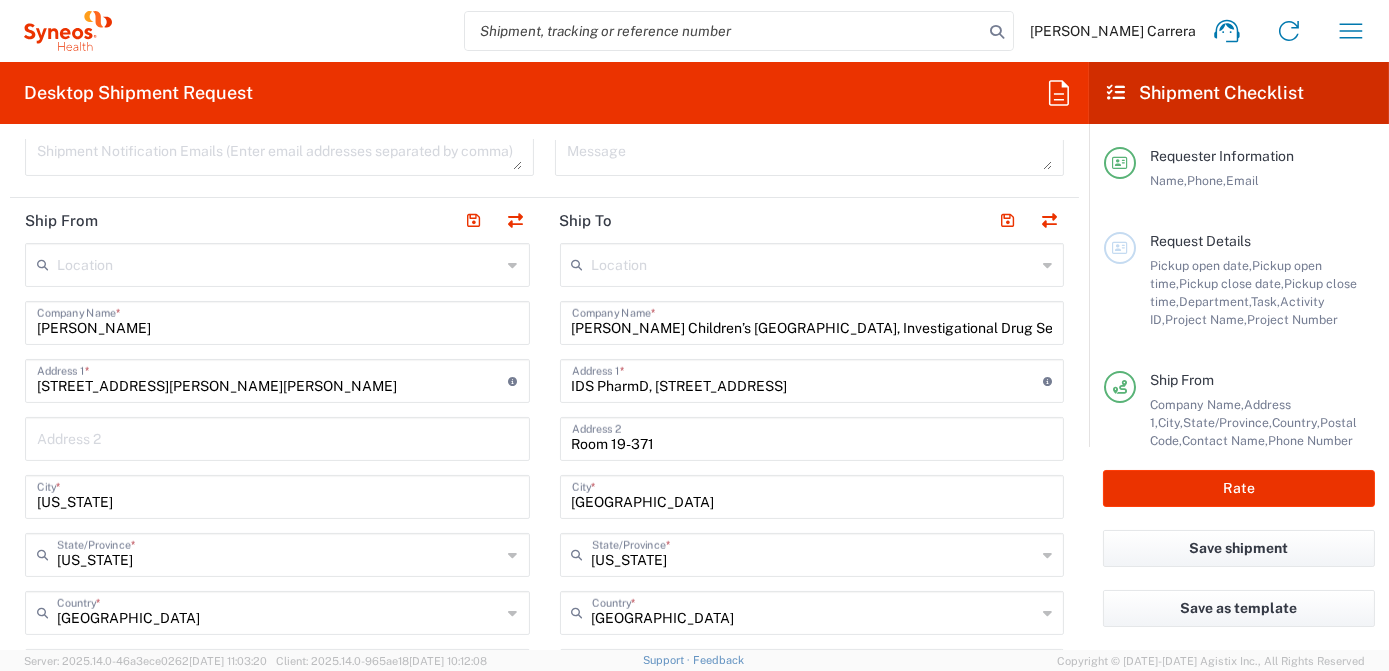 type on "[PHONE_NUMBER]" 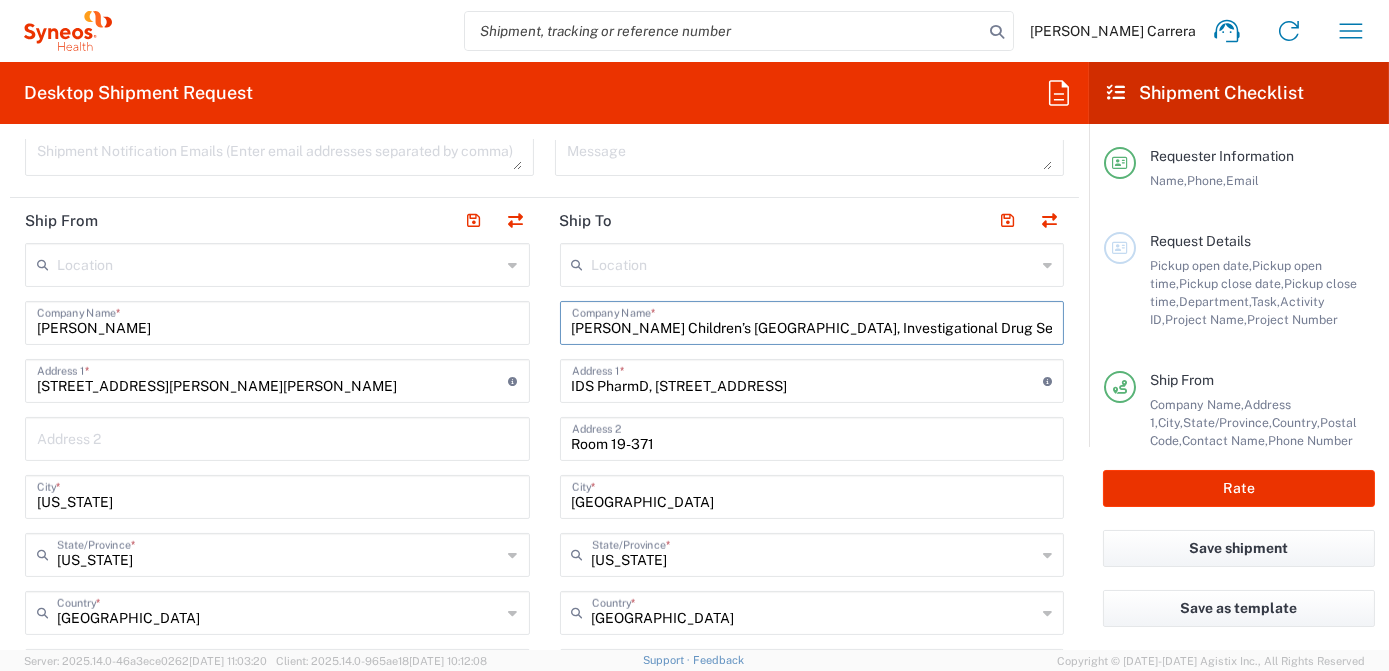 scroll, scrollTop: 0, scrollLeft: 15, axis: horizontal 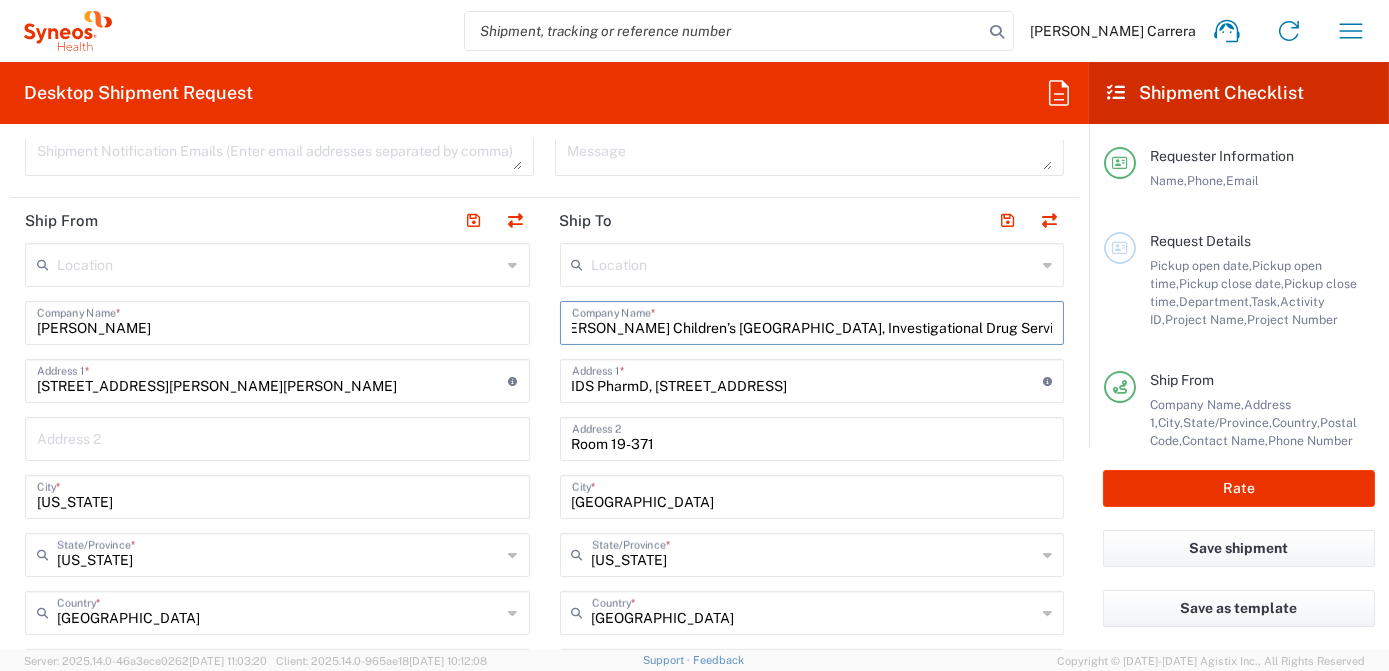click on "[PERSON_NAME] Children’s [GEOGRAPHIC_DATA], Investigational Drug Service Pharmacy" at bounding box center (812, 321) 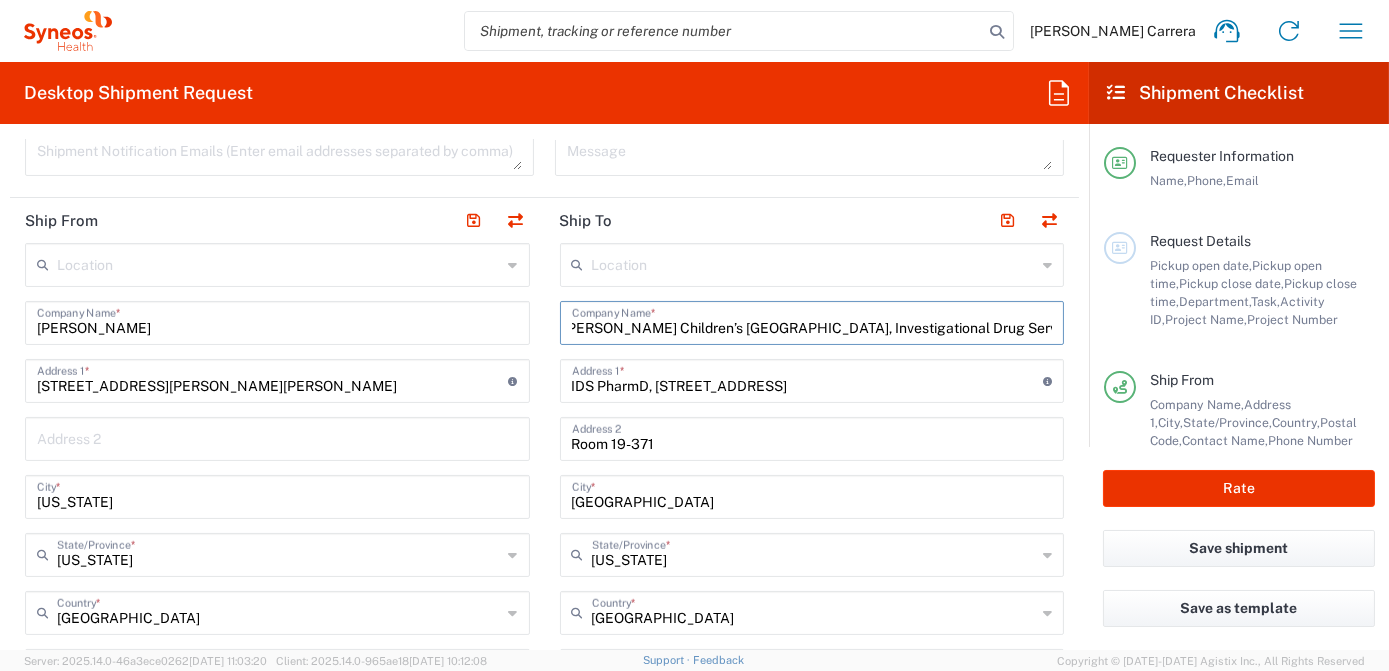 scroll, scrollTop: 0, scrollLeft: 0, axis: both 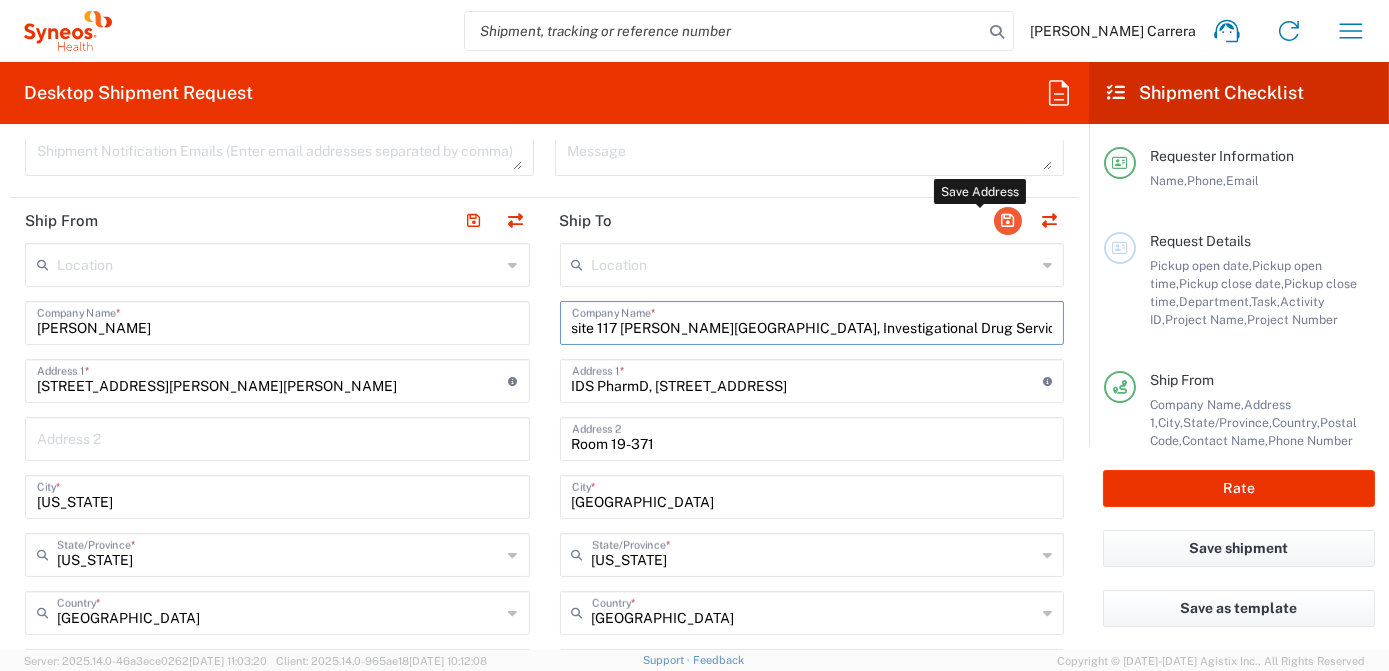 type on "site 117 [PERSON_NAME][GEOGRAPHIC_DATA], Investigational Drug Service Pharmacy" 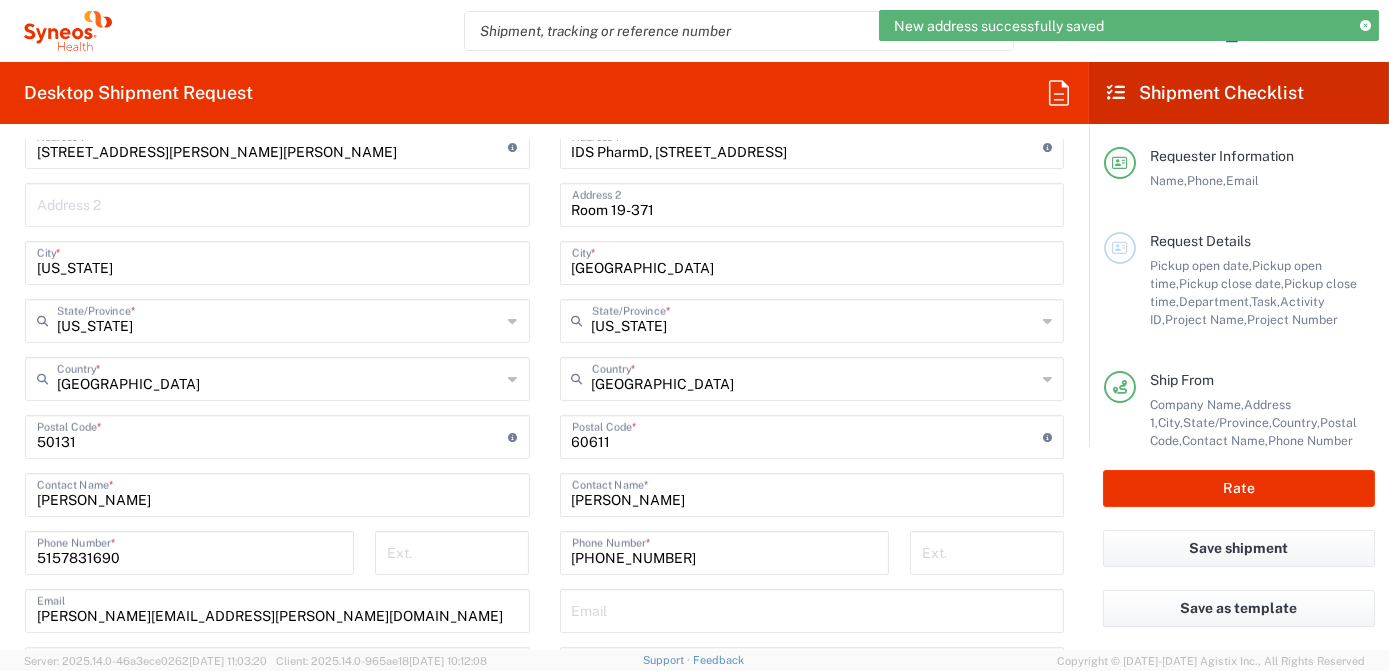 scroll, scrollTop: 1454, scrollLeft: 0, axis: vertical 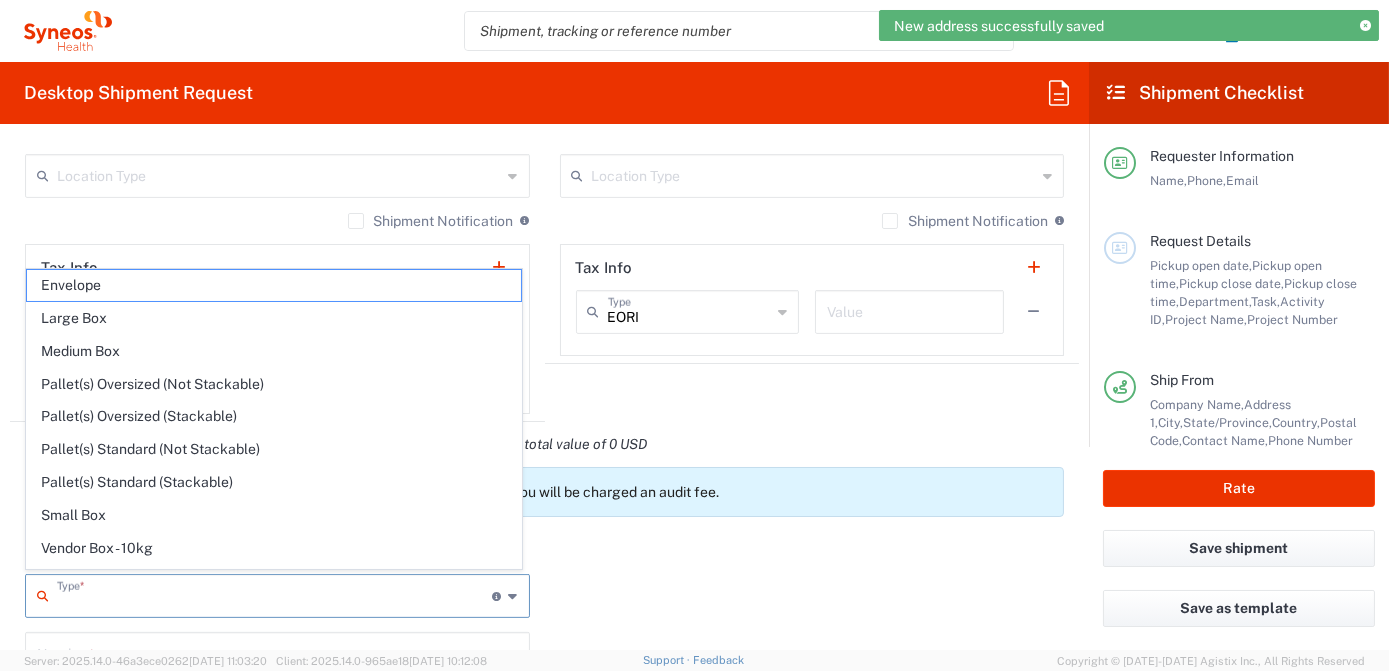 click at bounding box center [275, 594] 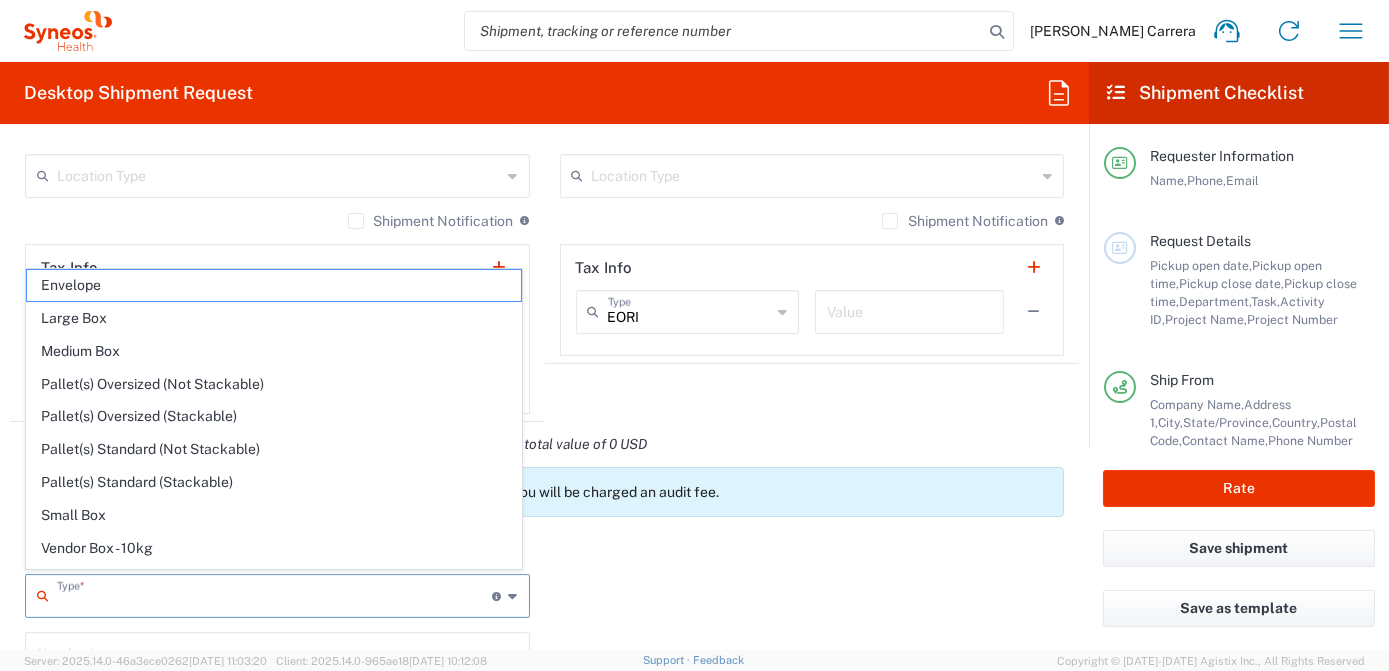 drag, startPoint x: 89, startPoint y: 278, endPoint x: 82, endPoint y: 318, distance: 40.60788 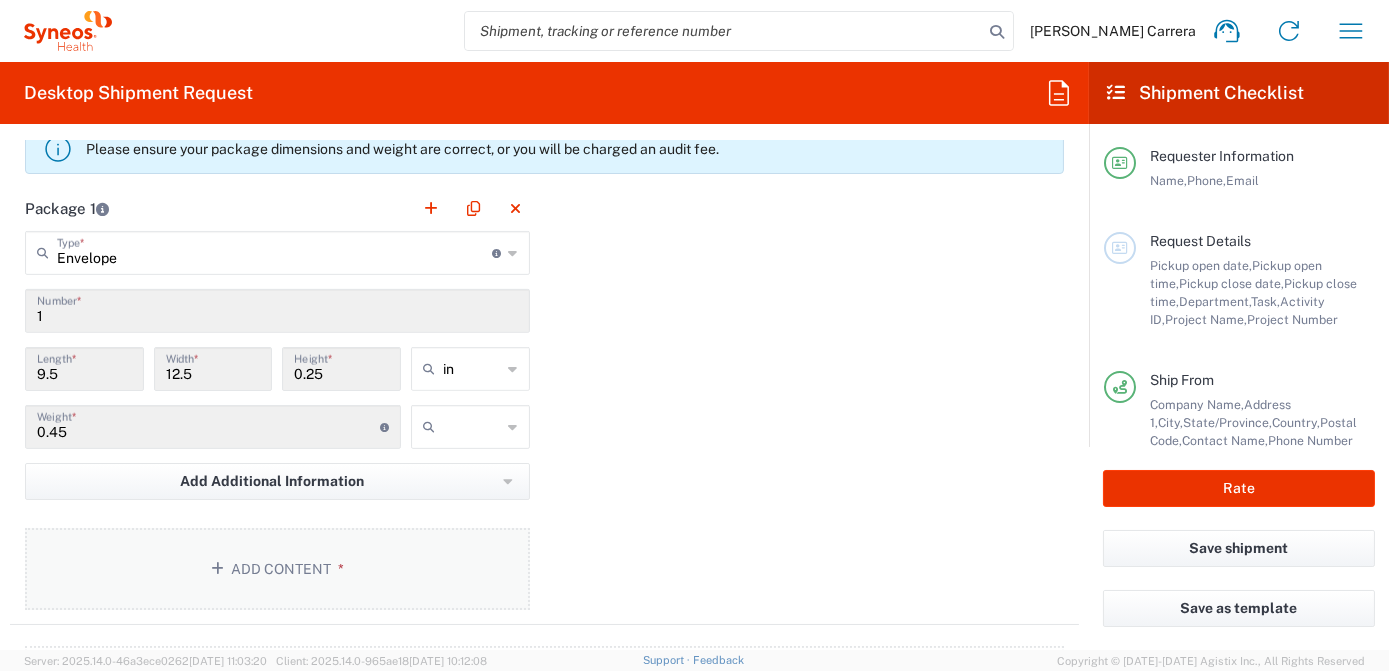 scroll, scrollTop: 1818, scrollLeft: 0, axis: vertical 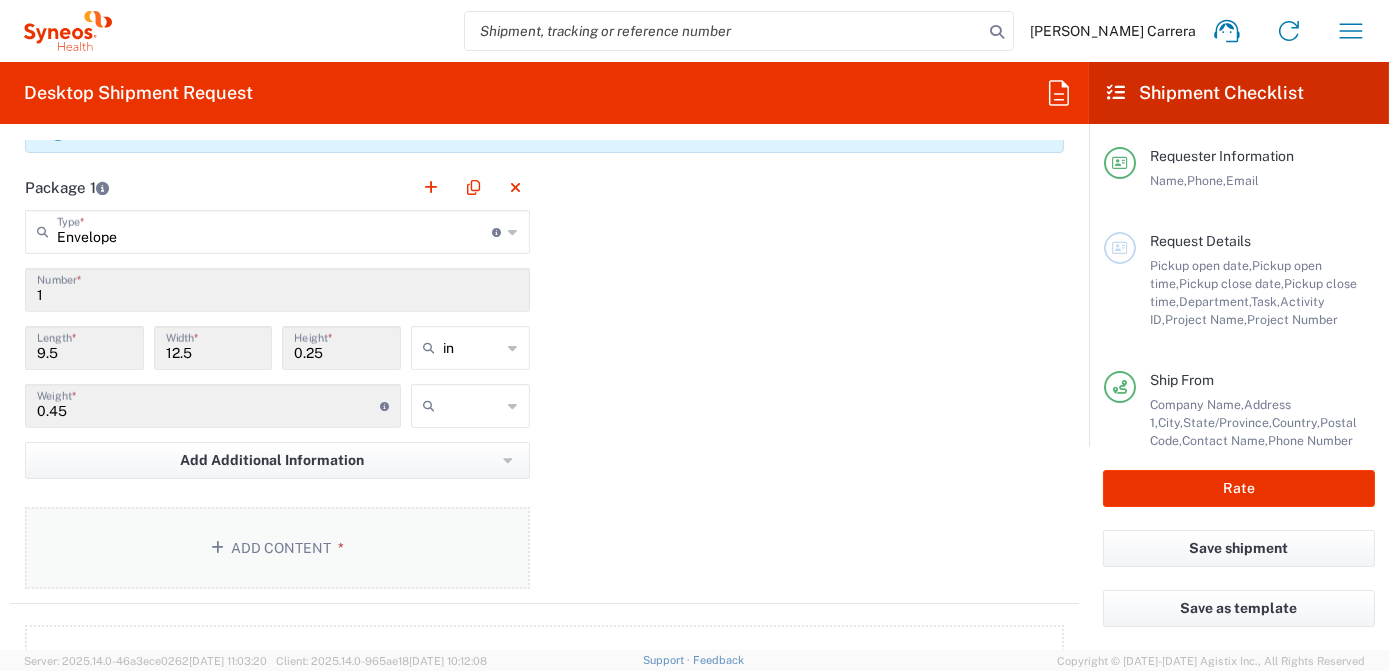 click on "Add Content *" 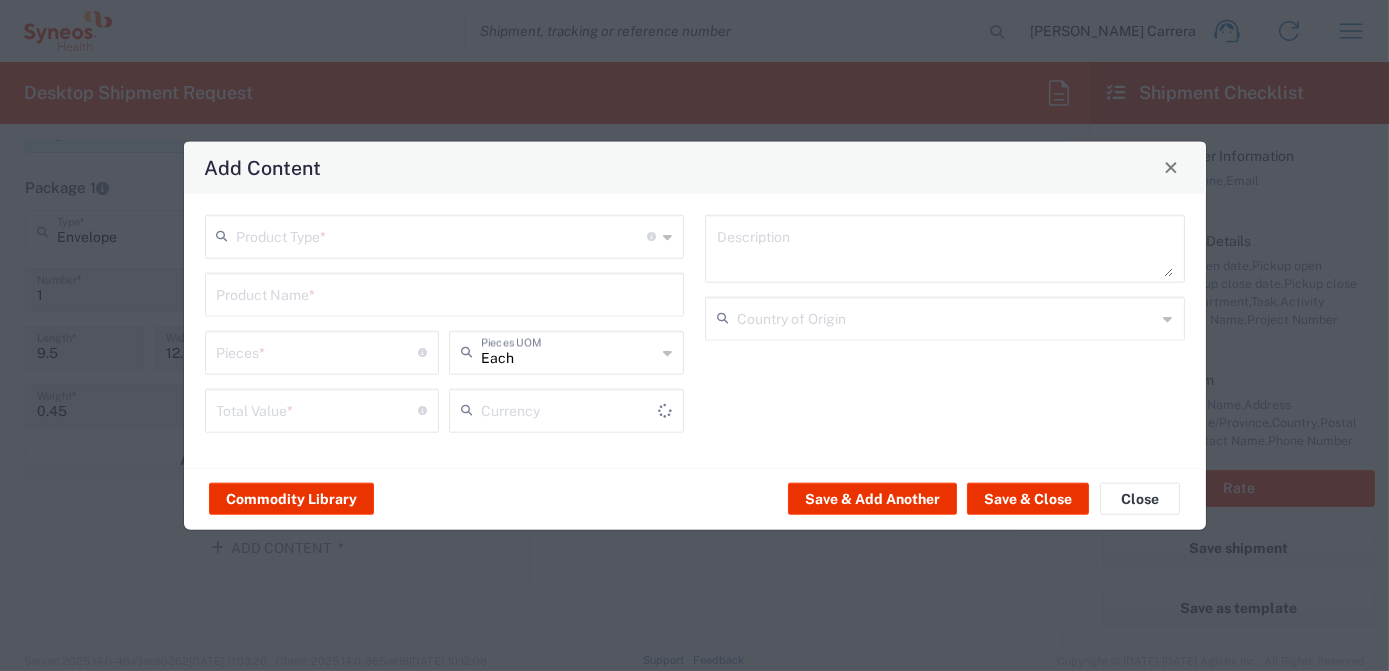type on "US Dollar" 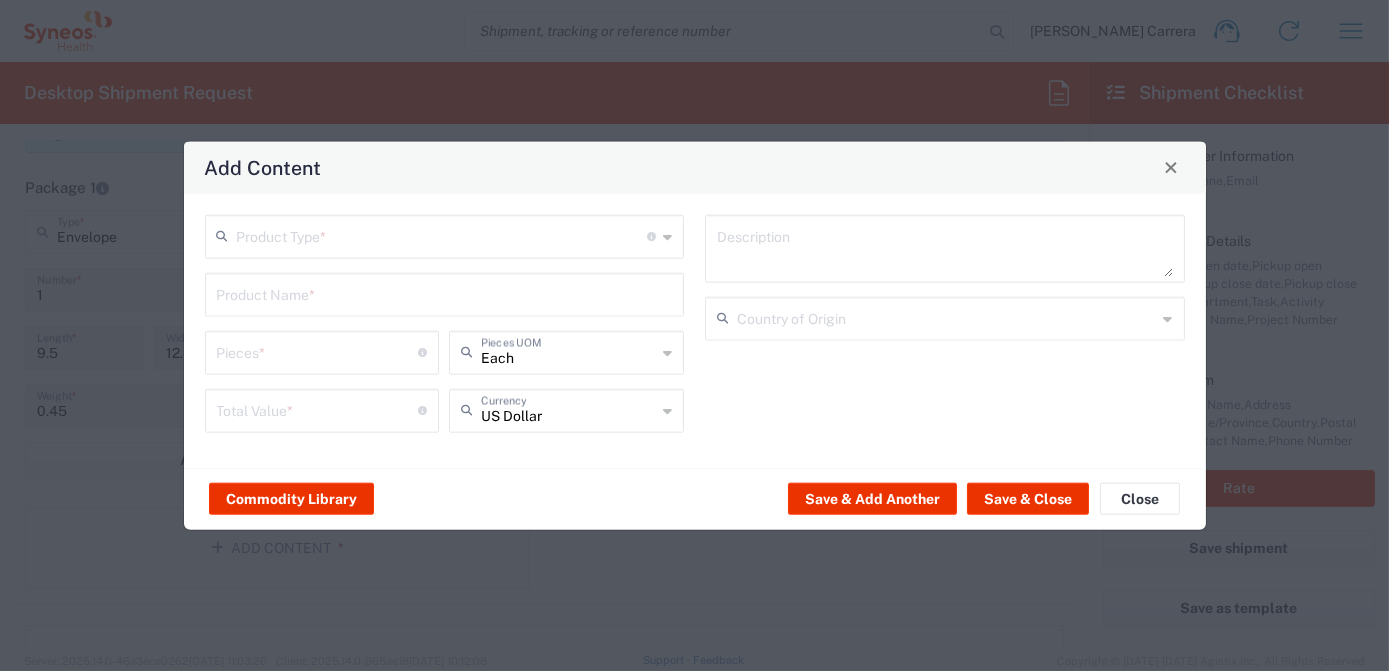 click at bounding box center (442, 234) 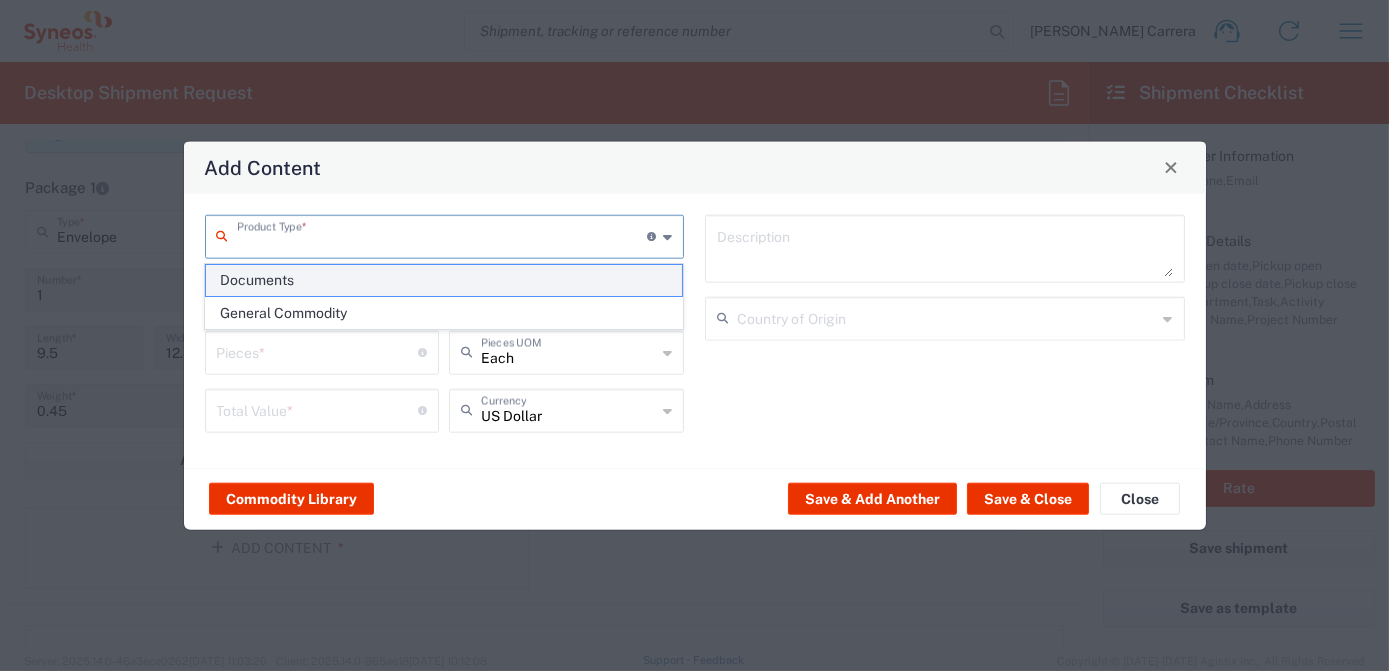 click on "Documents" 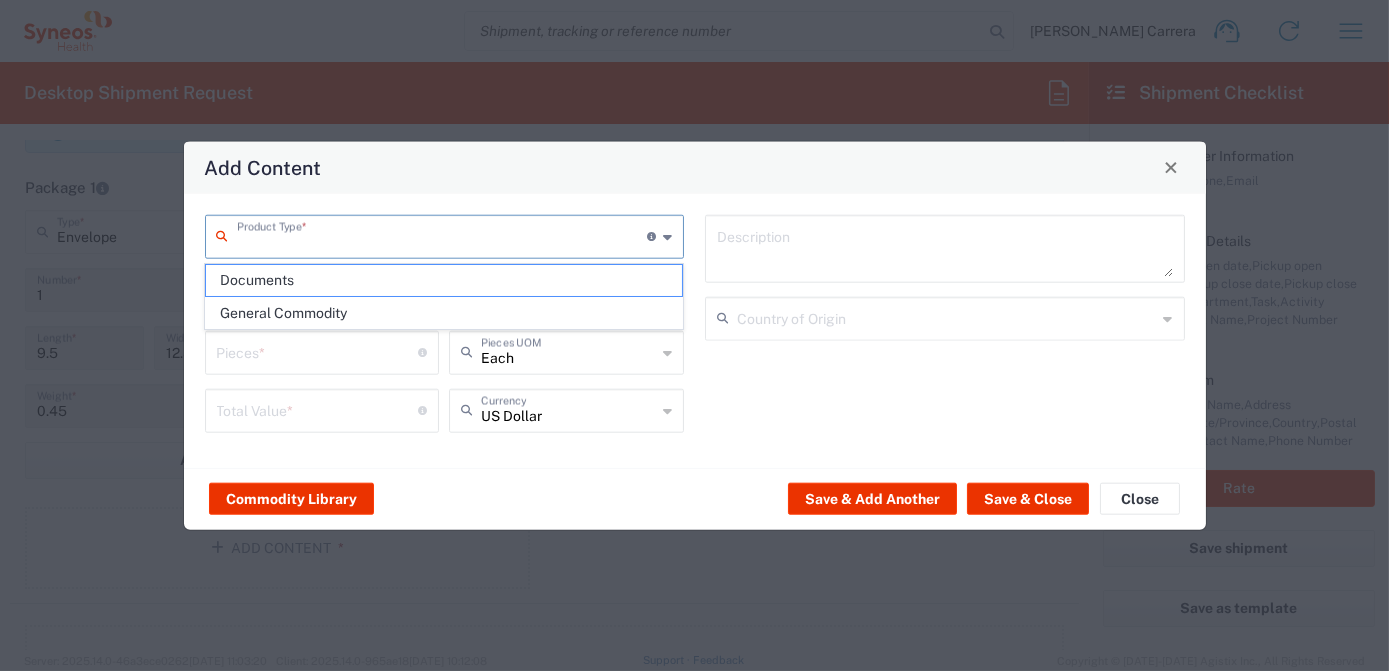 type on "Documents" 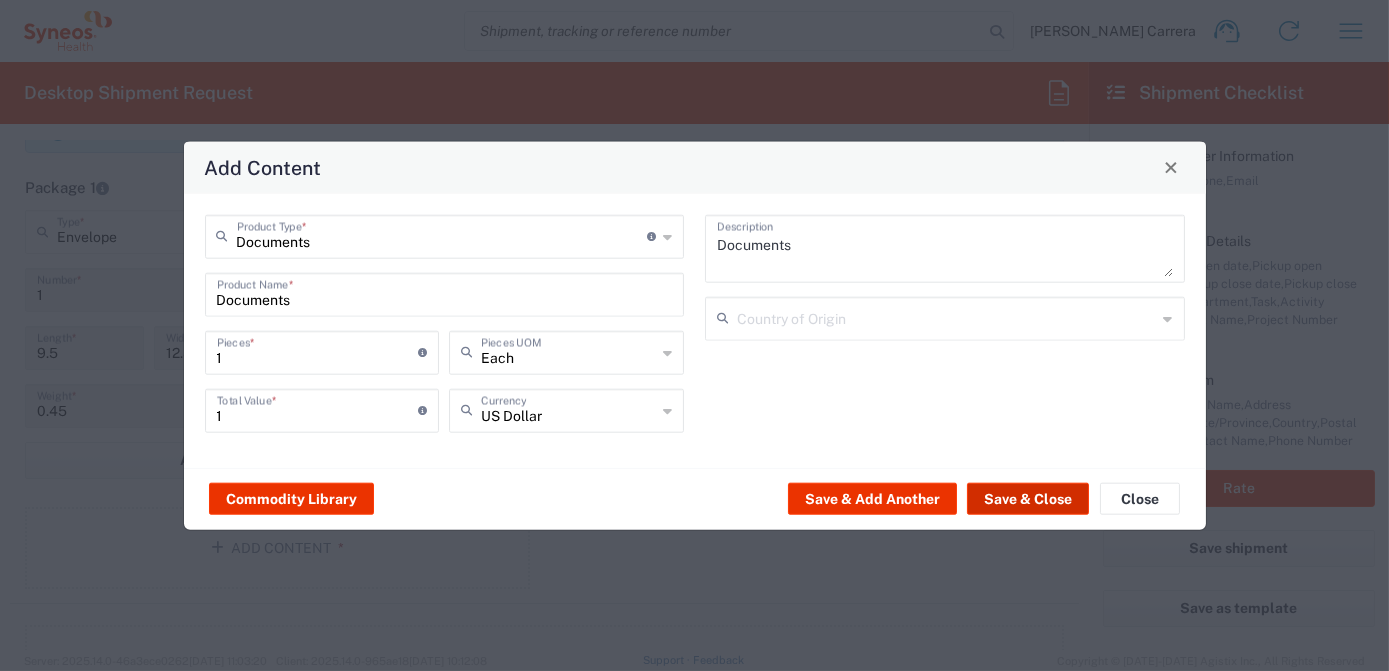 click on "Save & Close" 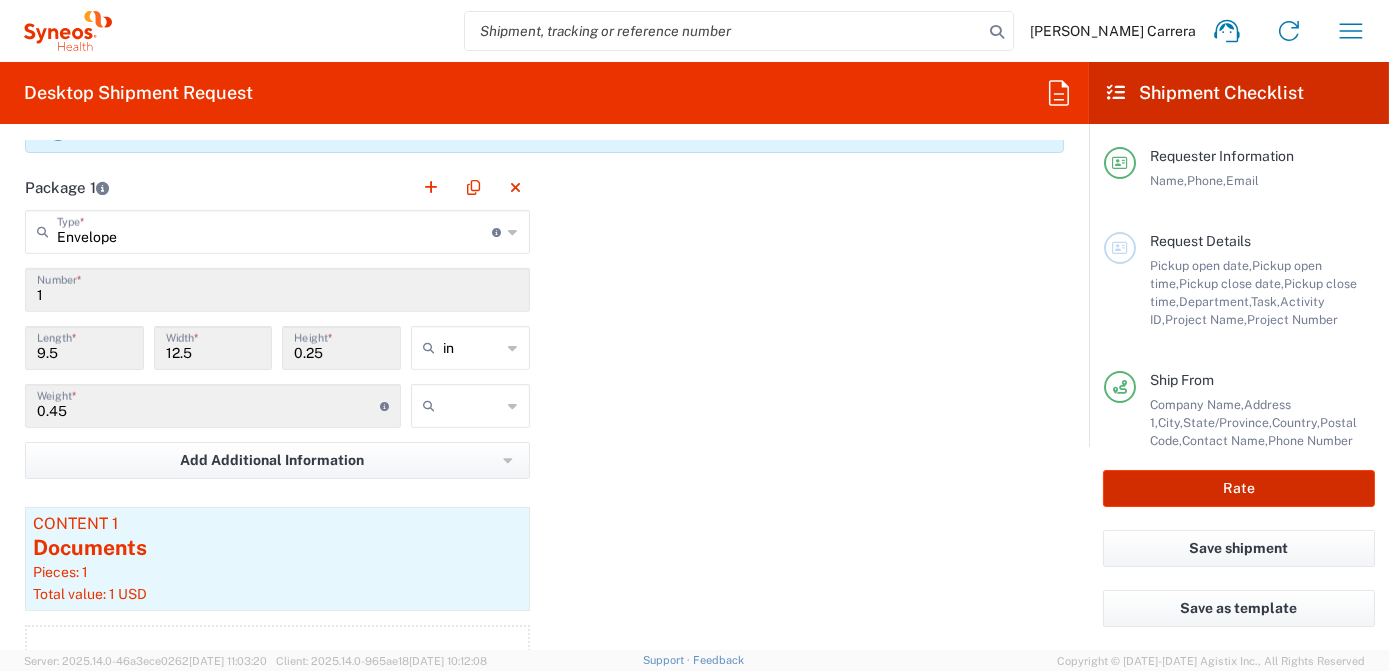 click on "Rate" 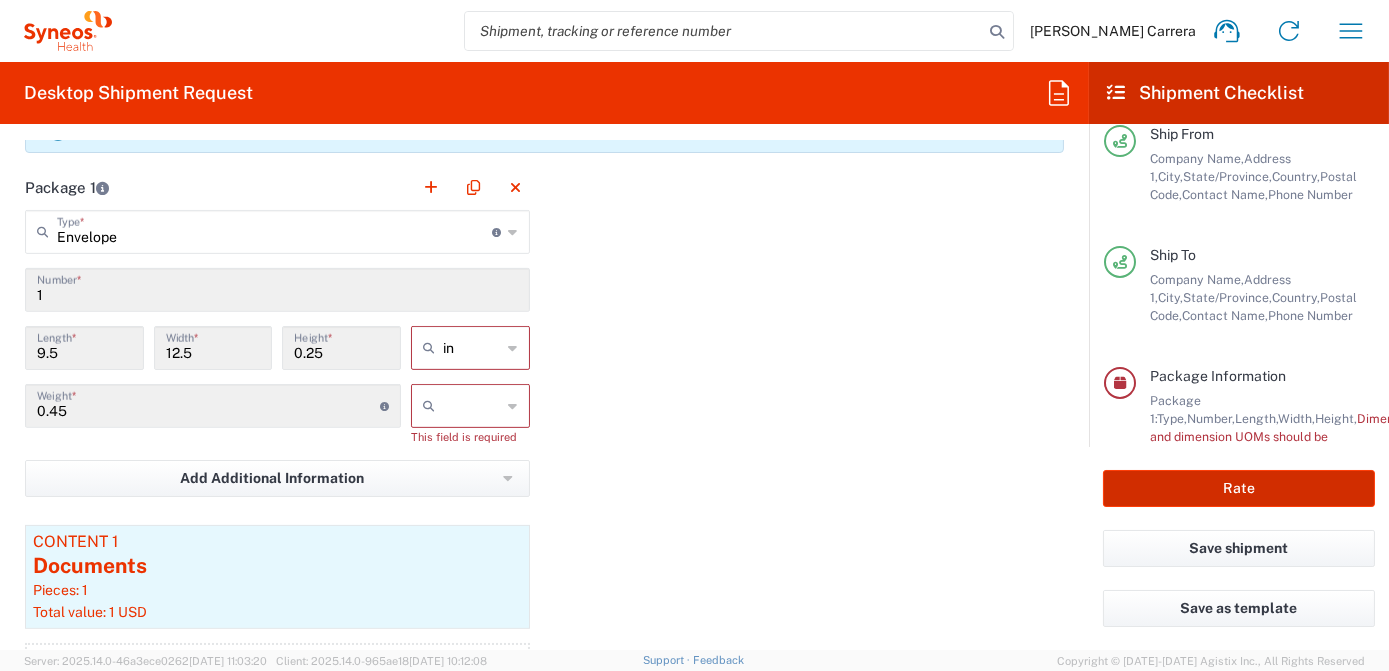 scroll, scrollTop: 320, scrollLeft: 0, axis: vertical 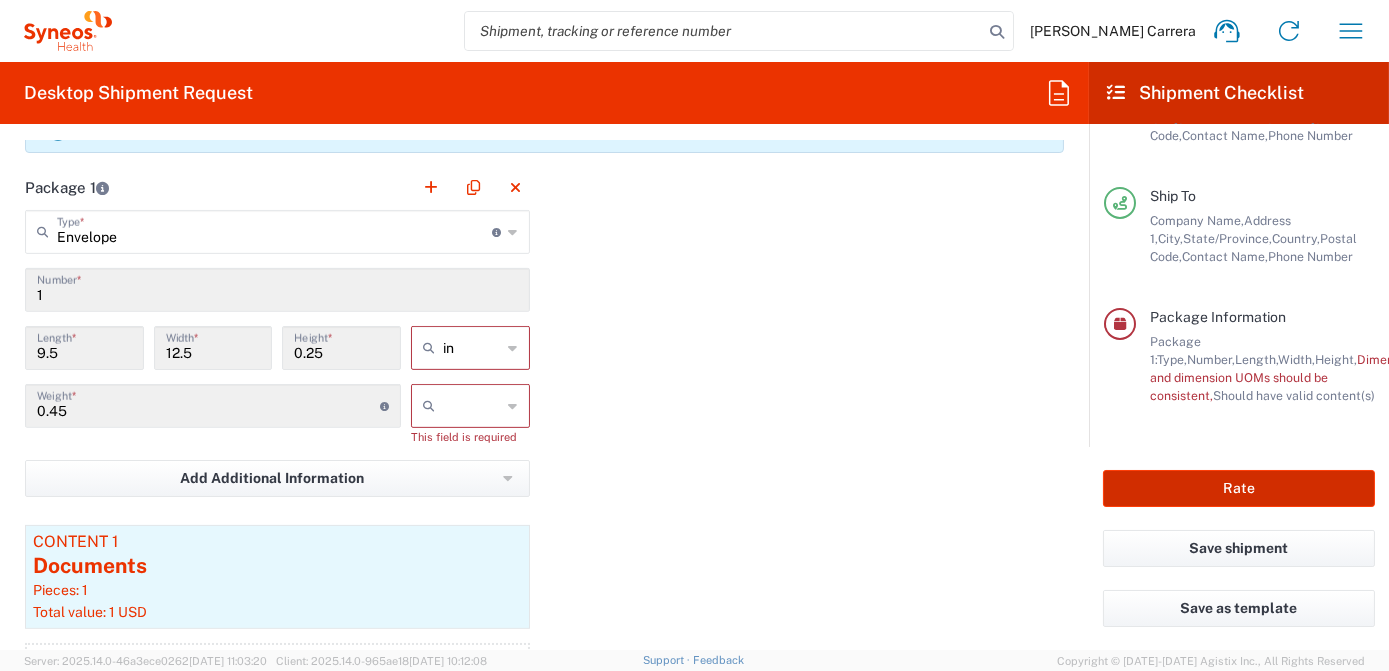 type on "802-AMO-002" 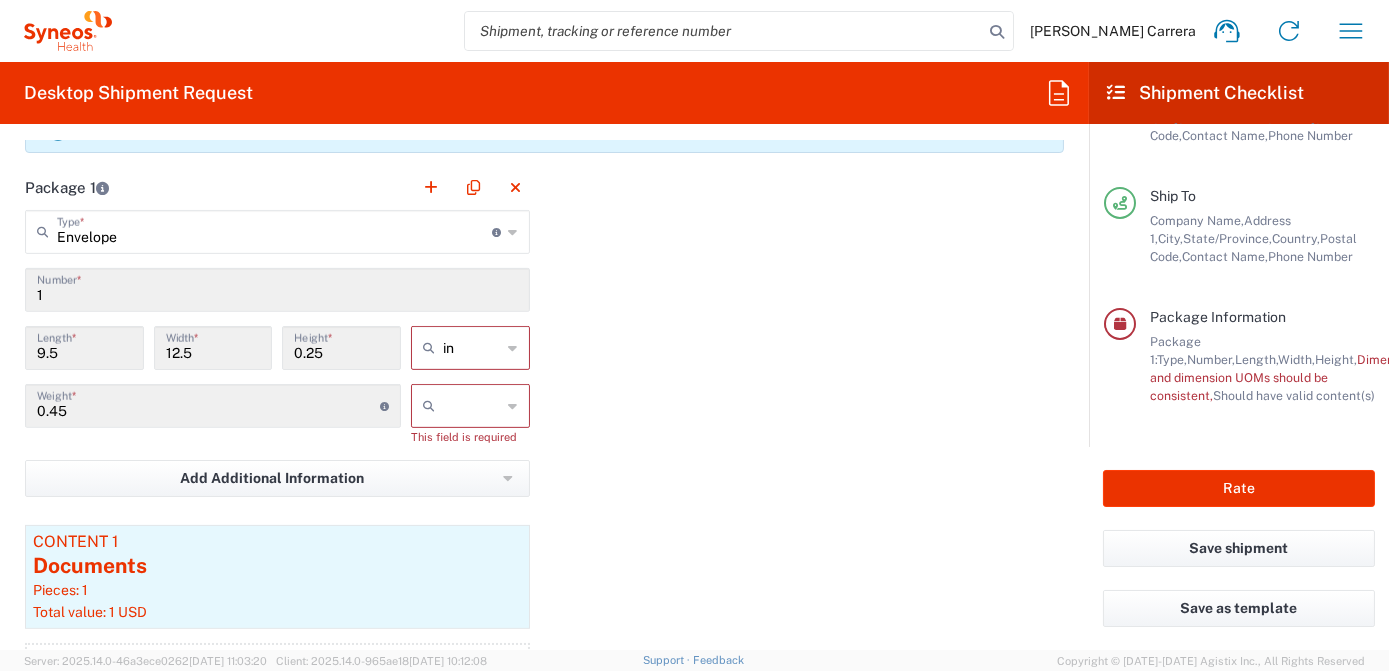 click at bounding box center [472, 406] 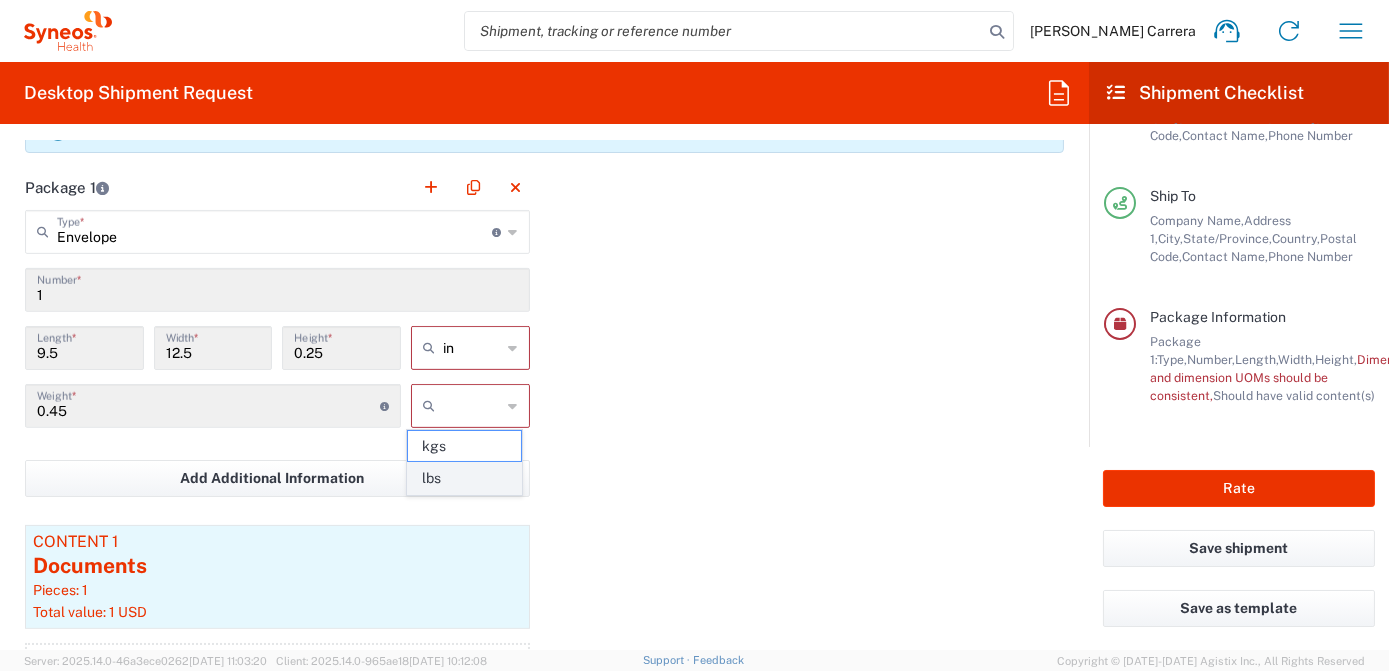 click on "lbs" 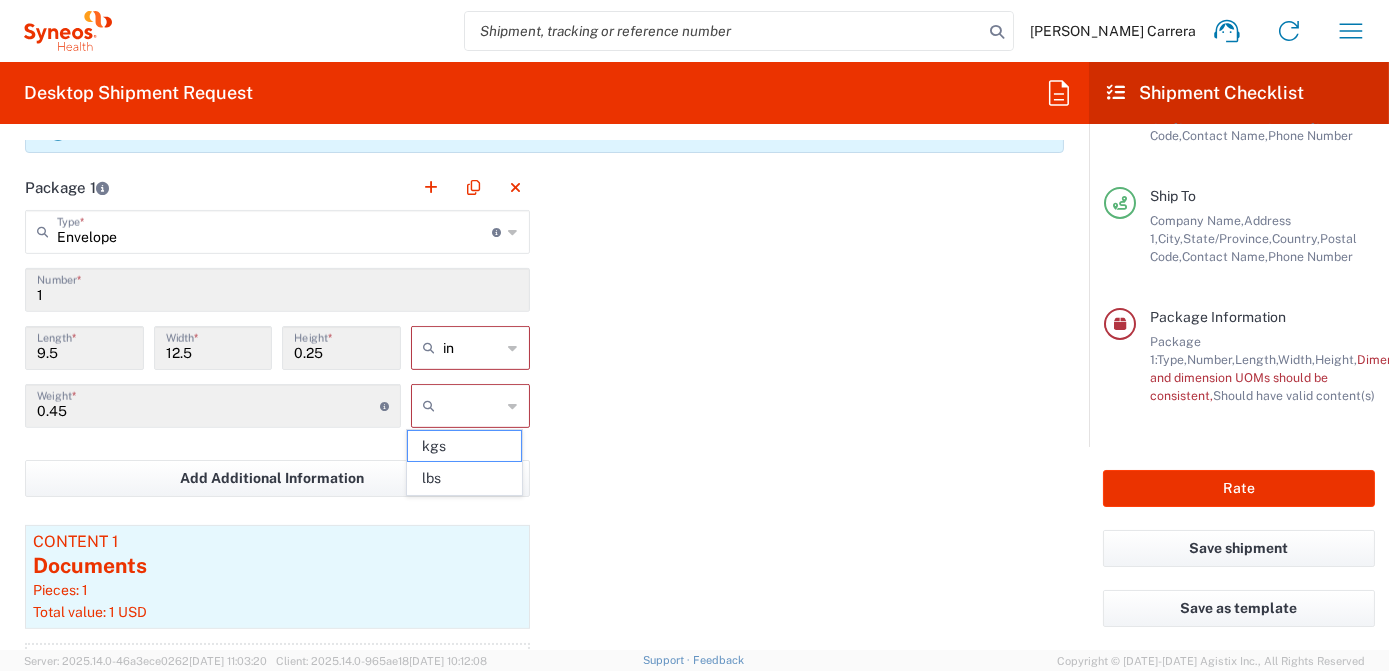 type on "lbs" 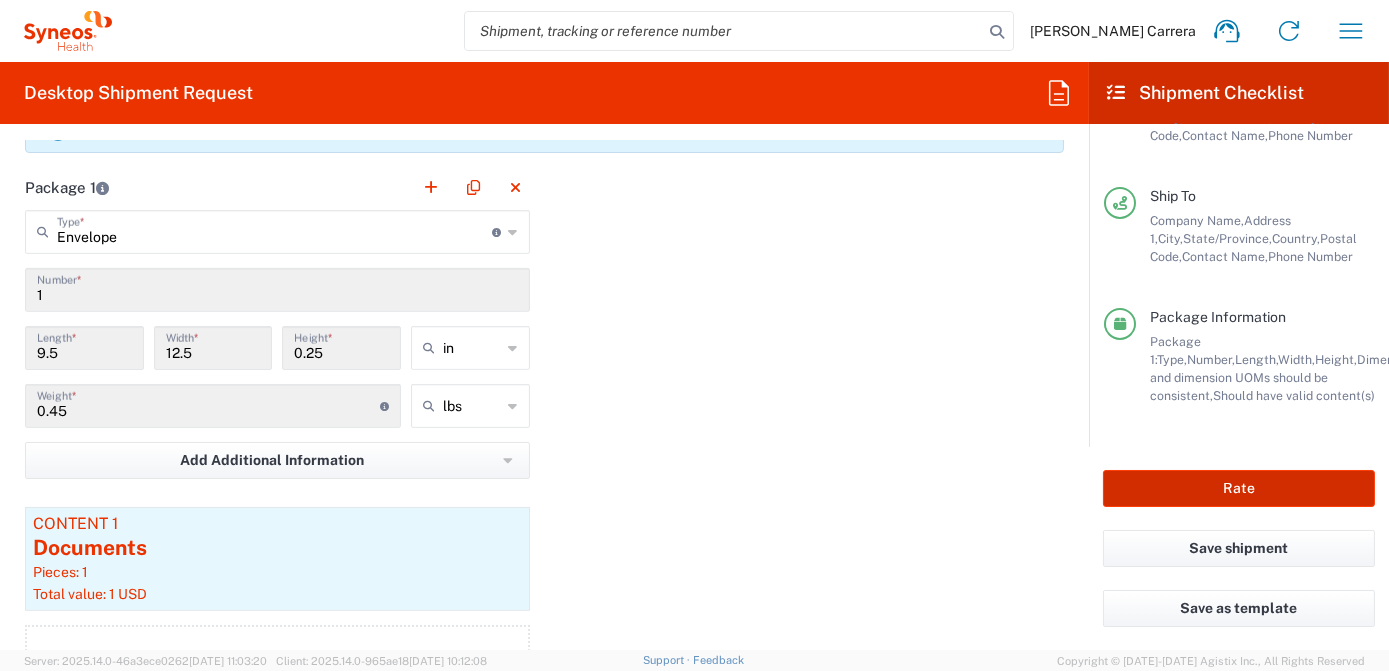 click on "Rate" 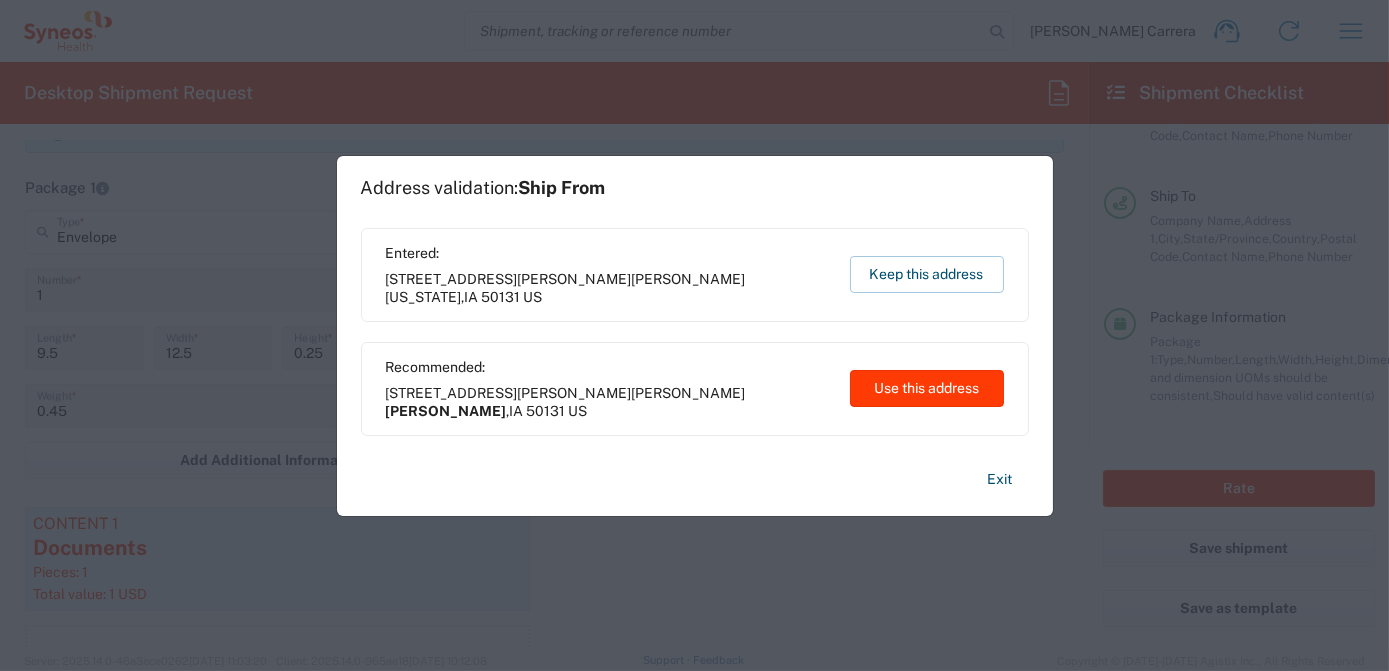 click on "Use this address" 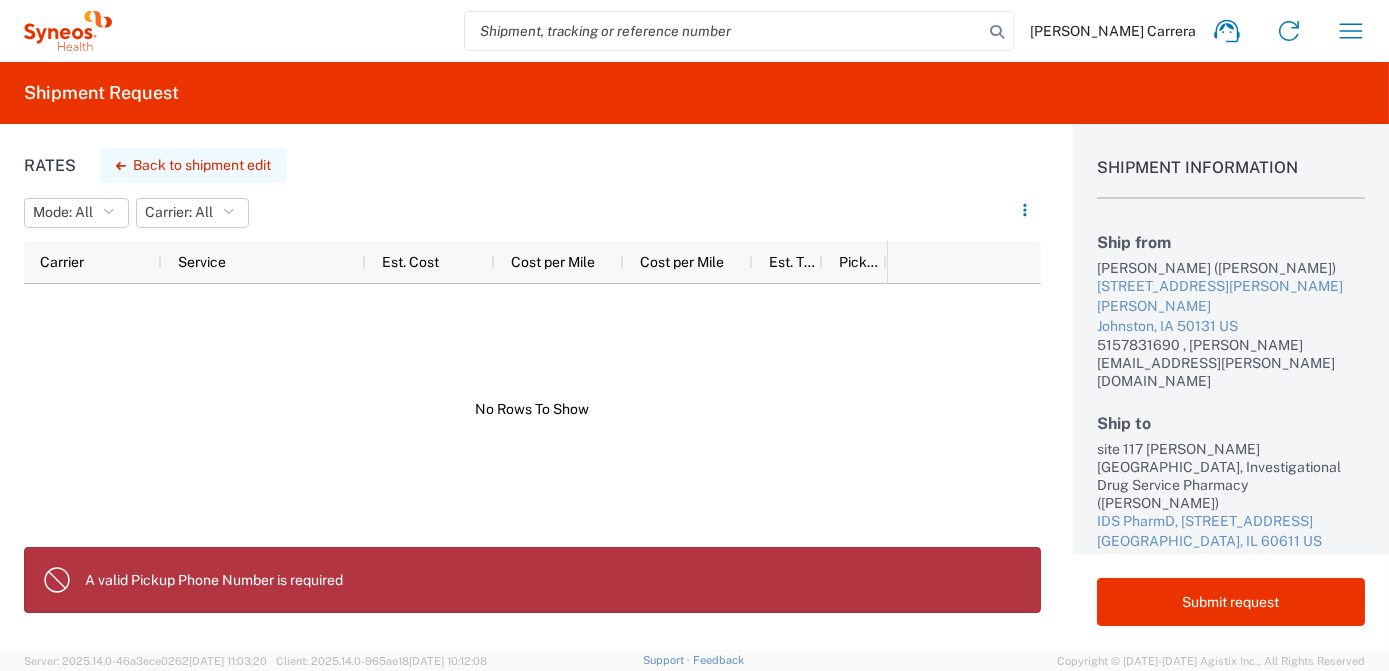 click on "Back to shipment edit" 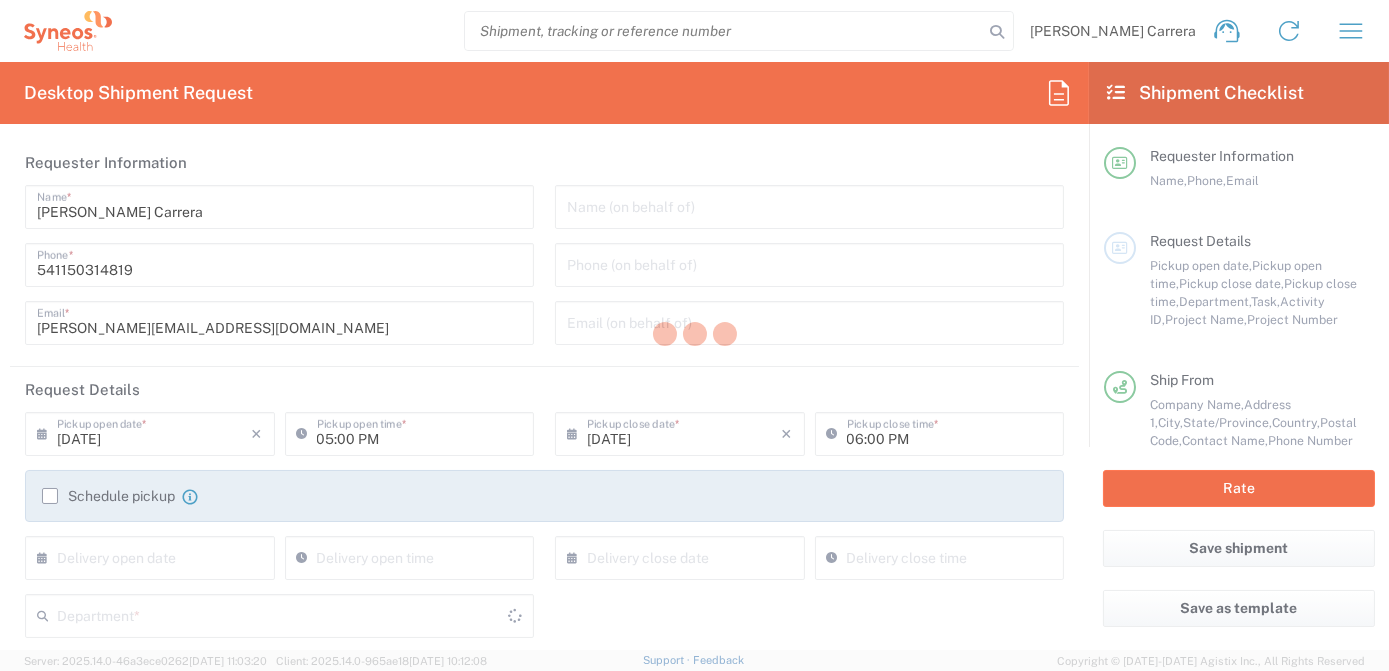 type on "[US_STATE]" 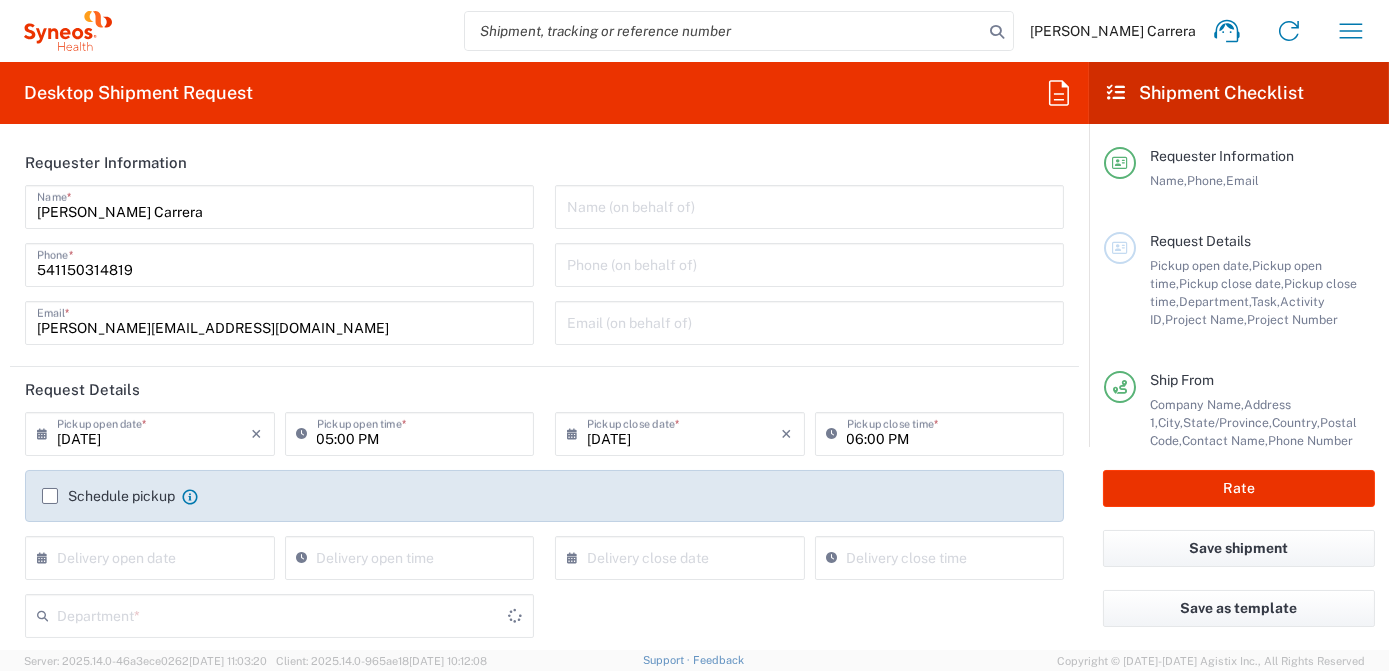 type on "[US_STATE]" 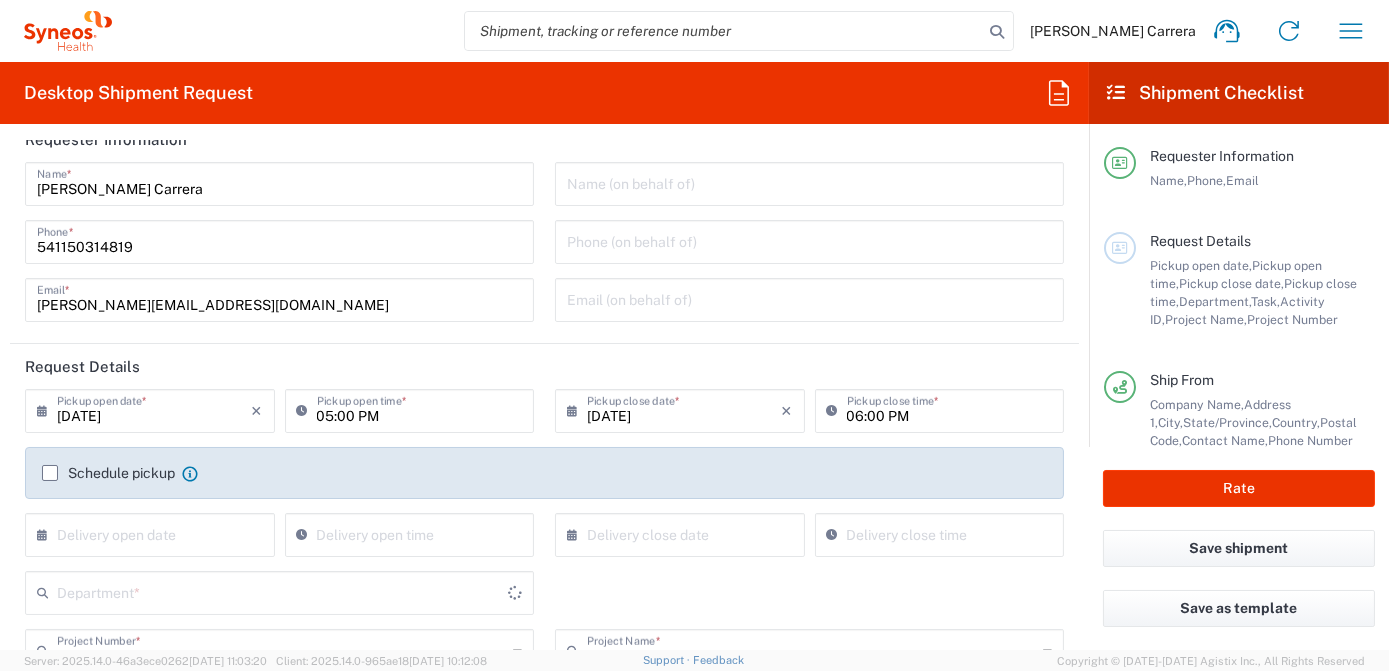 type on "3190" 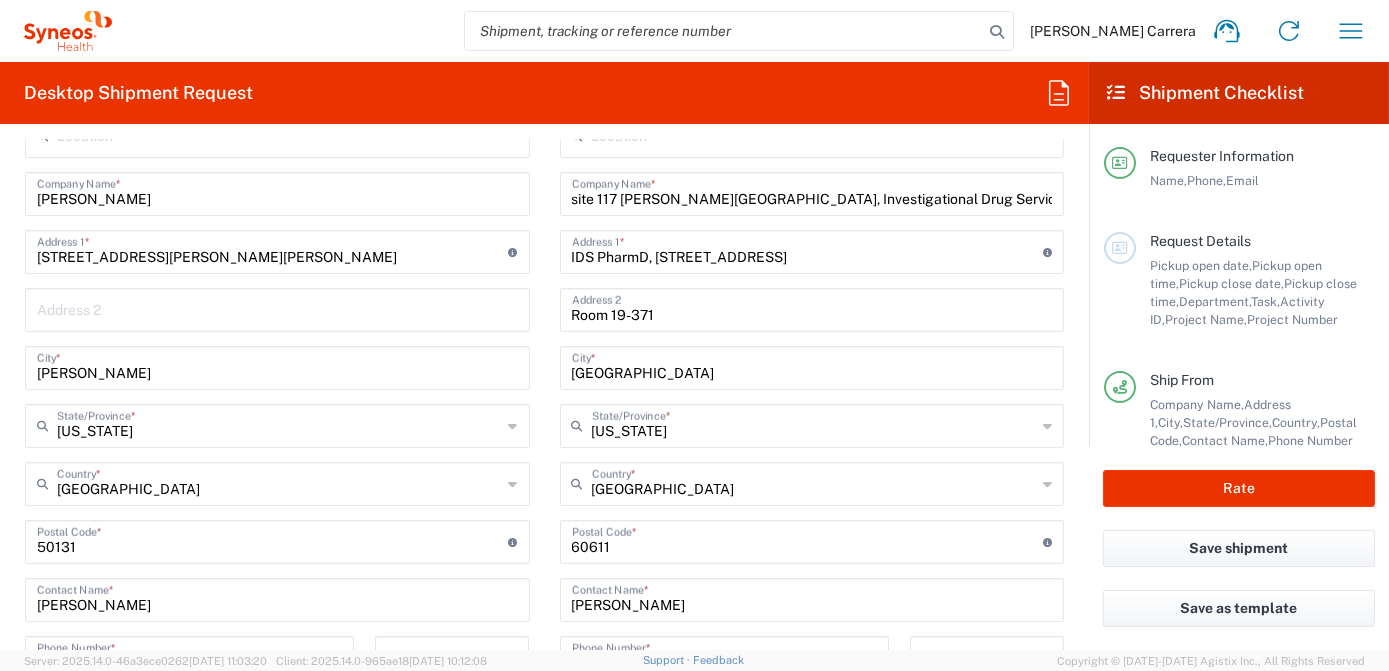 scroll, scrollTop: 909, scrollLeft: 0, axis: vertical 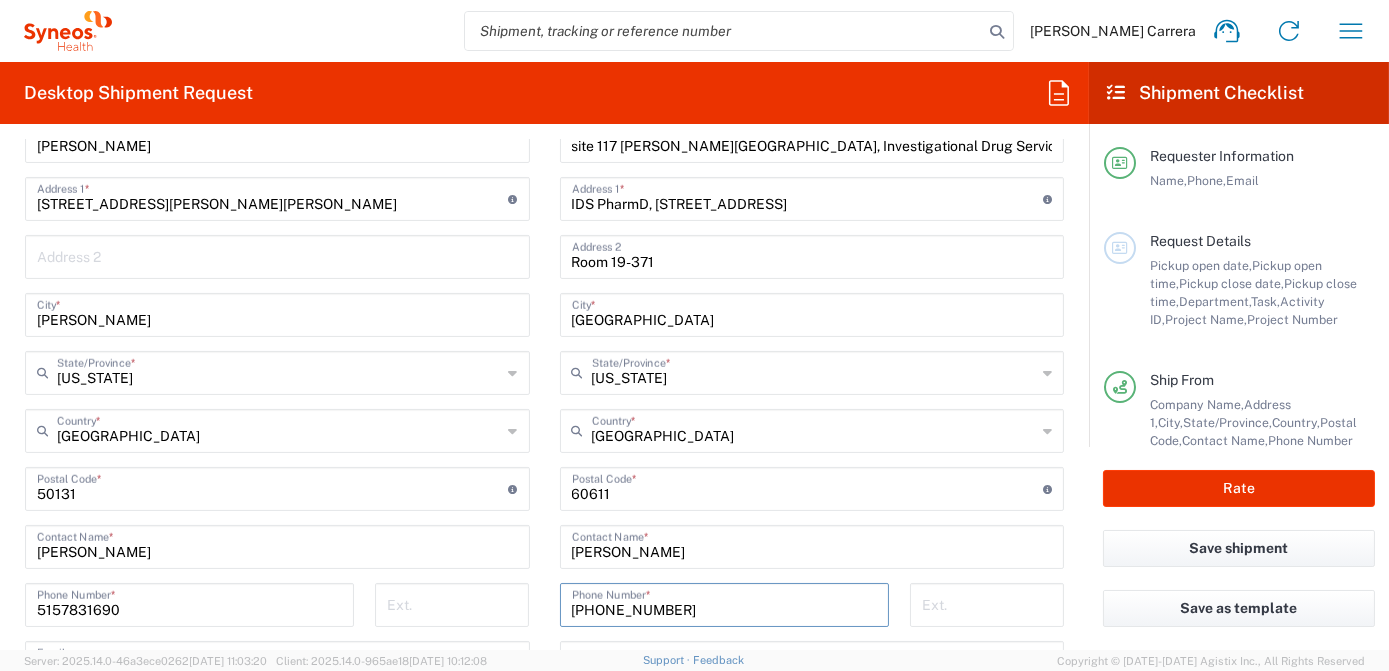 click on "[PHONE_NUMBER]" at bounding box center (724, 603) 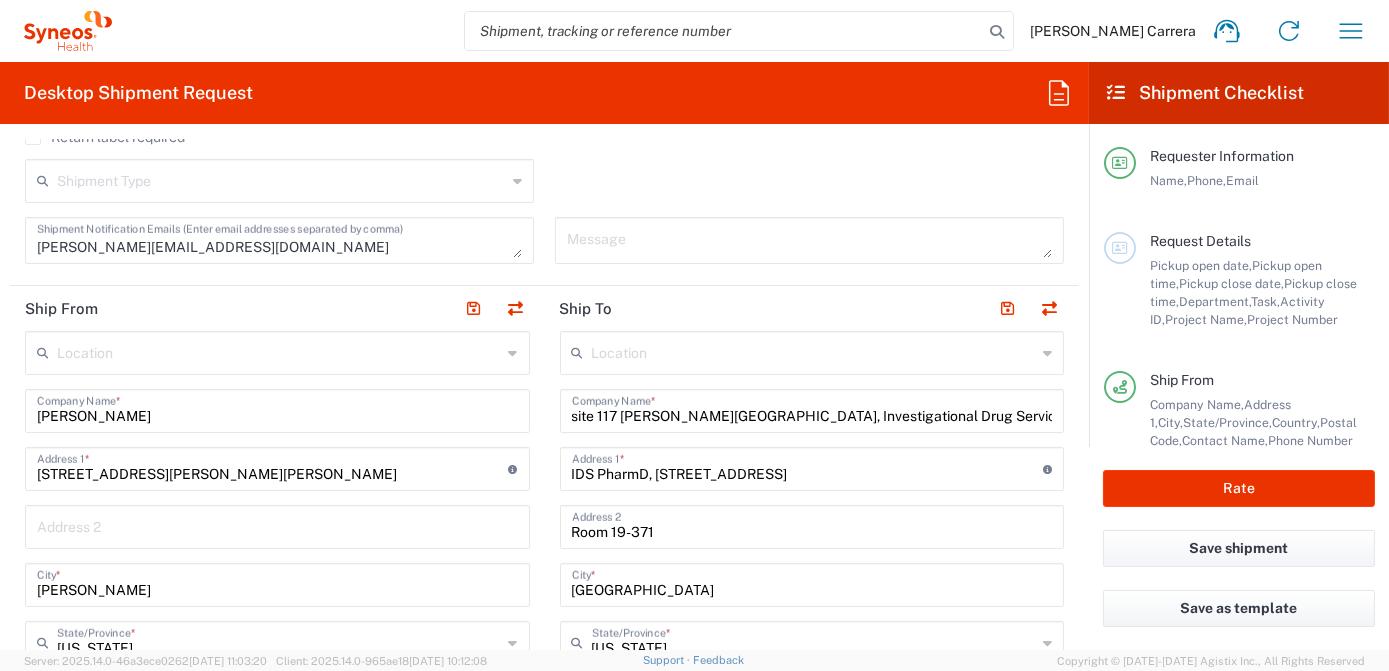 scroll, scrollTop: 636, scrollLeft: 0, axis: vertical 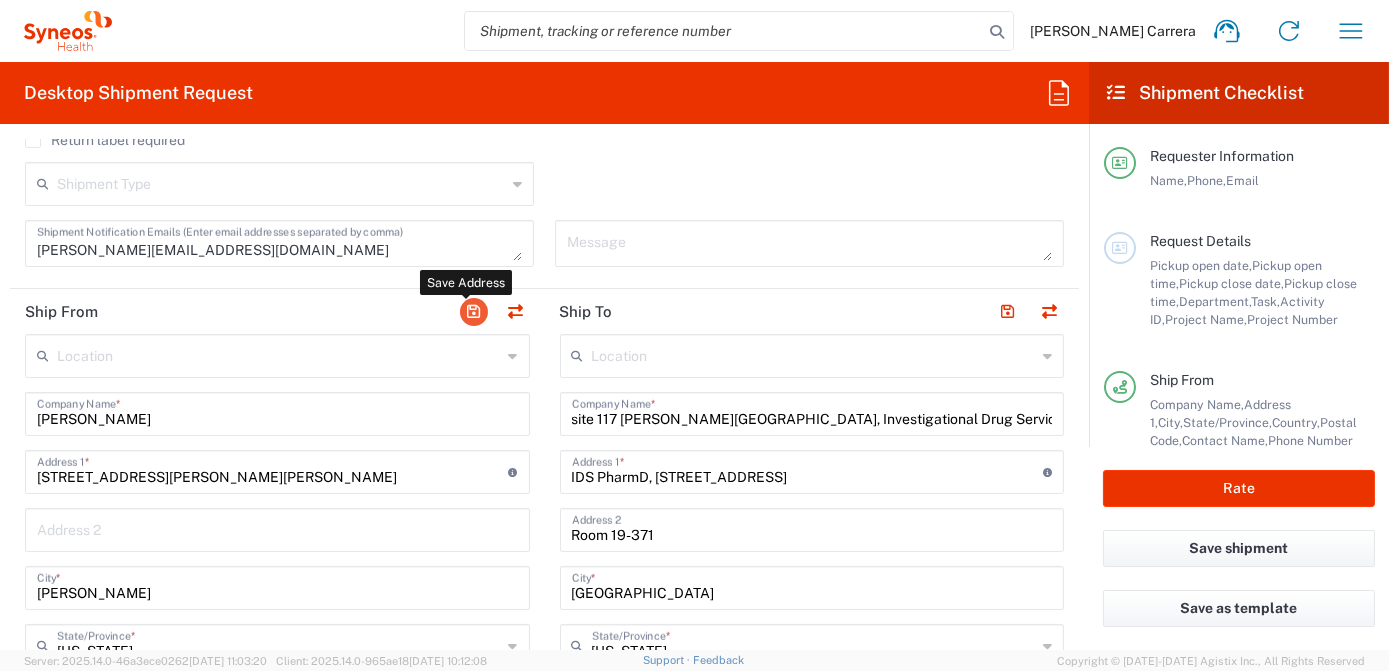 type on "5157831690" 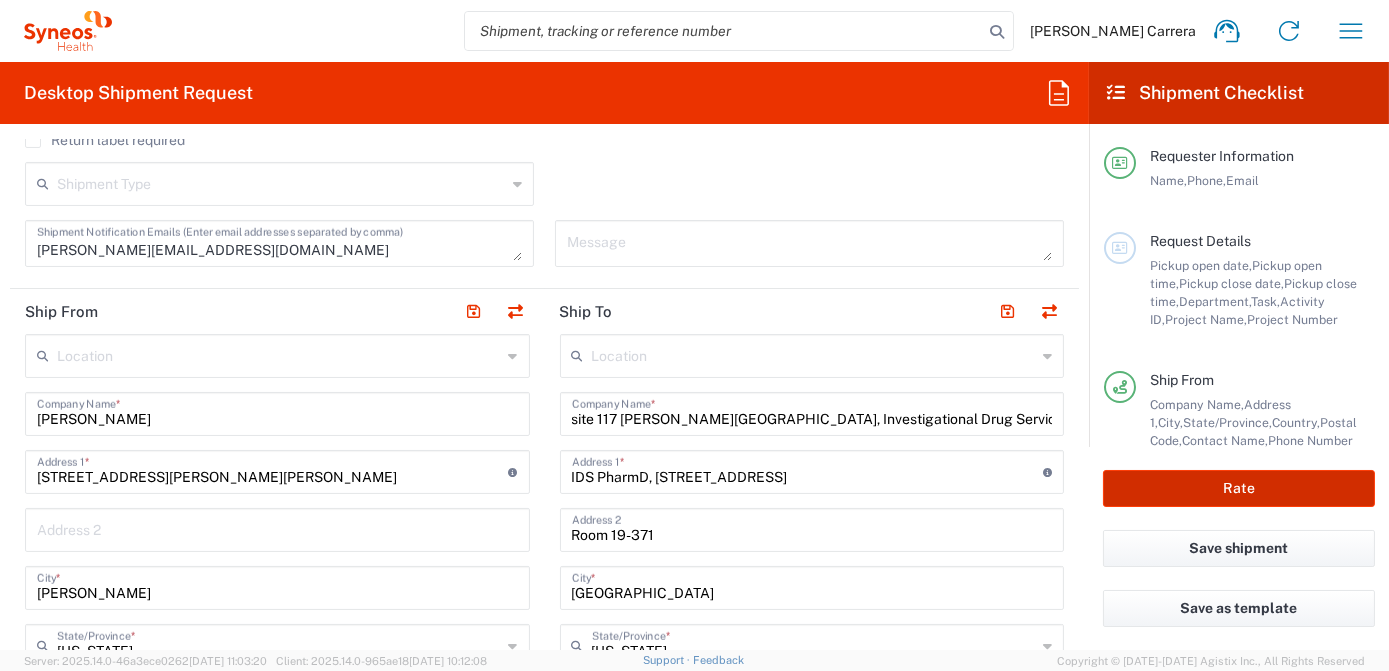 click on "Rate" 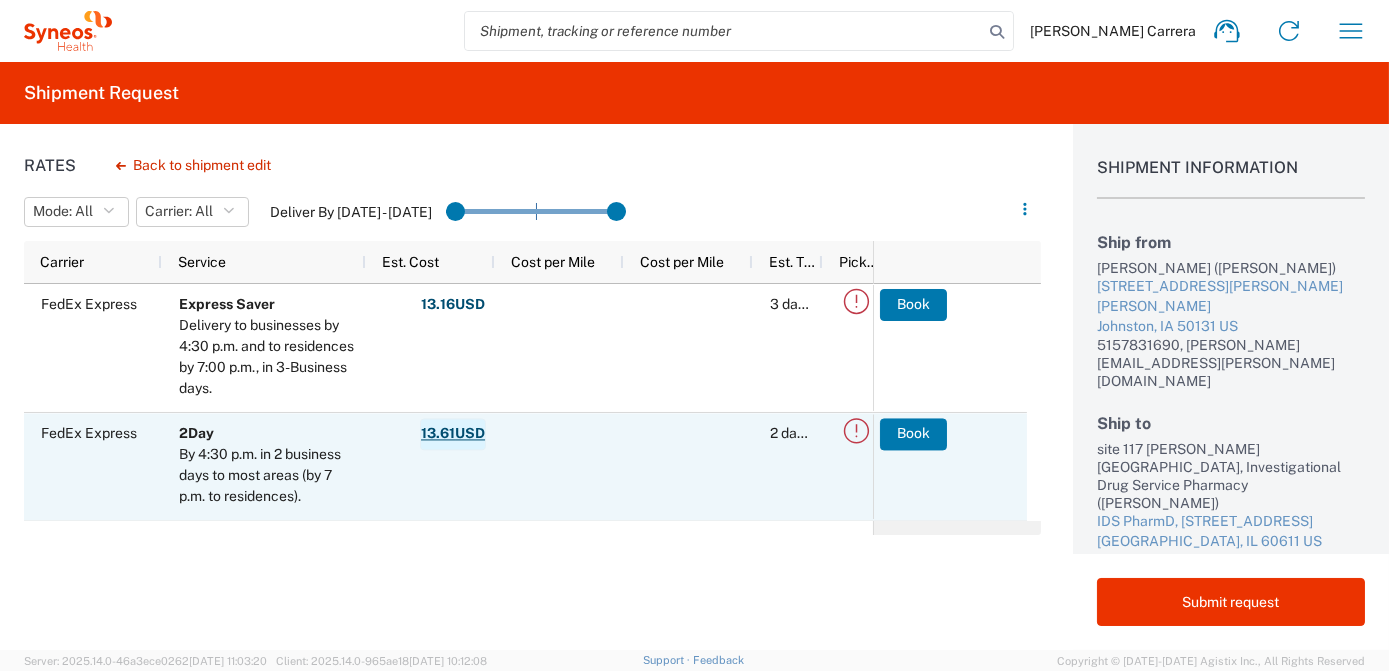 scroll, scrollTop: 90, scrollLeft: 0, axis: vertical 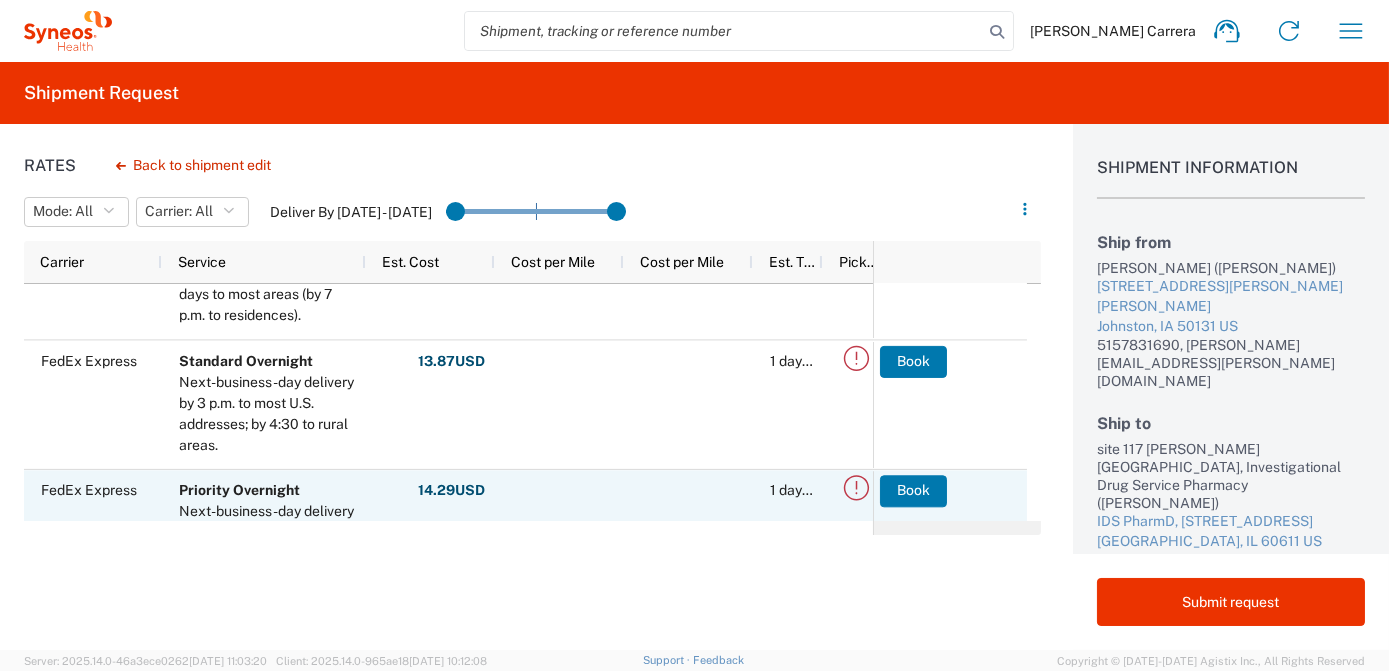 click on "Book" 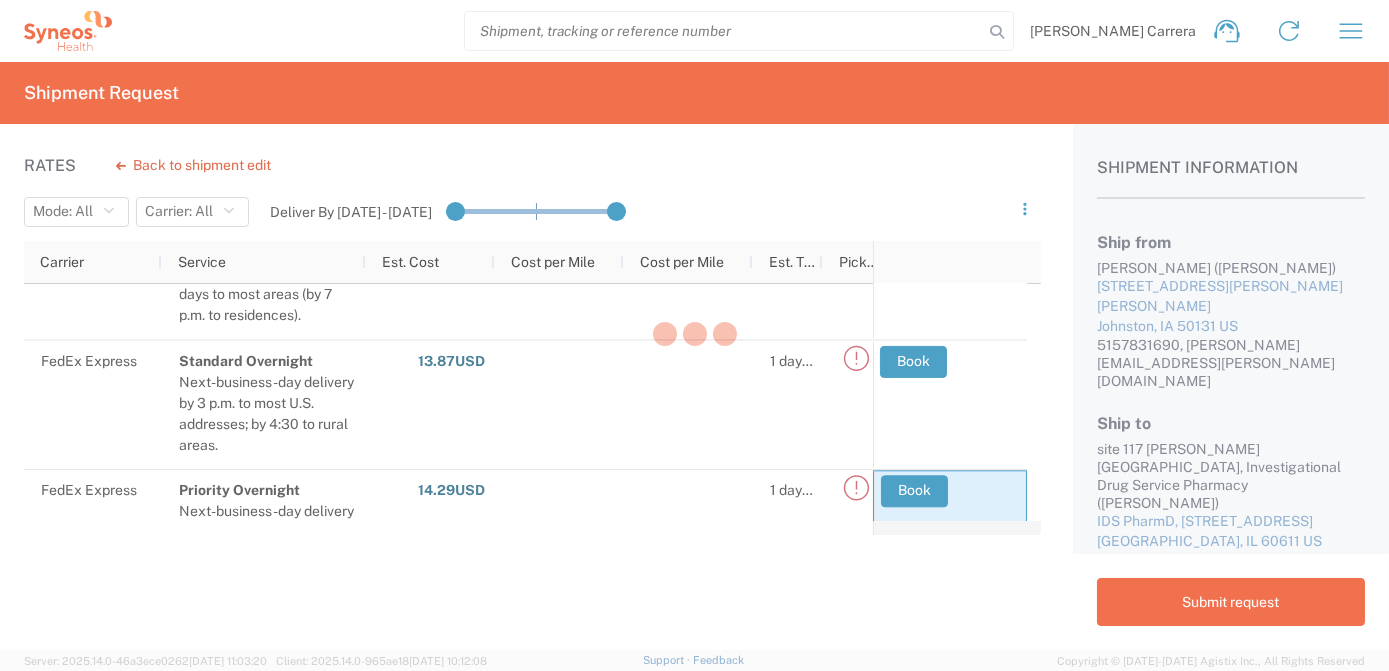 click 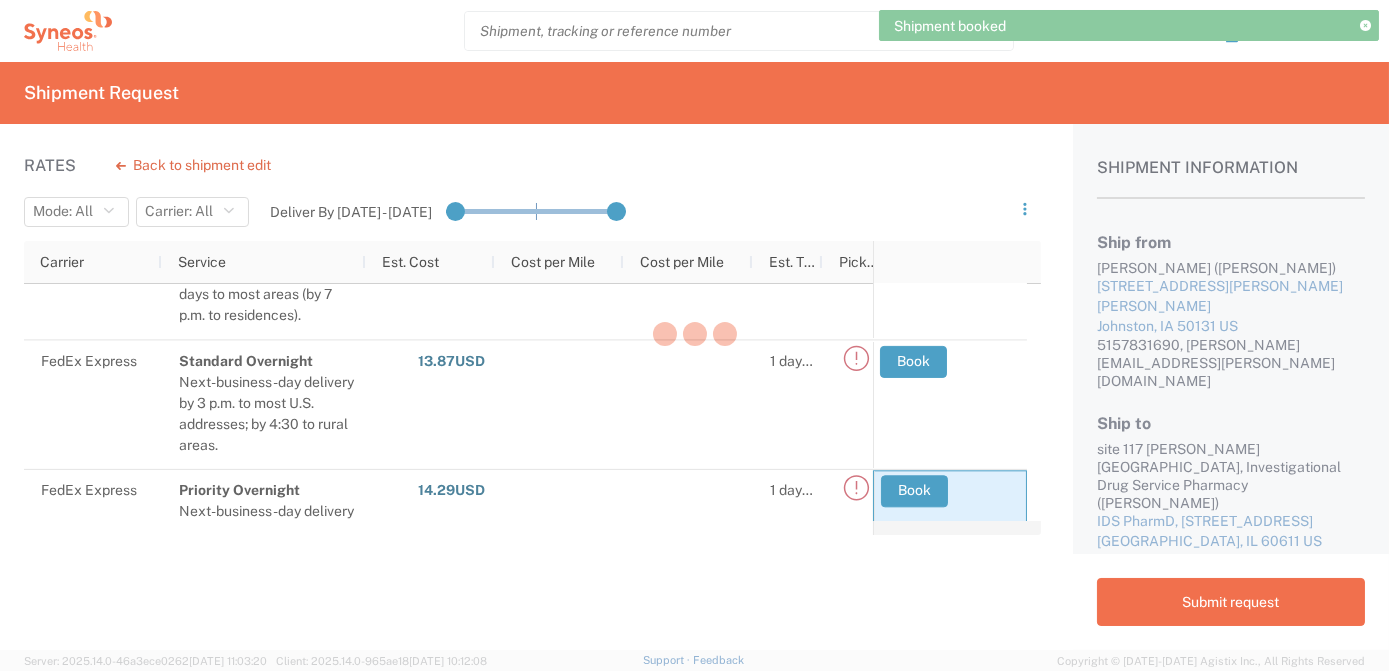 click 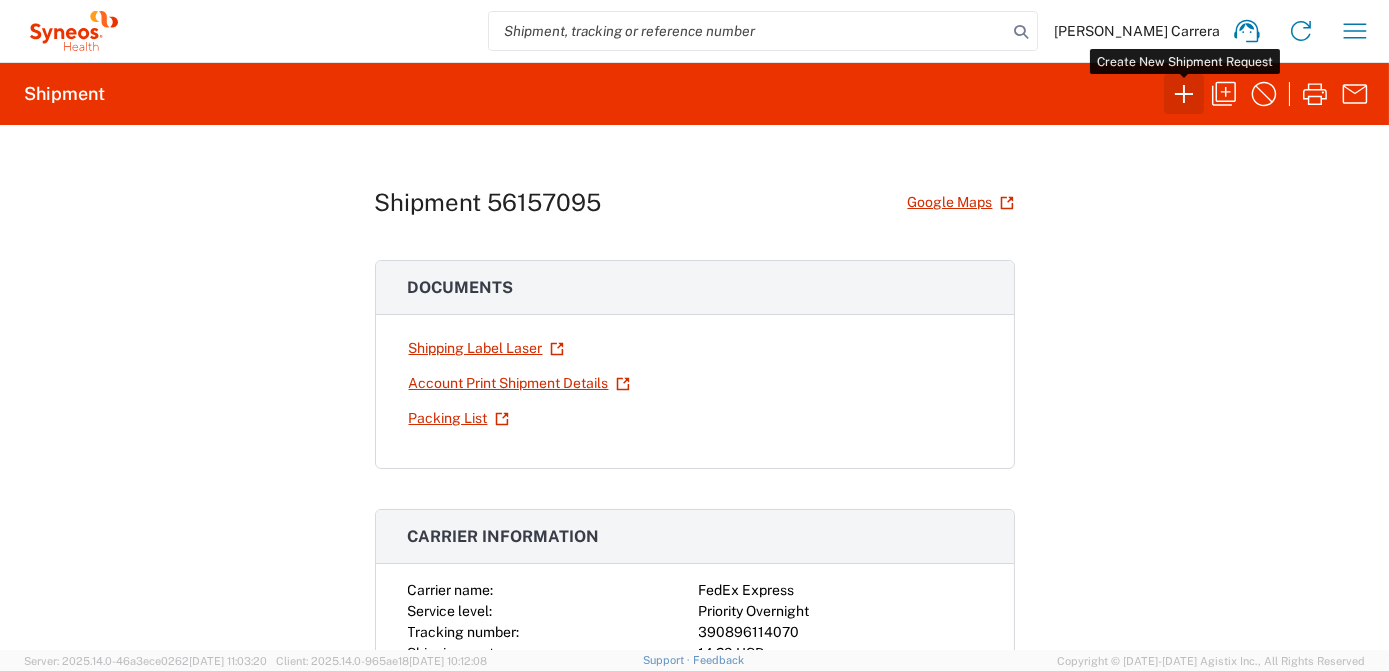 click 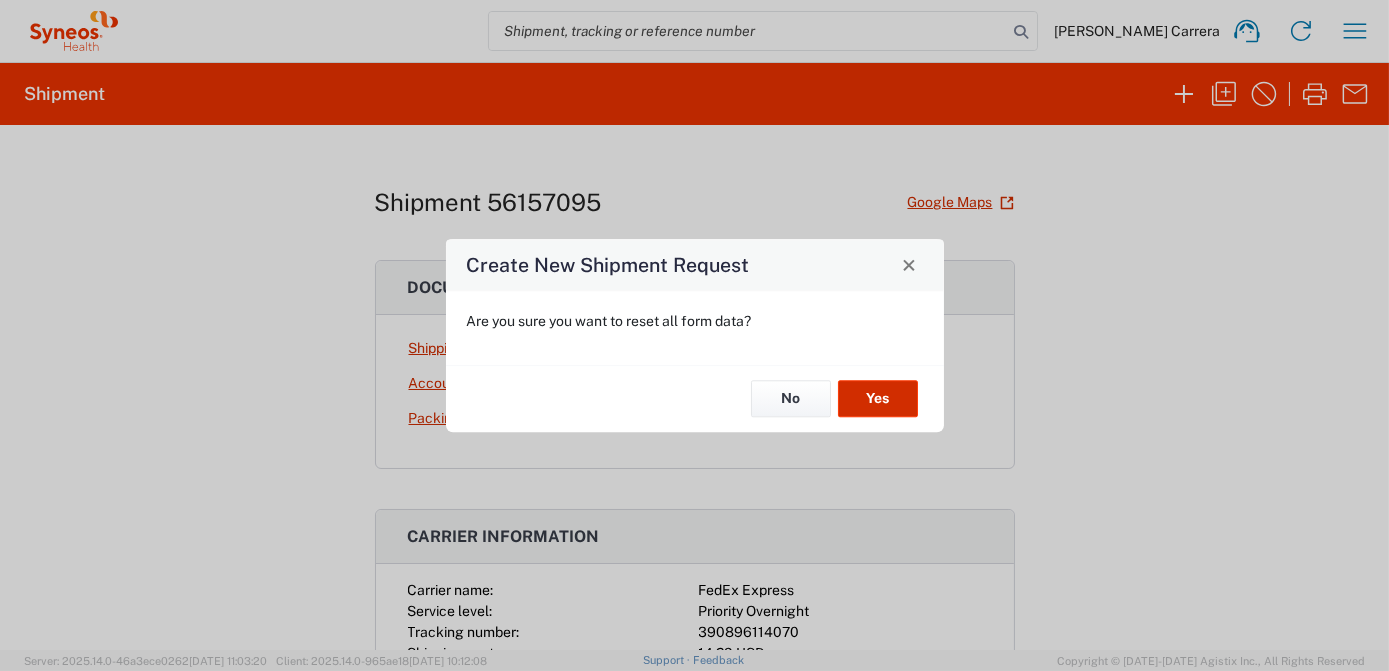 click on "Yes" 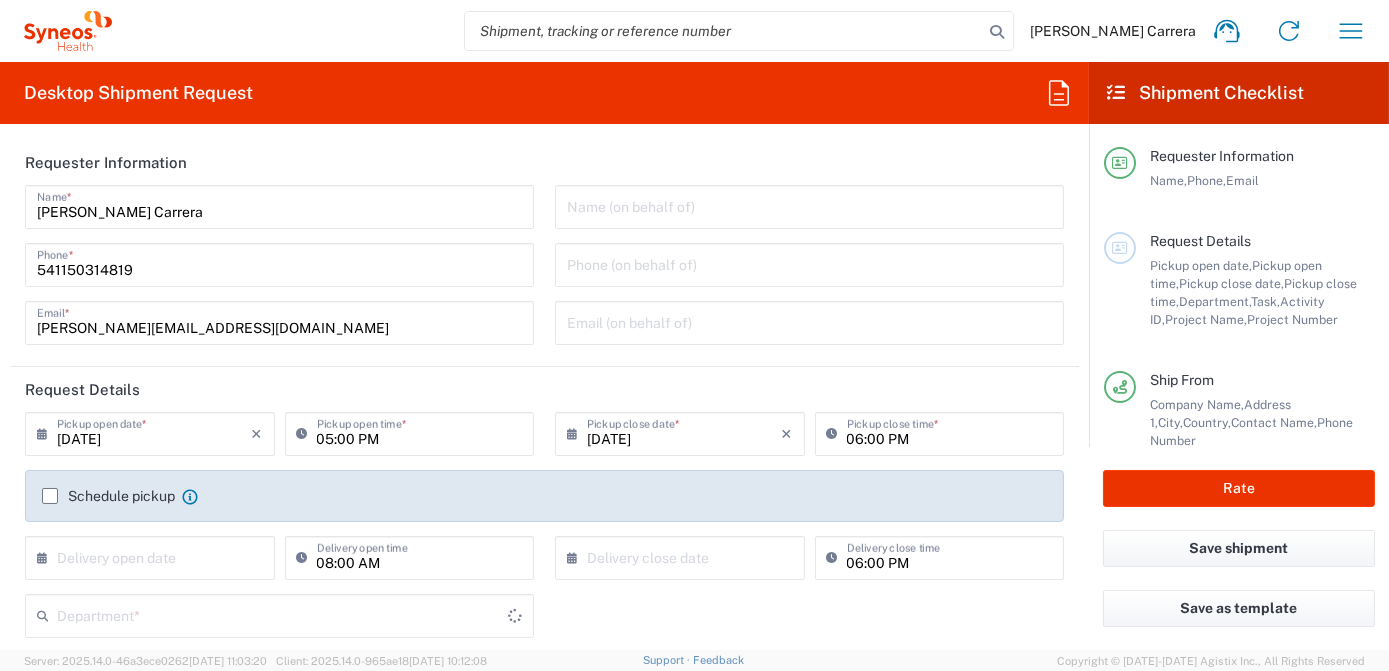 type on "3190" 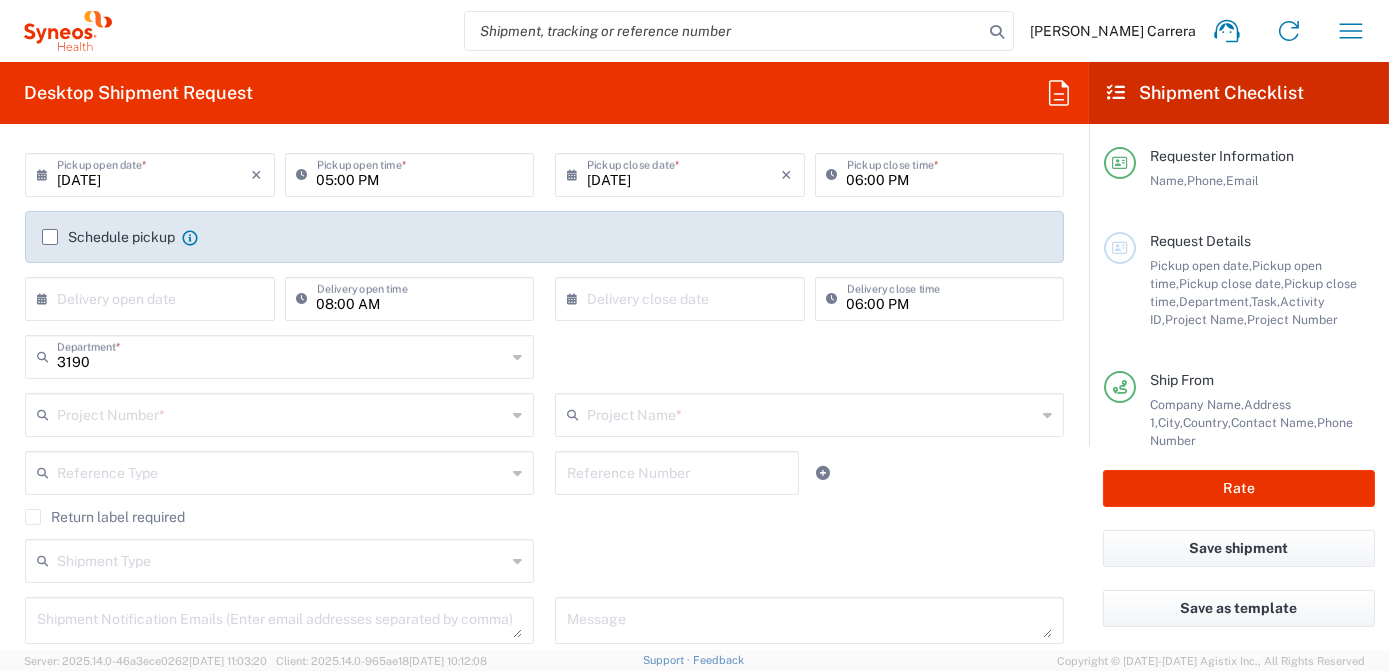 scroll, scrollTop: 272, scrollLeft: 0, axis: vertical 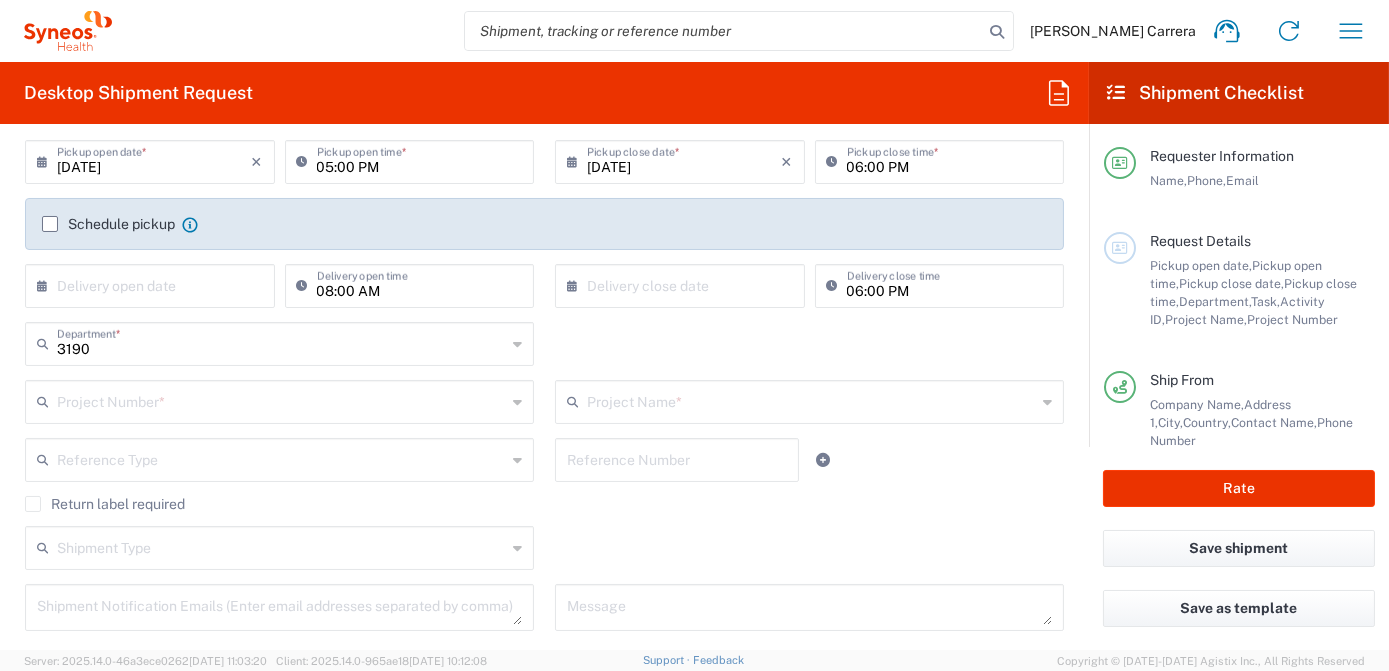 click at bounding box center (811, 400) 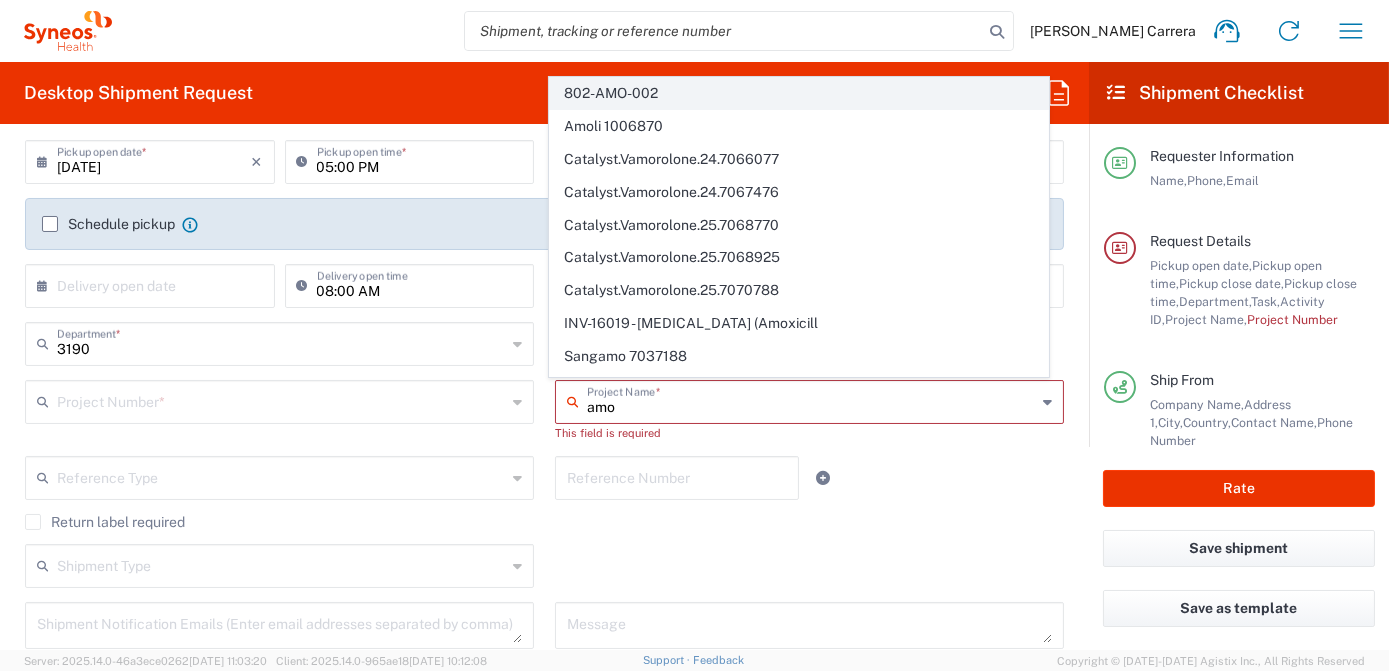 click on "802-AMO-002" 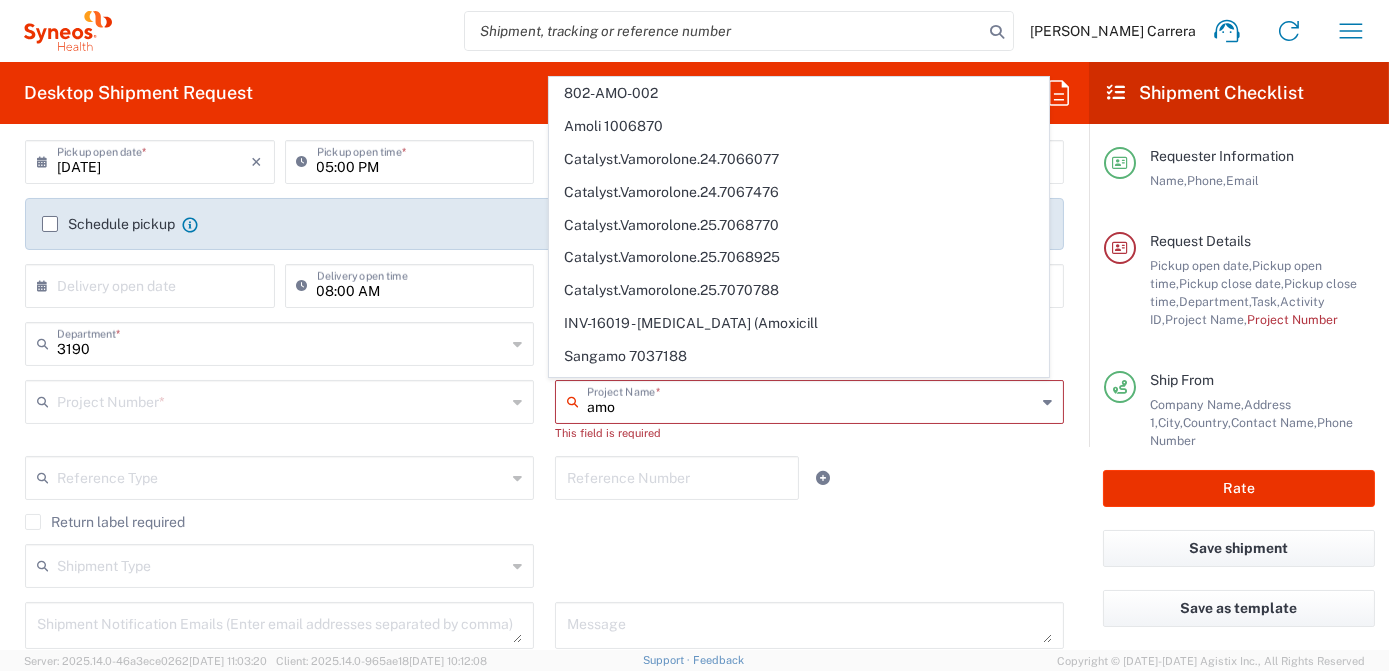 type on "802-AMO-002" 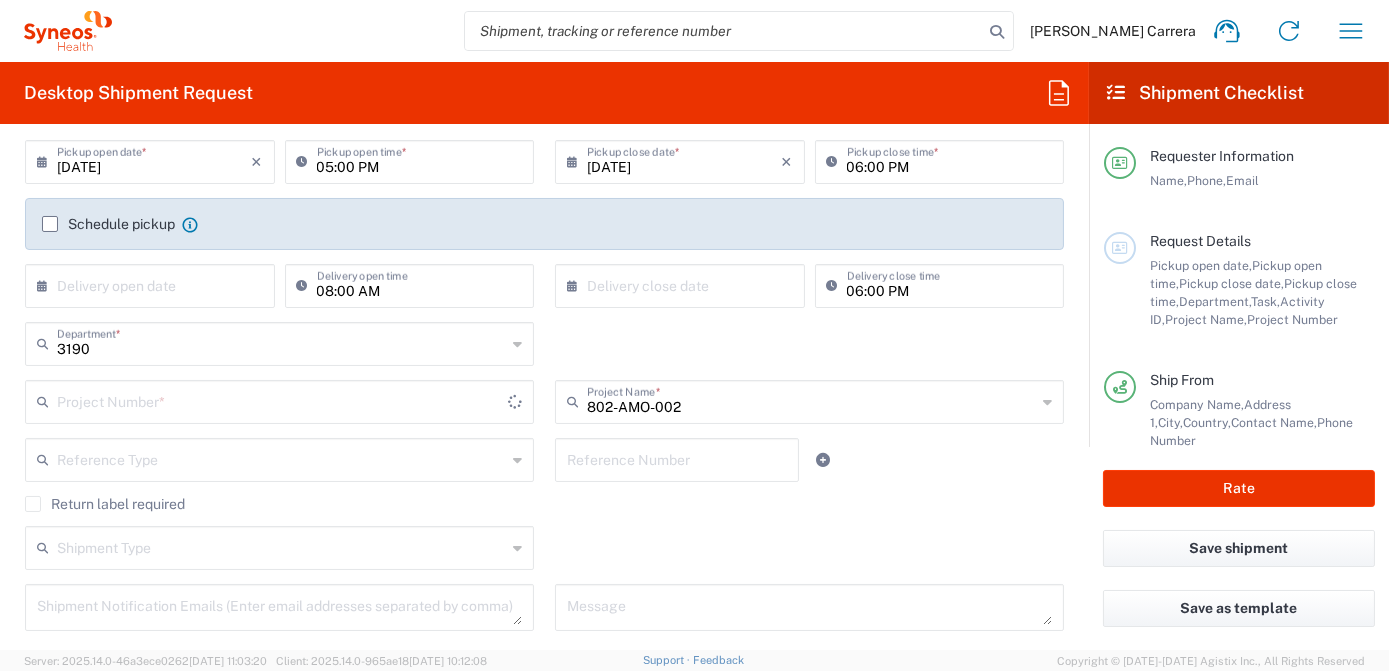 type on "OPP 01552" 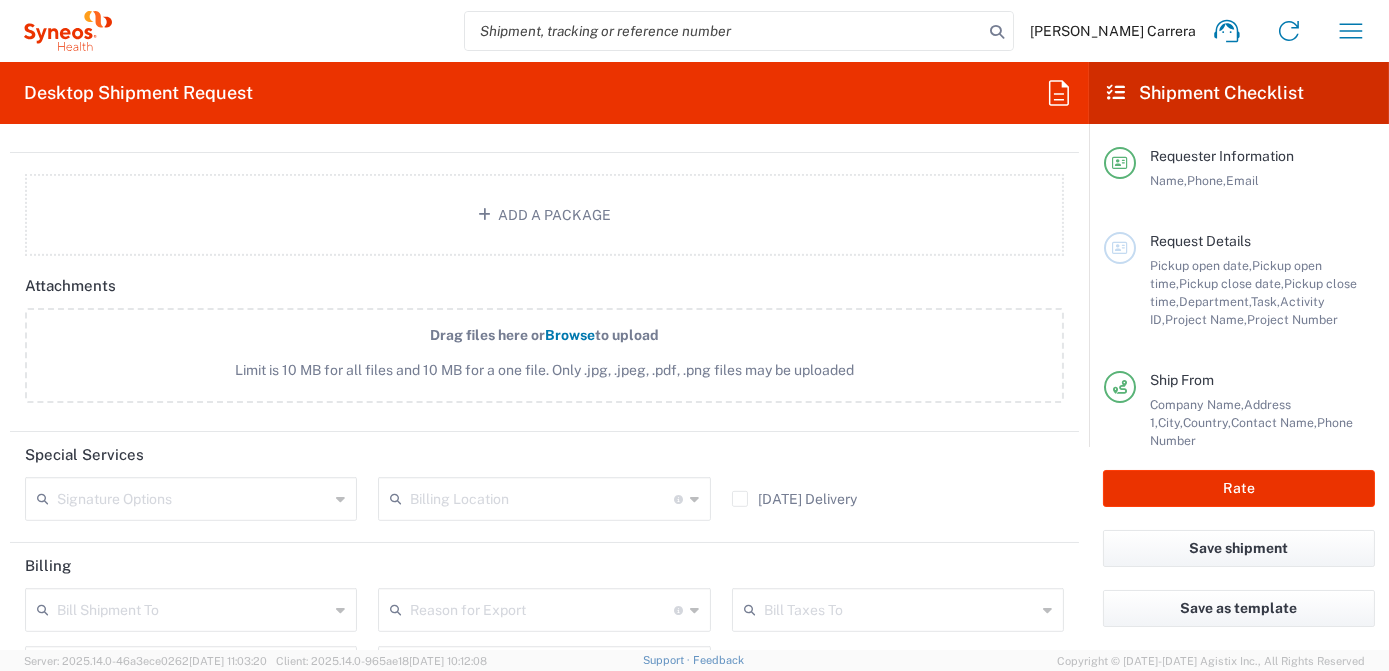scroll, scrollTop: 2272, scrollLeft: 0, axis: vertical 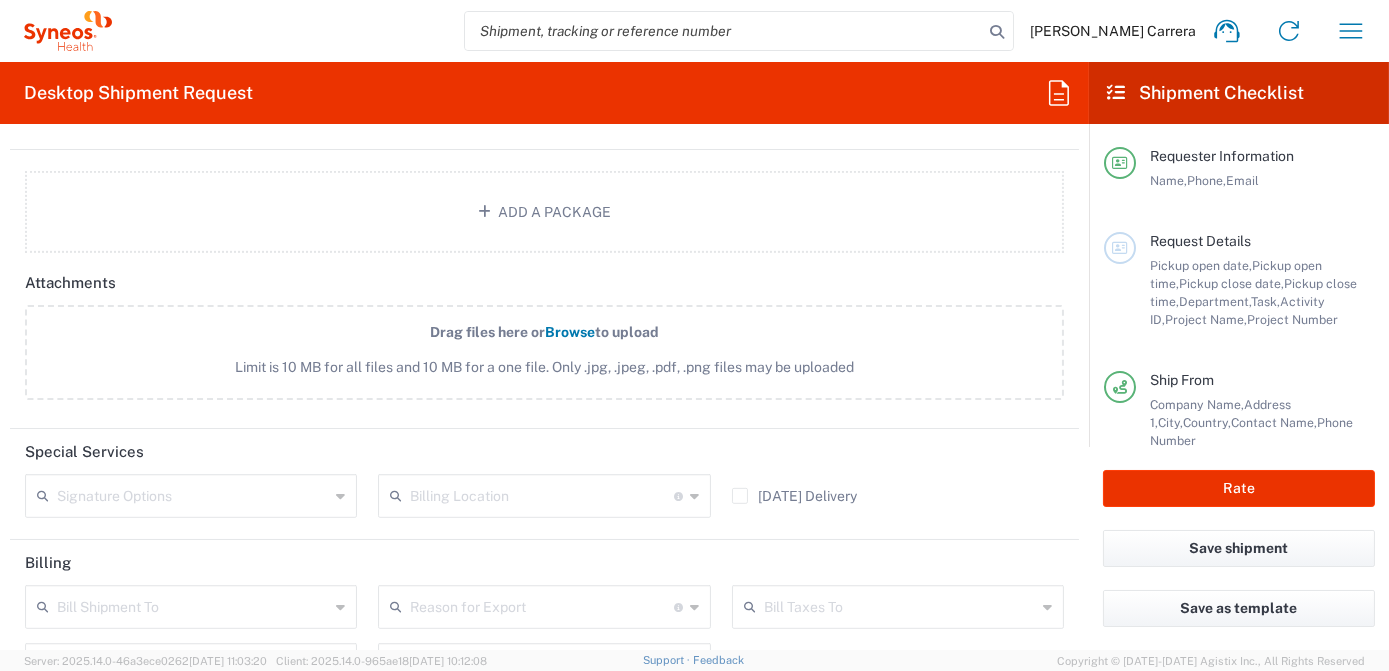 click at bounding box center [541, 494] 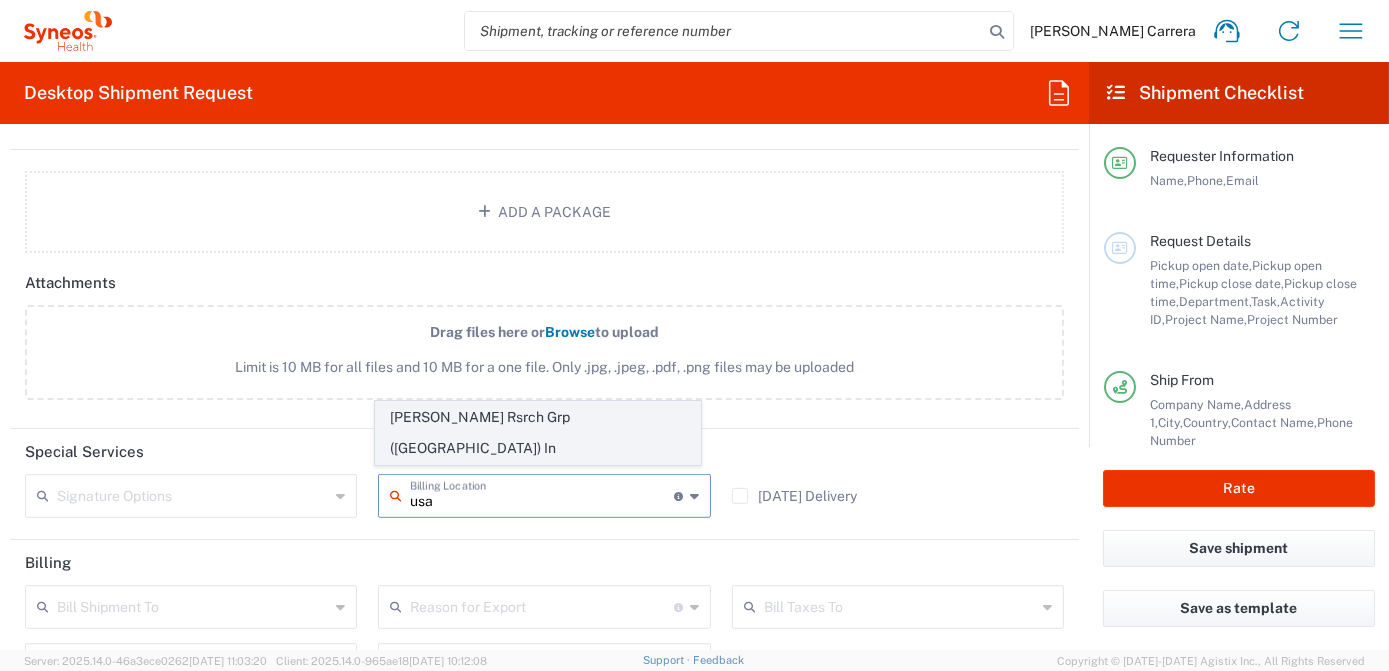 click on "[PERSON_NAME] Rsrch Grp ([GEOGRAPHIC_DATA]) In" 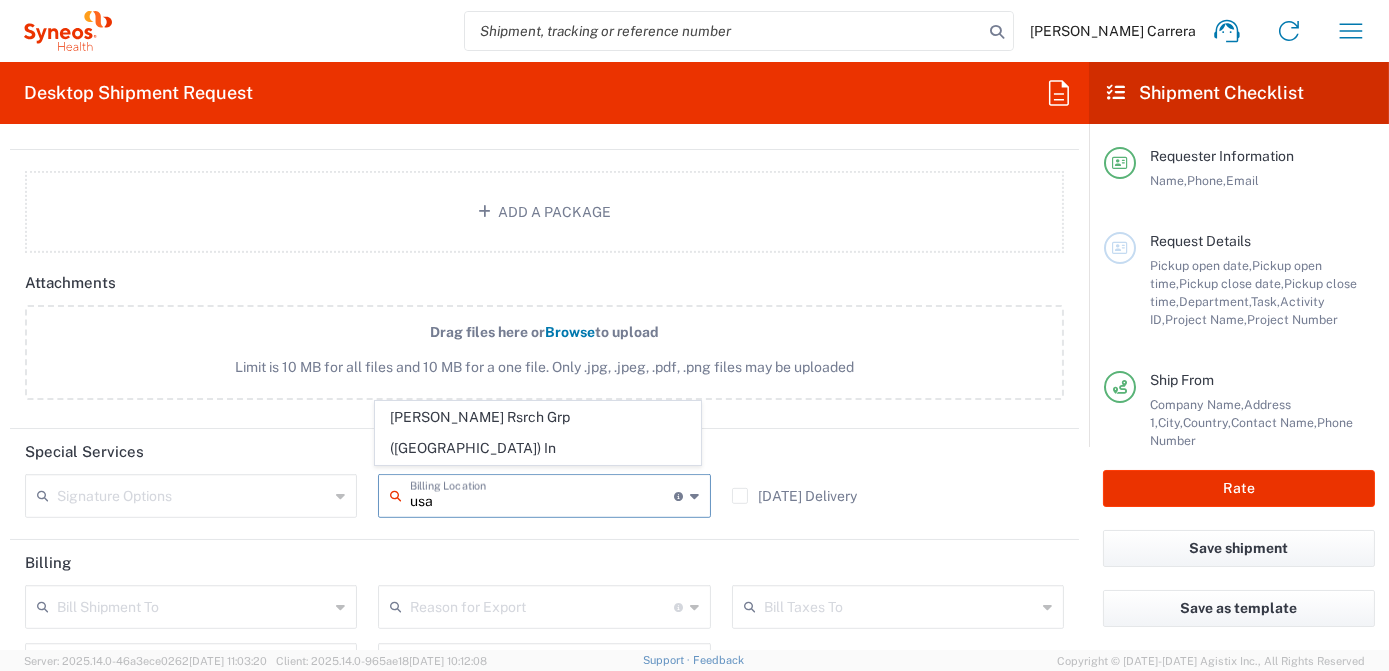 type on "[PERSON_NAME] Rsrch Grp ([GEOGRAPHIC_DATA]) In" 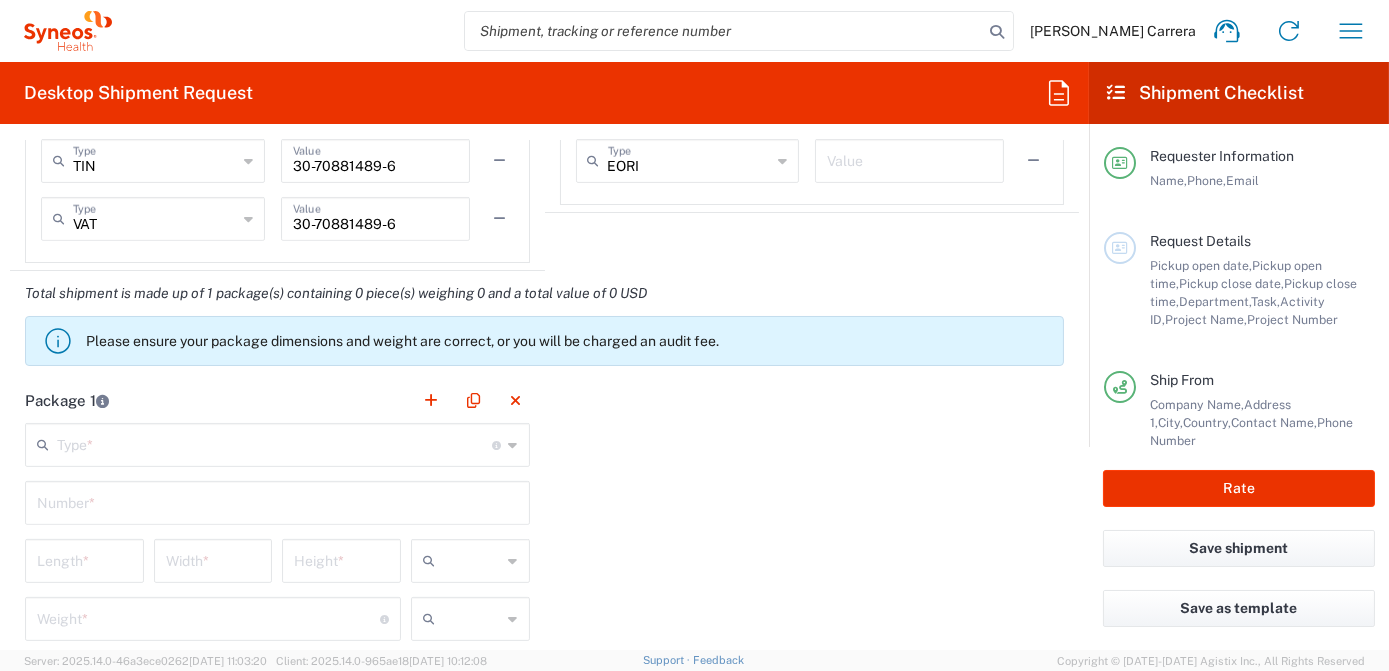 scroll, scrollTop: 1636, scrollLeft: 0, axis: vertical 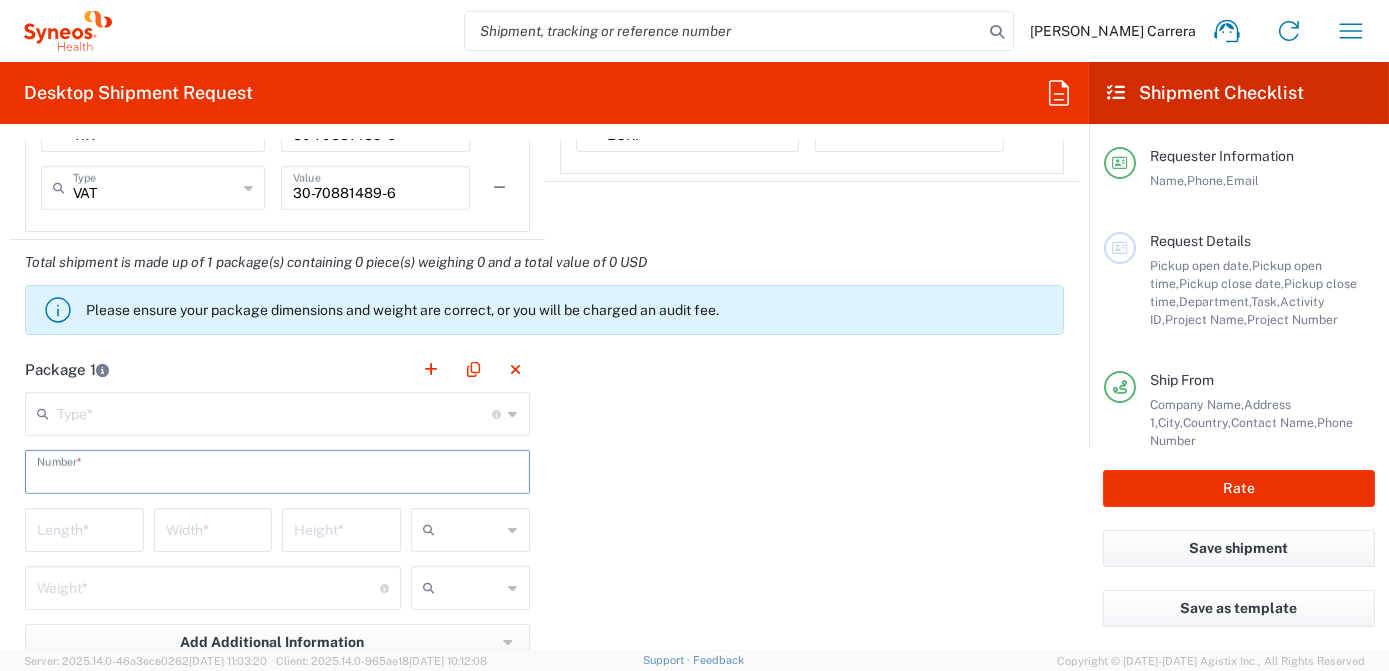 click at bounding box center (277, 470) 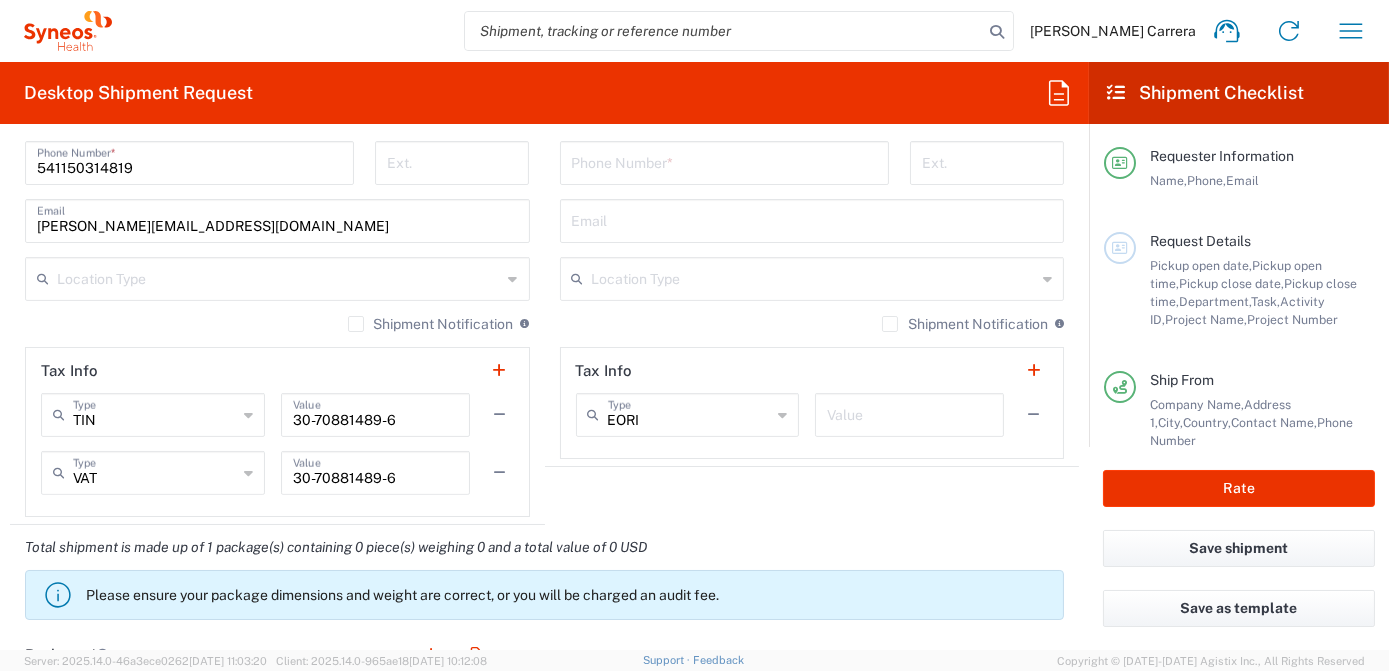 scroll, scrollTop: 1545, scrollLeft: 0, axis: vertical 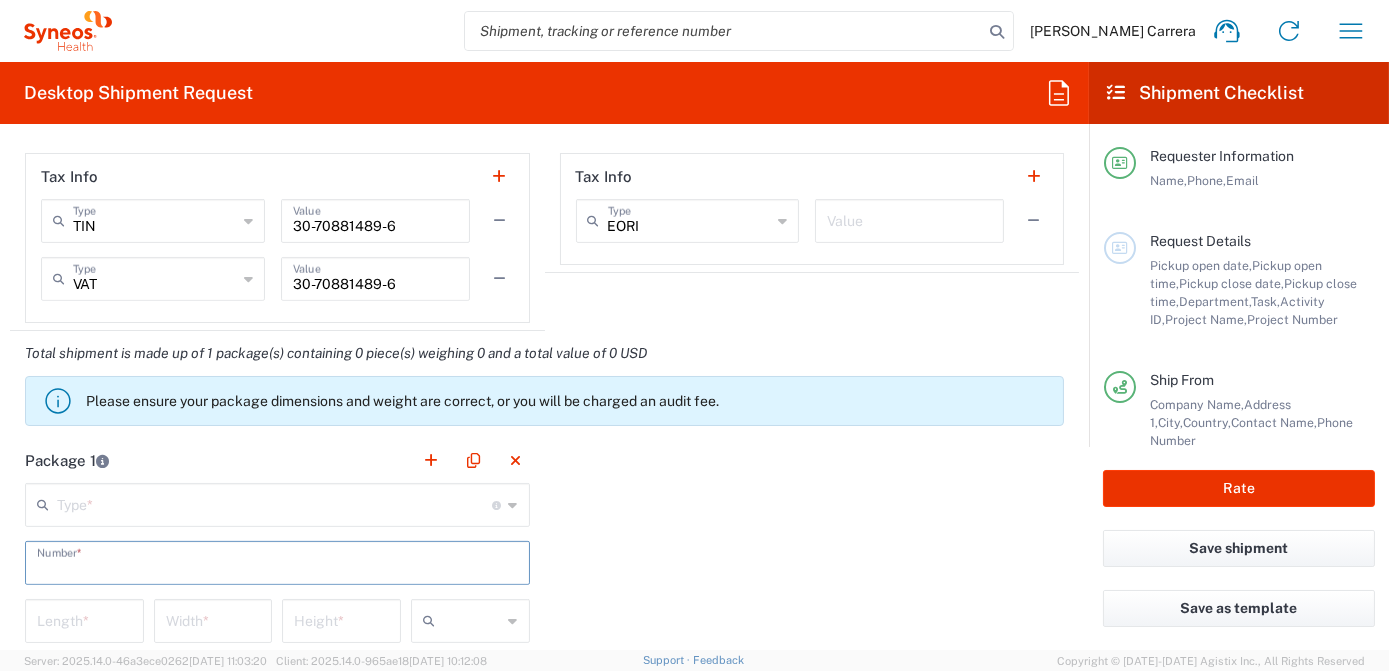 click at bounding box center [275, 503] 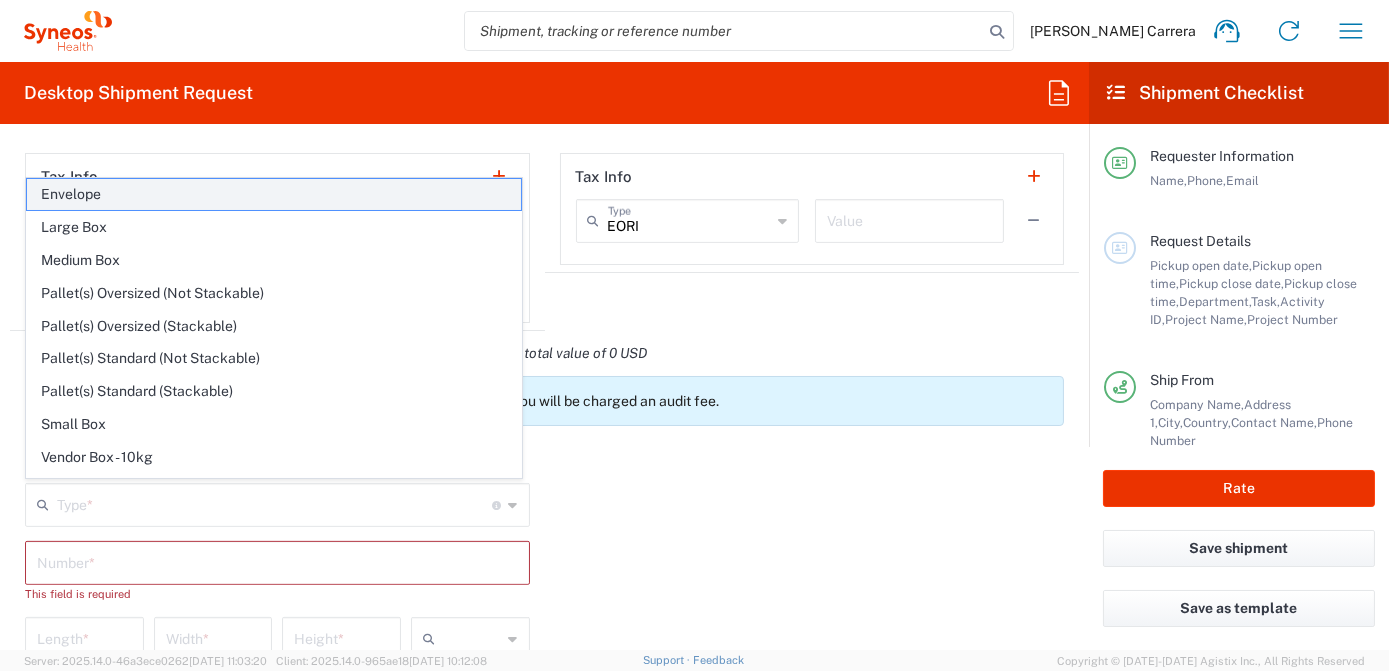 click on "Envelope" 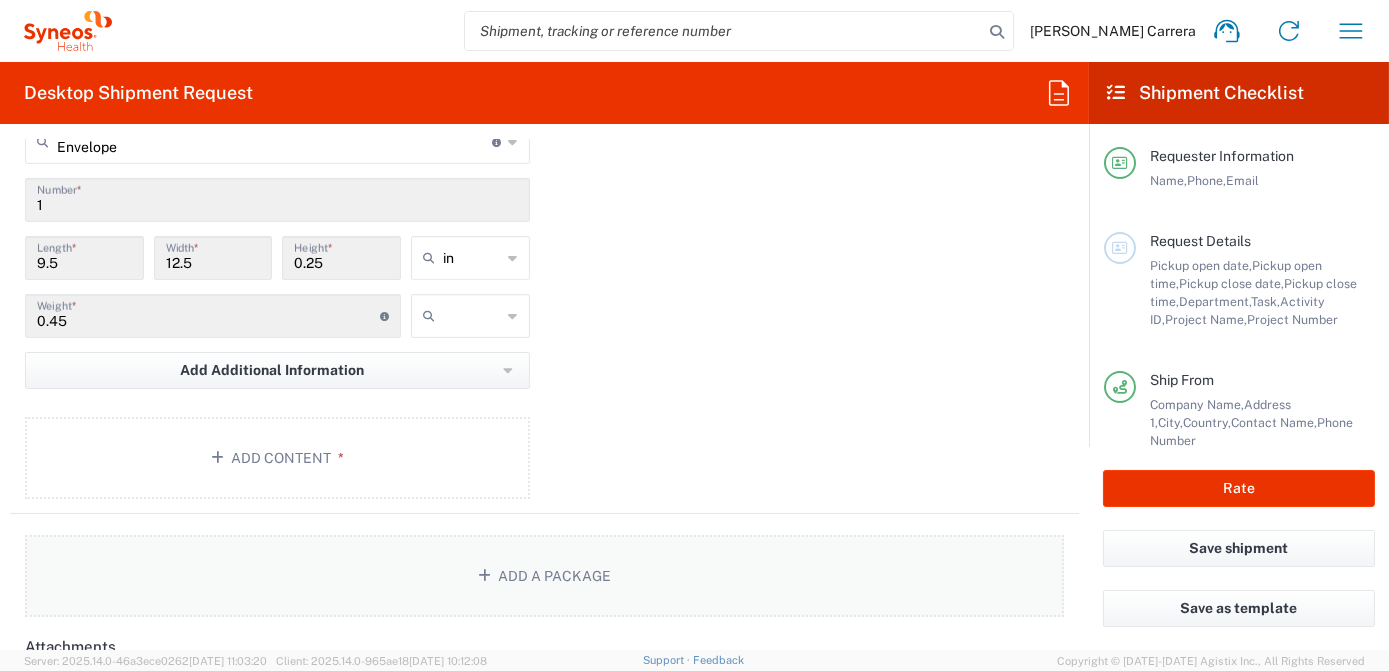 scroll, scrollTop: 1909, scrollLeft: 0, axis: vertical 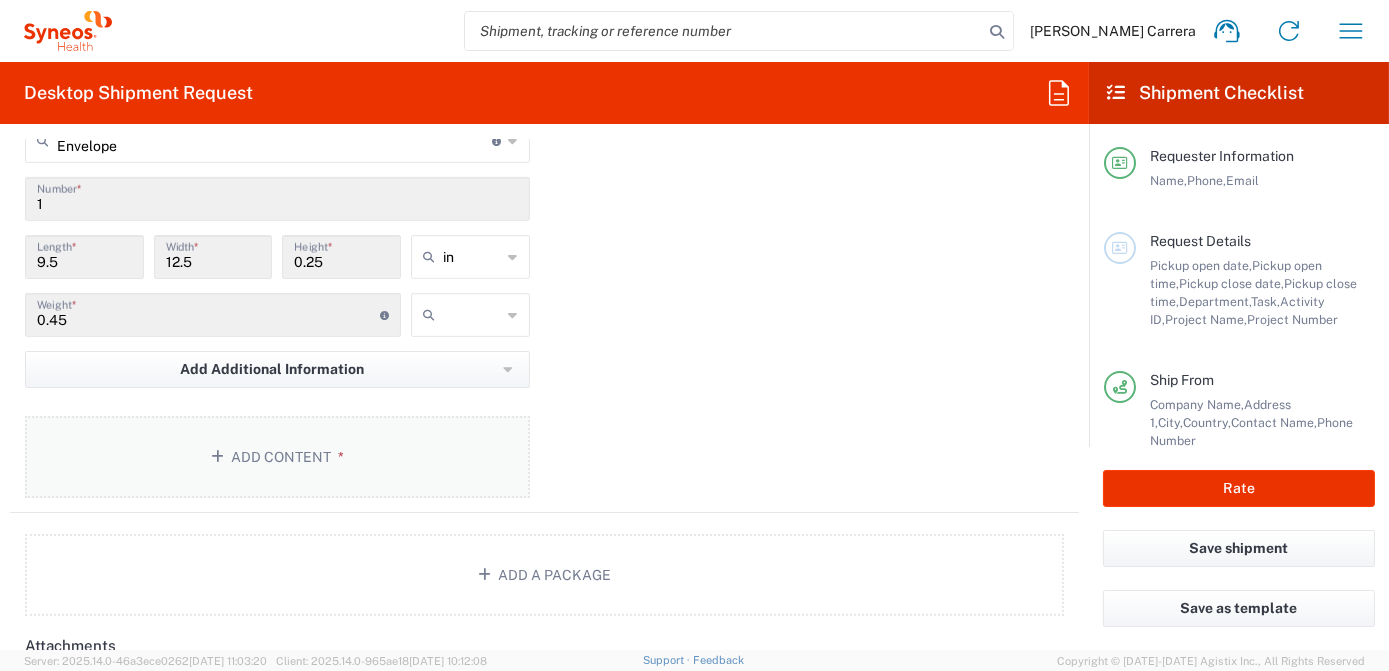 click 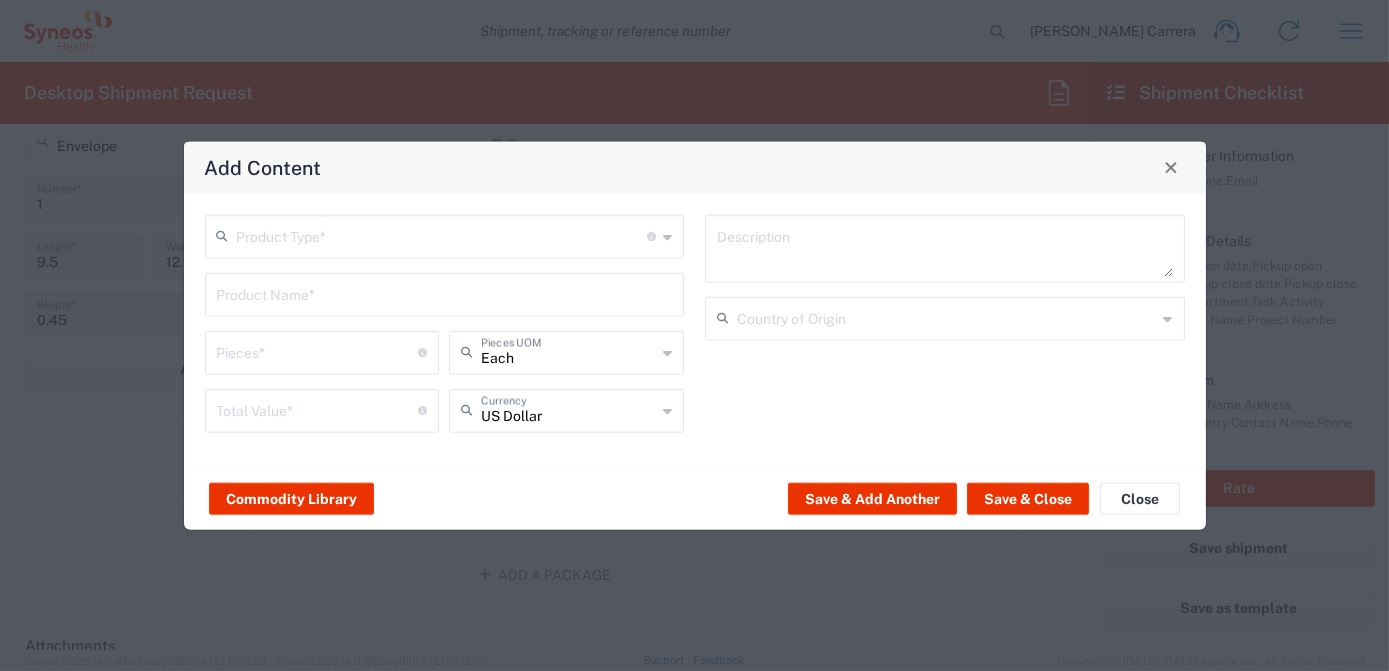 click at bounding box center (442, 234) 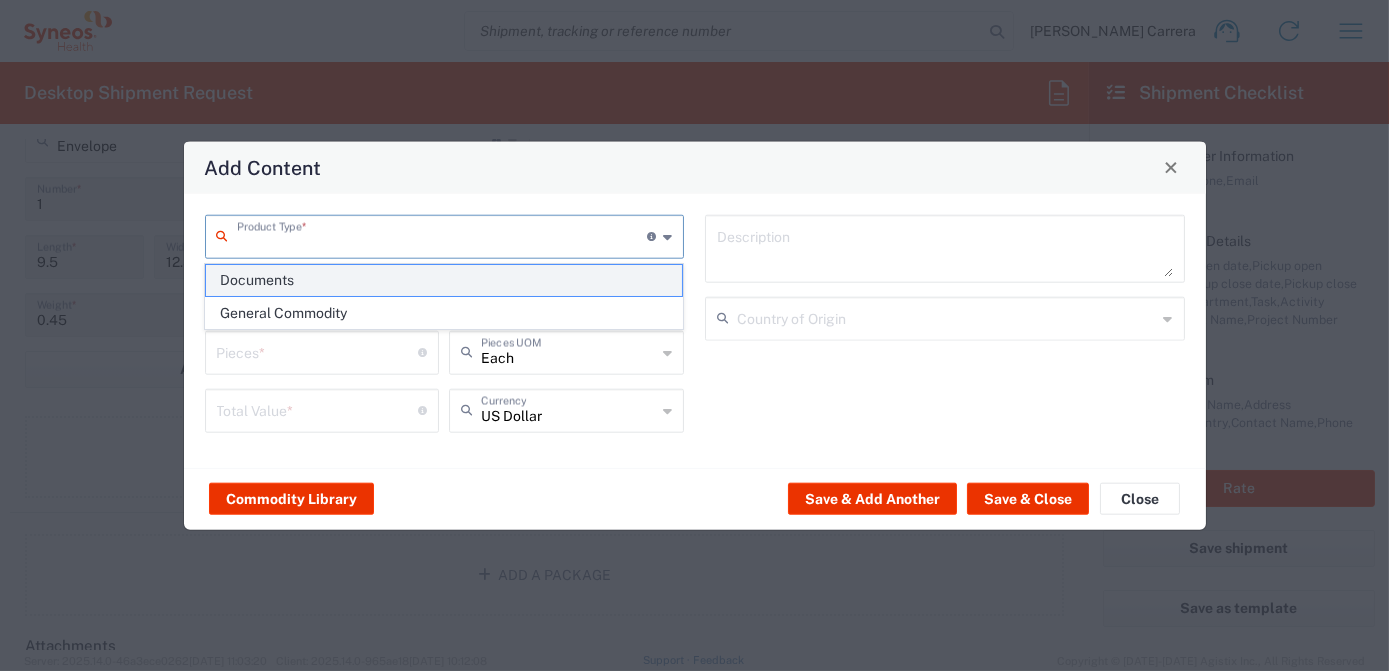 click on "Documents" 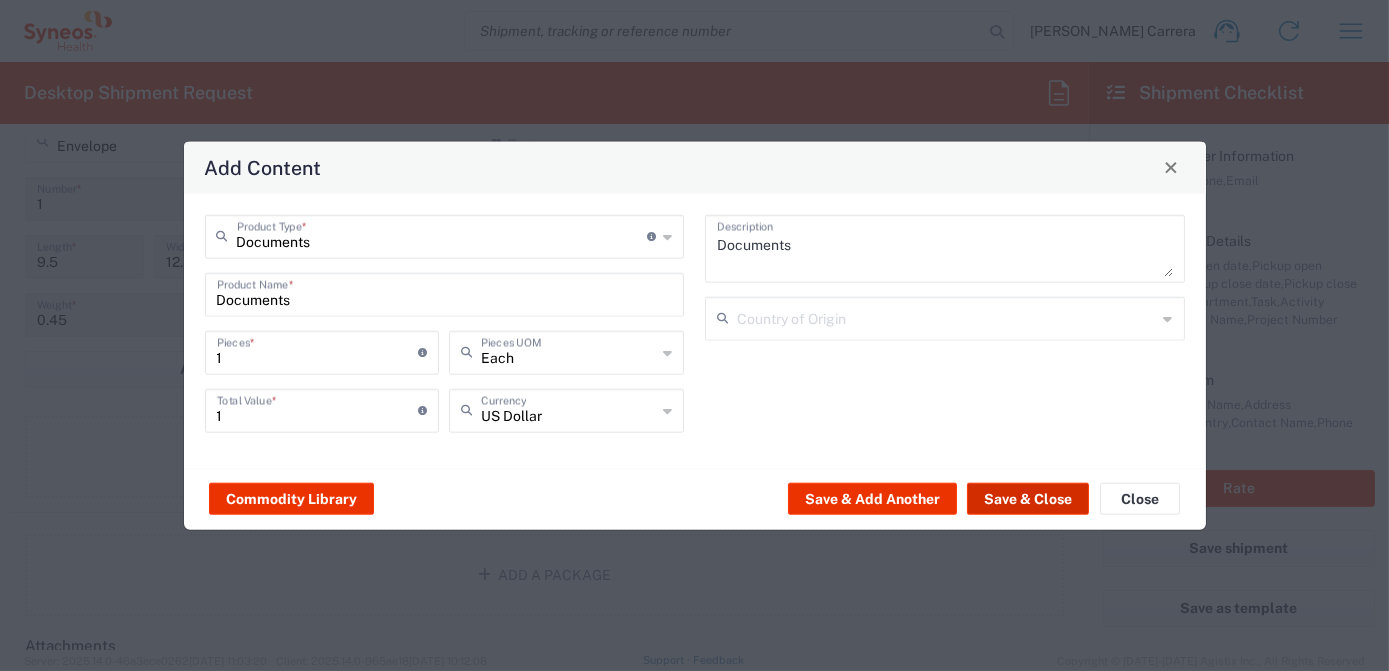 click on "Save & Close" 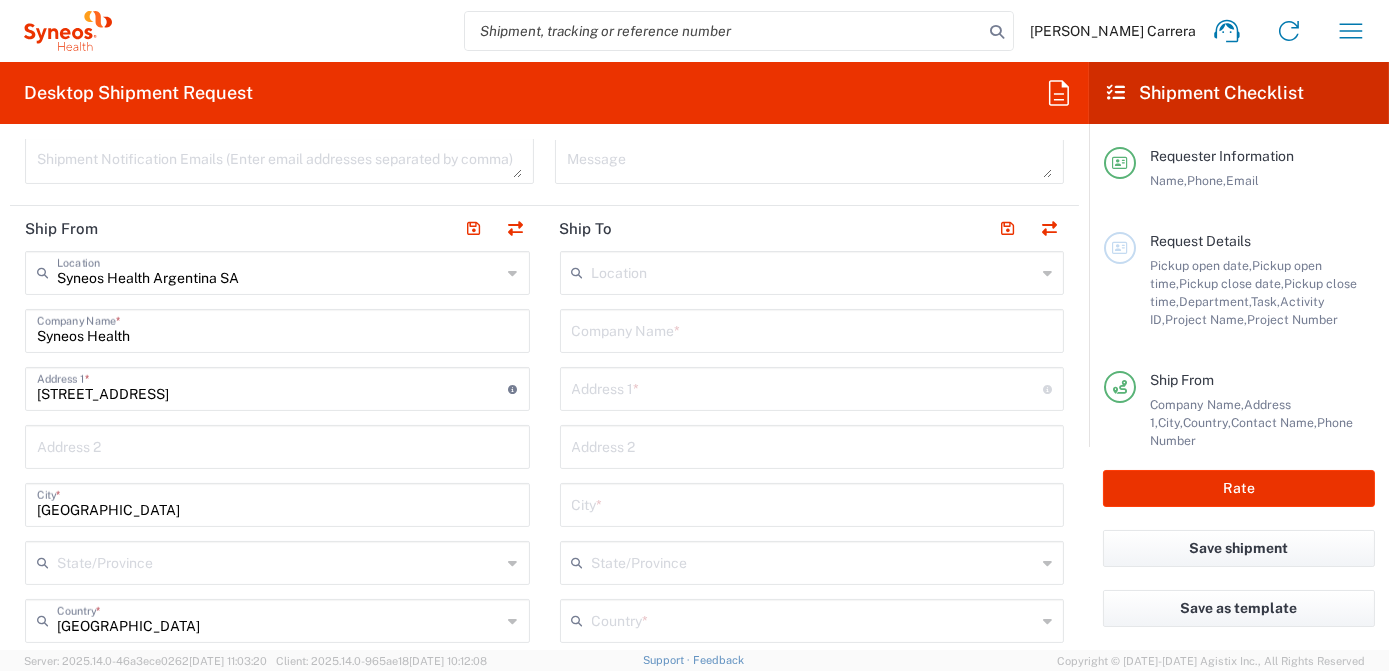 scroll, scrollTop: 636, scrollLeft: 0, axis: vertical 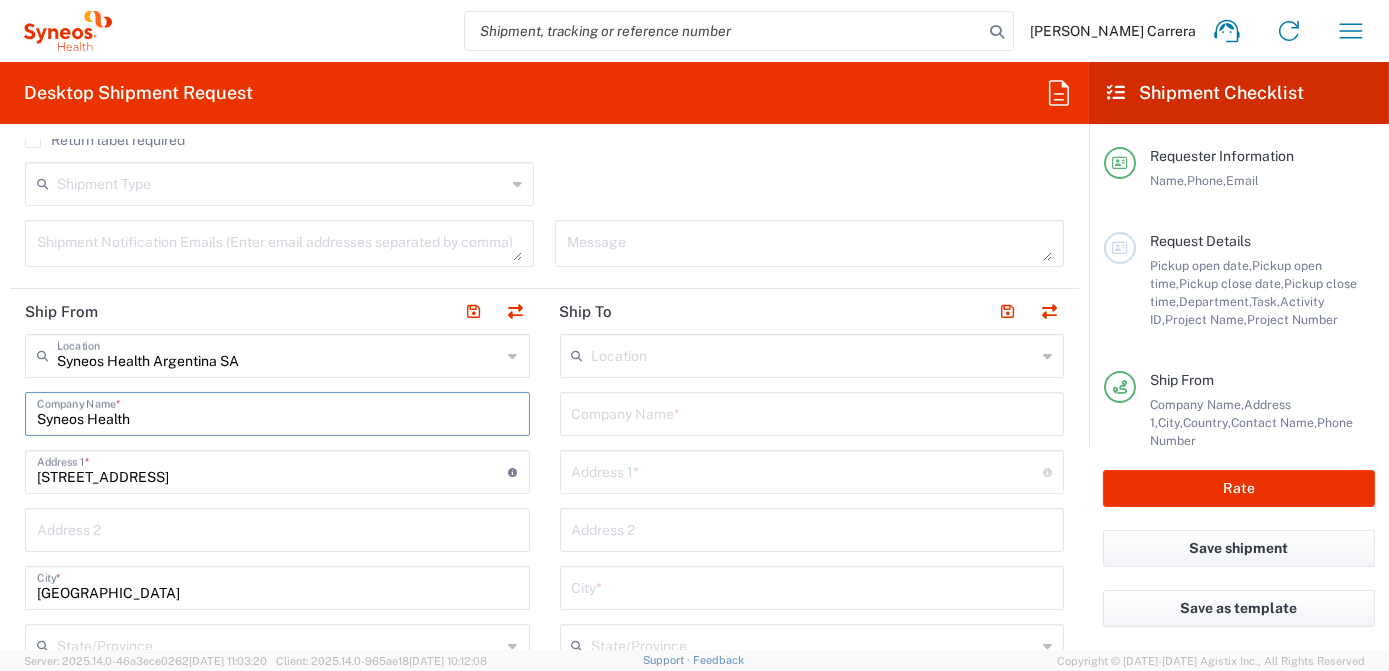 drag, startPoint x: 180, startPoint y: 414, endPoint x: 0, endPoint y: 422, distance: 180.17769 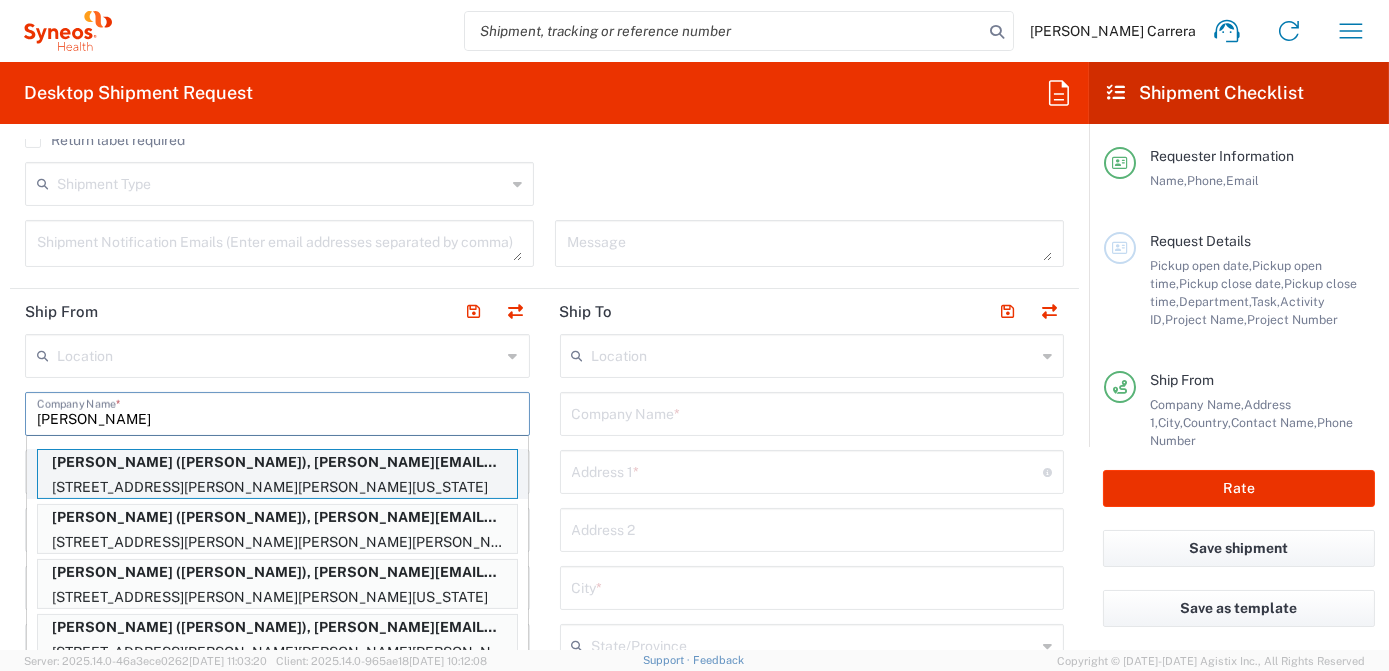 click on "[PERSON_NAME] ([PERSON_NAME]), [PERSON_NAME][EMAIL_ADDRESS][PERSON_NAME][DOMAIN_NAME]" at bounding box center [277, 462] 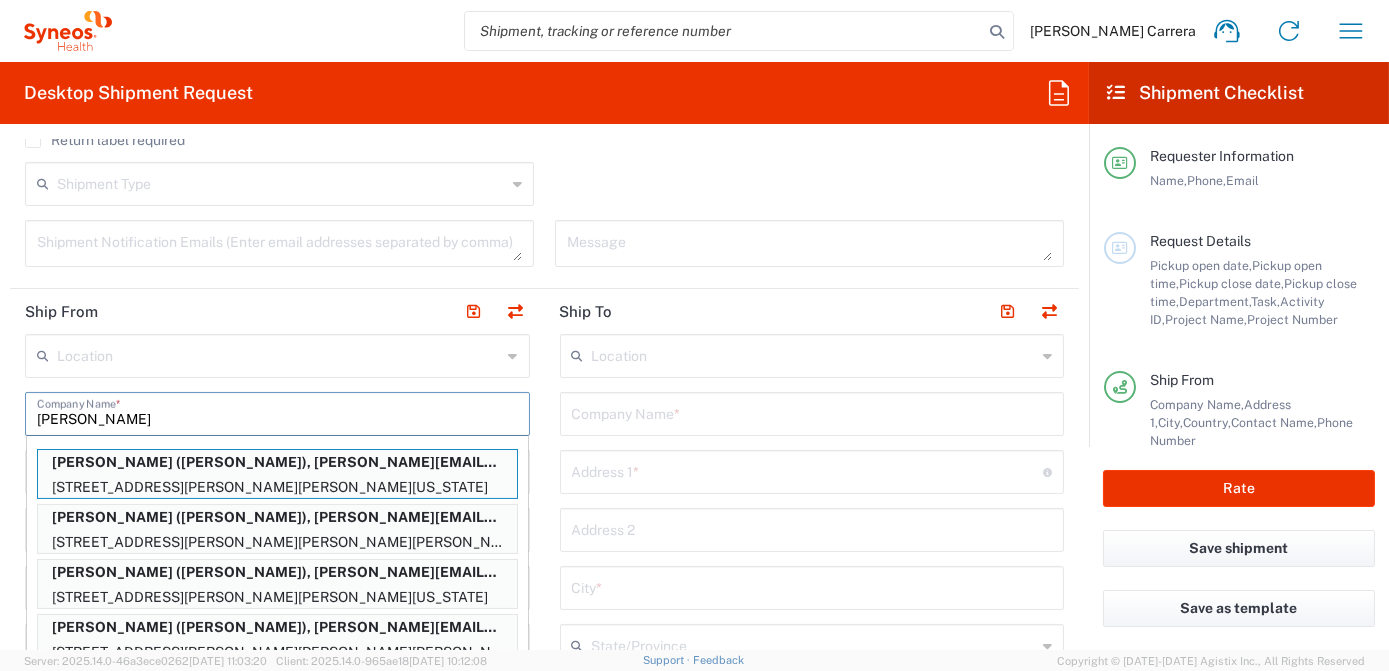type on "[PERSON_NAME]" 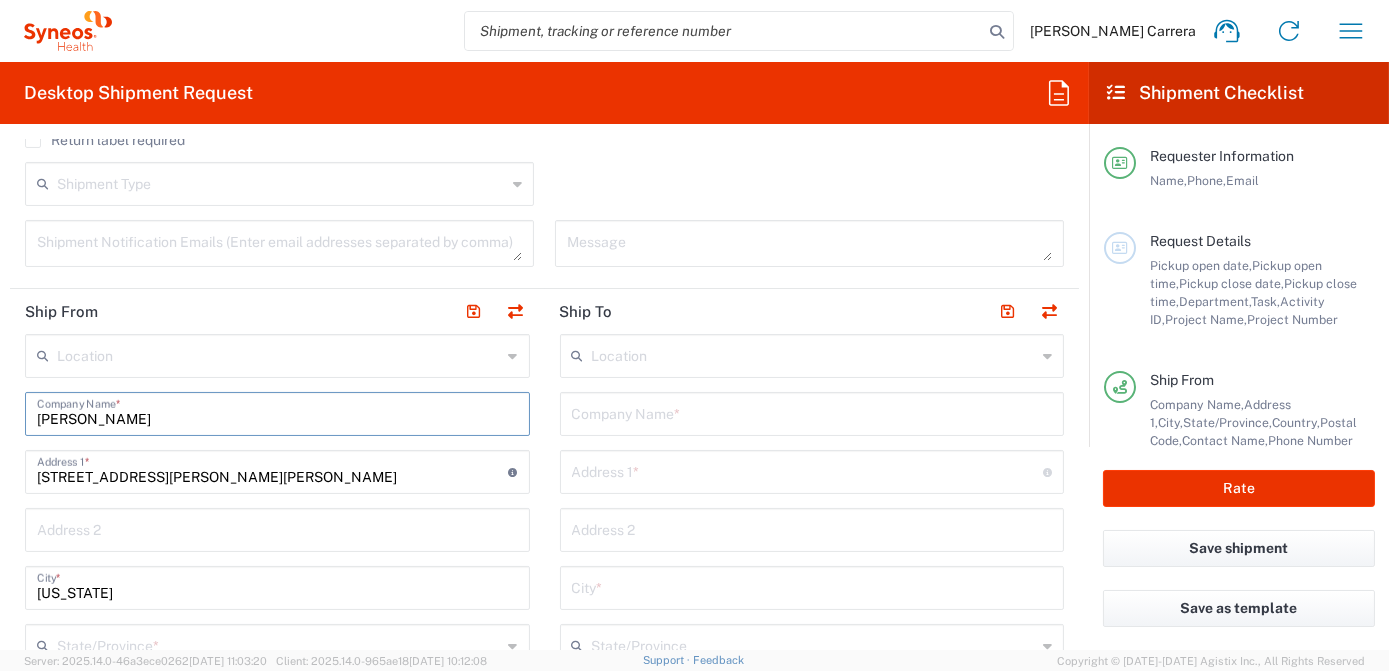 type on "[US_STATE]" 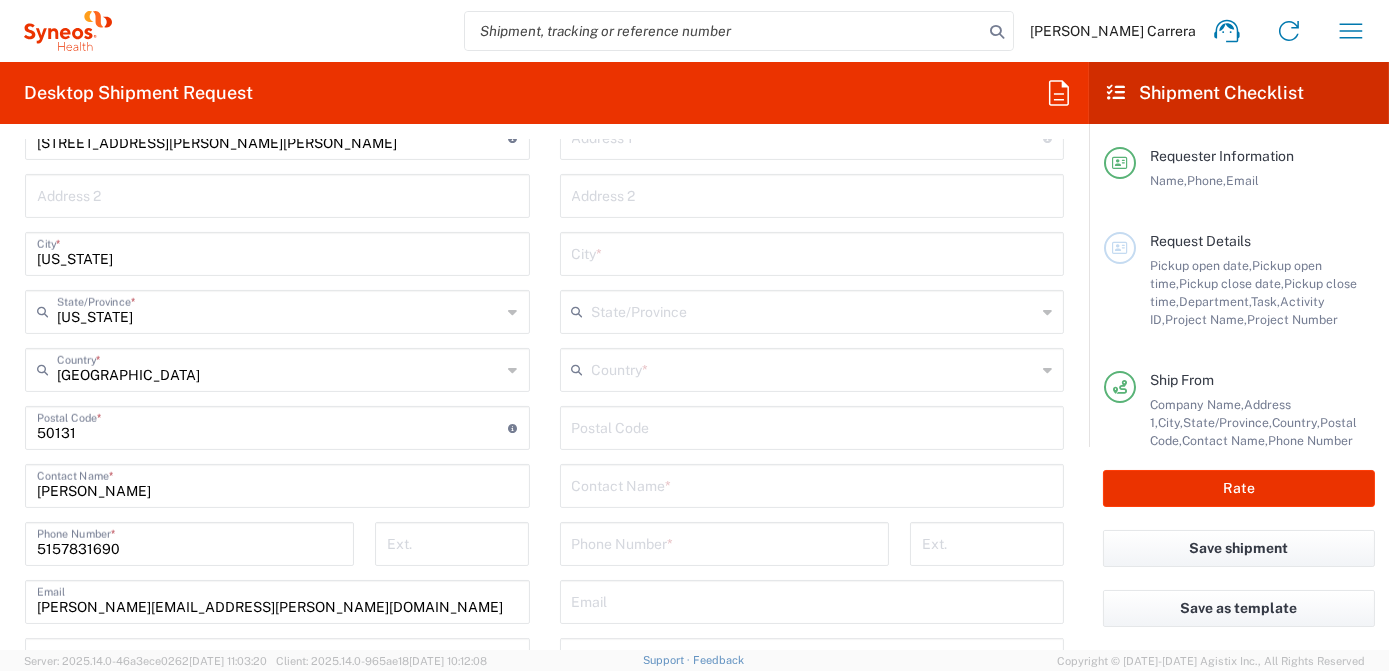 scroll, scrollTop: 1000, scrollLeft: 0, axis: vertical 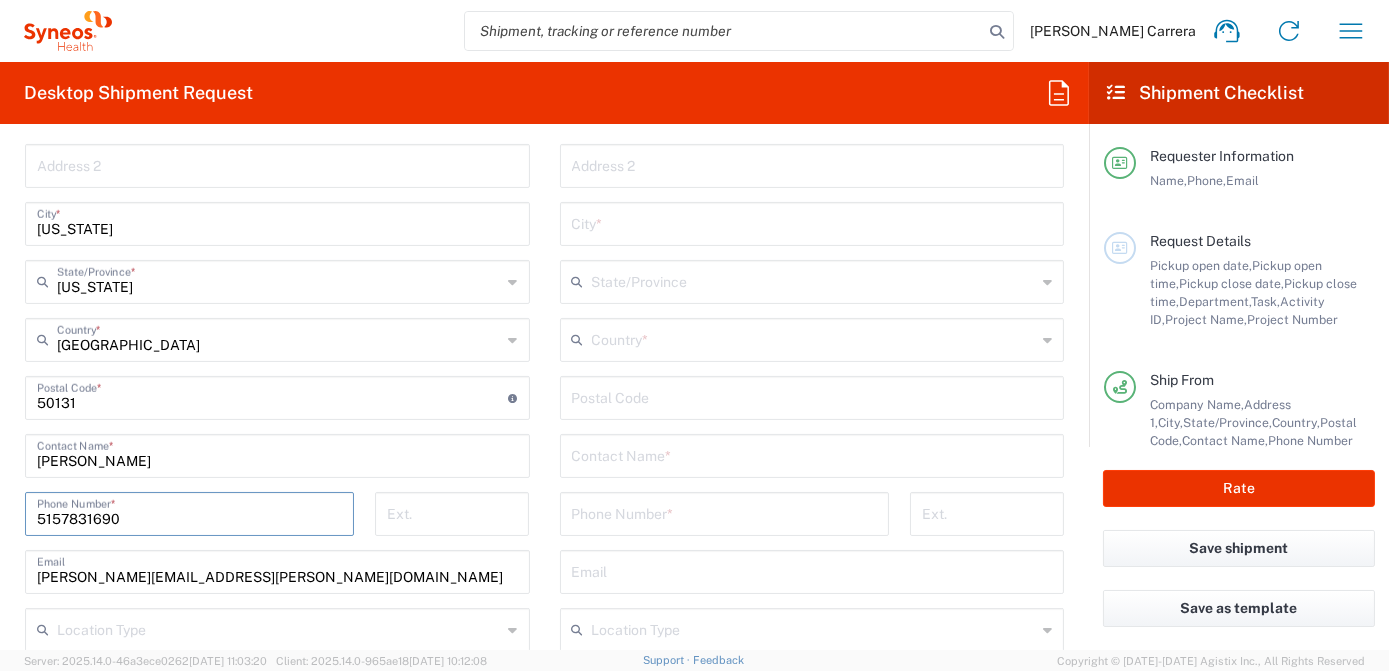 click on "5157831690" at bounding box center [189, 512] 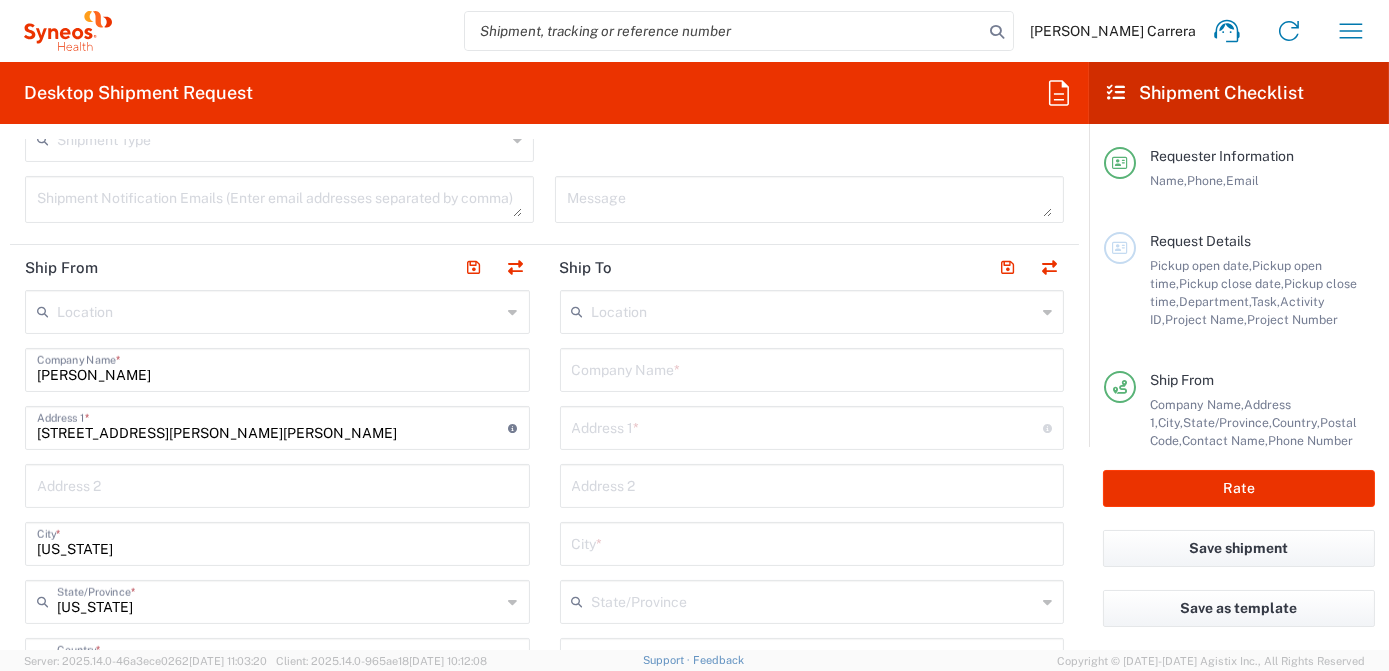 scroll, scrollTop: 636, scrollLeft: 0, axis: vertical 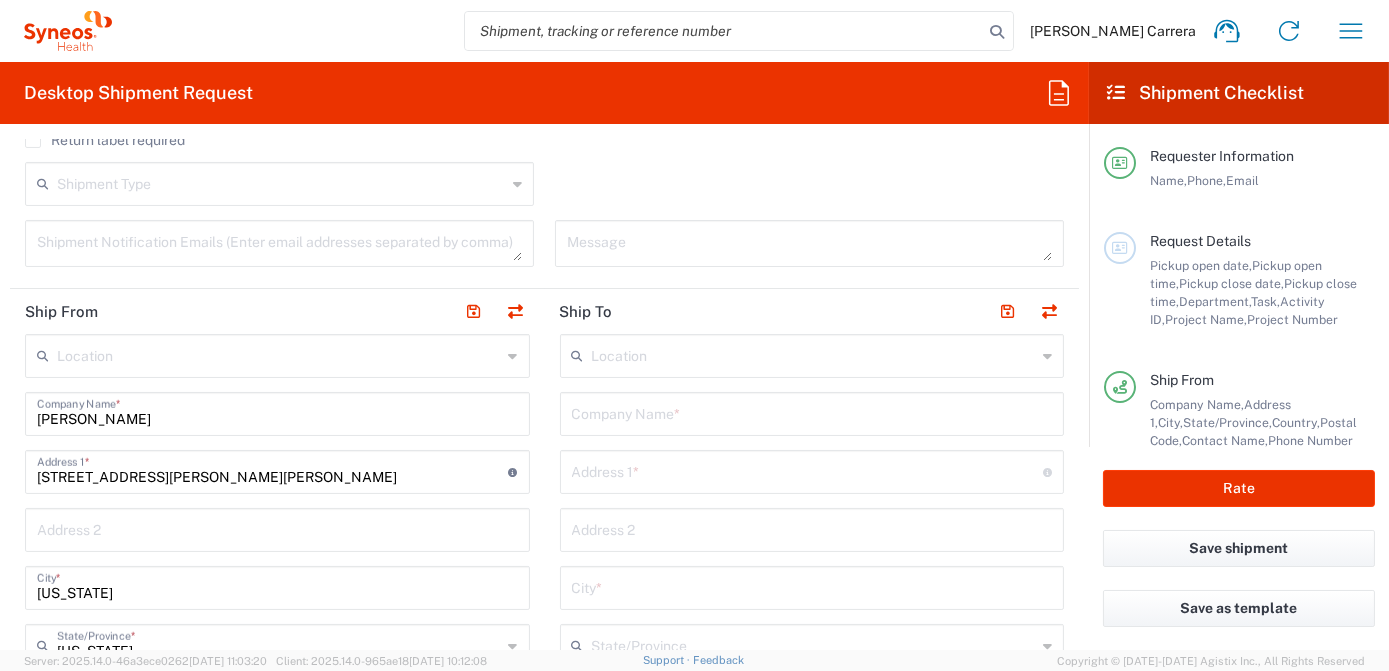 type on "5157831690" 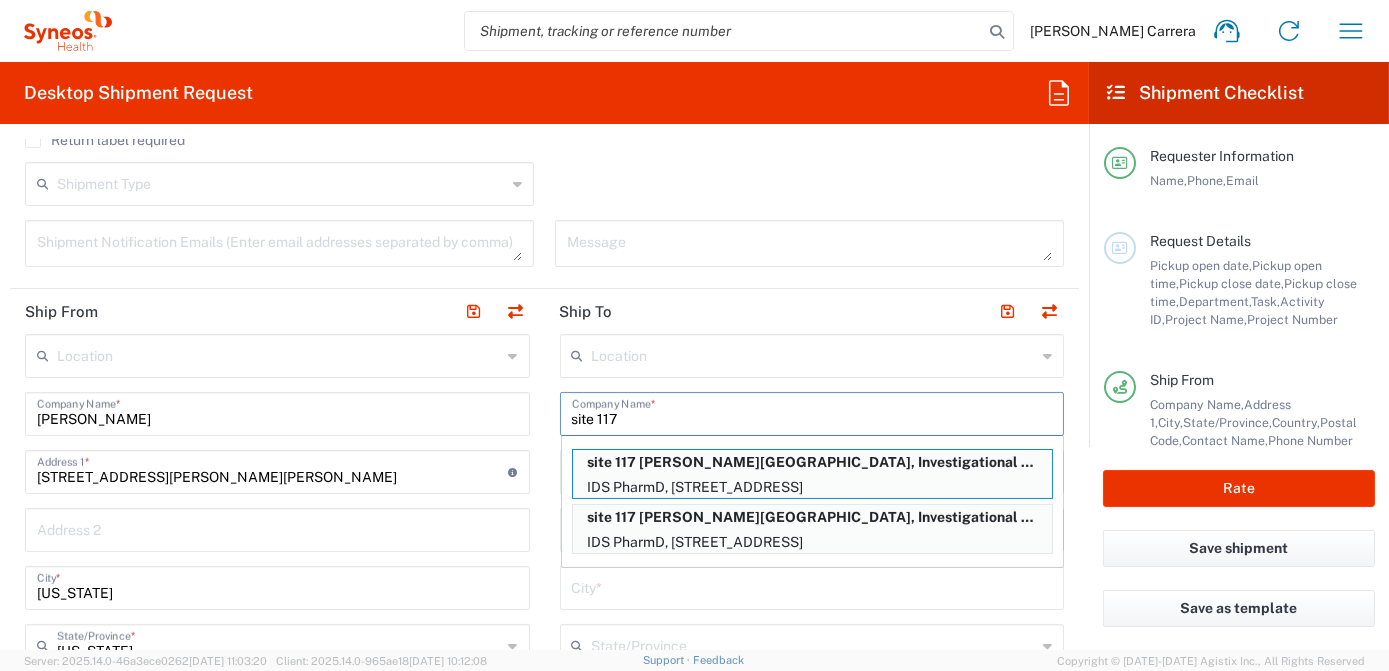 click on "IDS PharmD, [STREET_ADDRESS]" at bounding box center (812, 487) 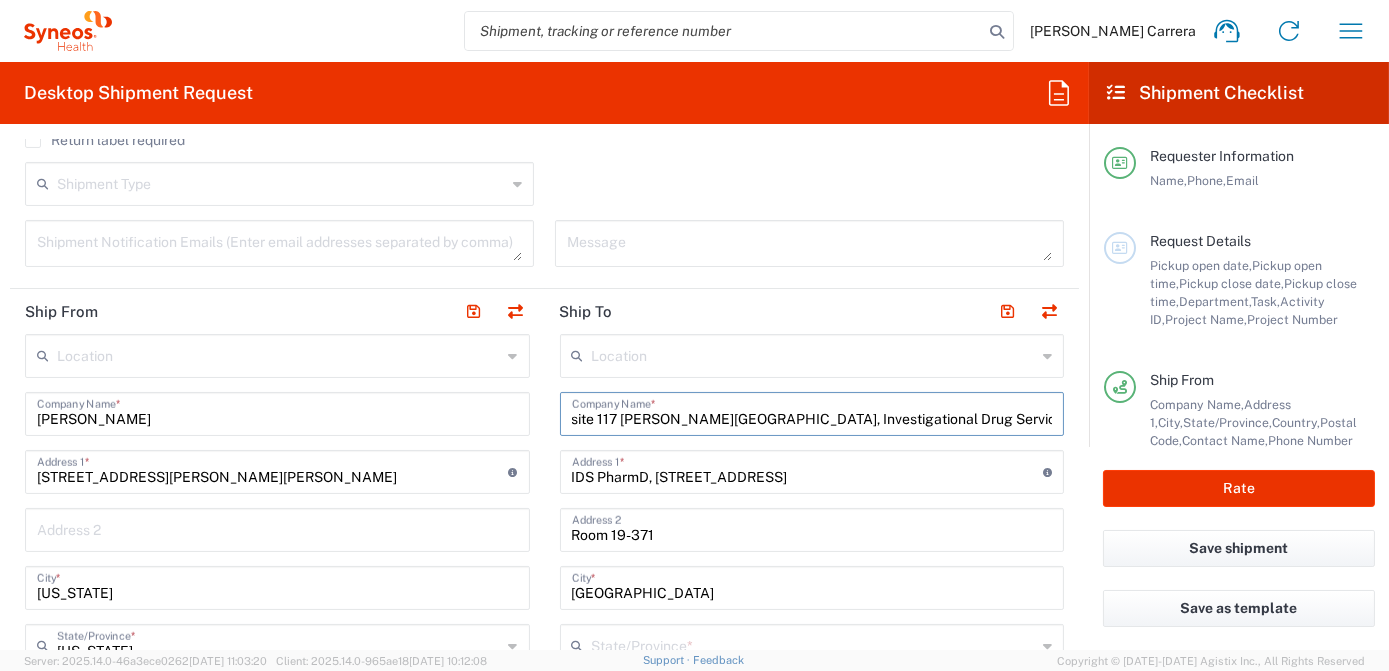 scroll, scrollTop: 0, scrollLeft: 104, axis: horizontal 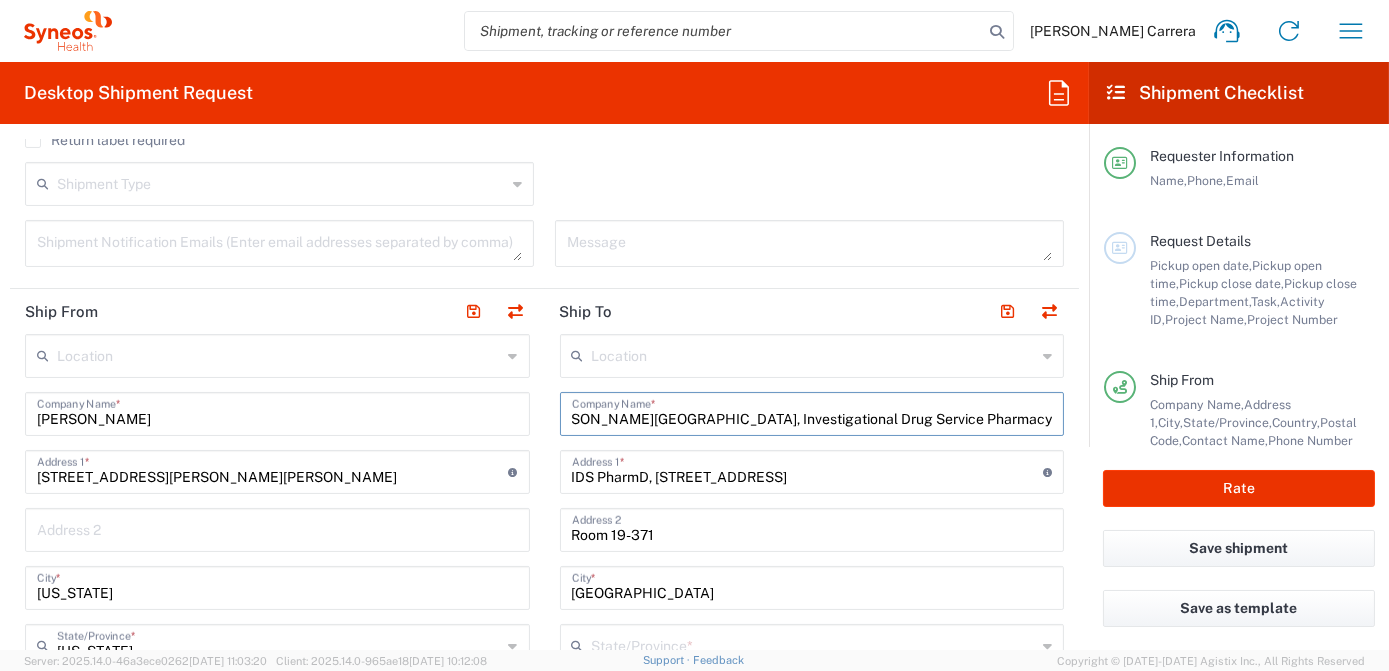 type on "[US_STATE]" 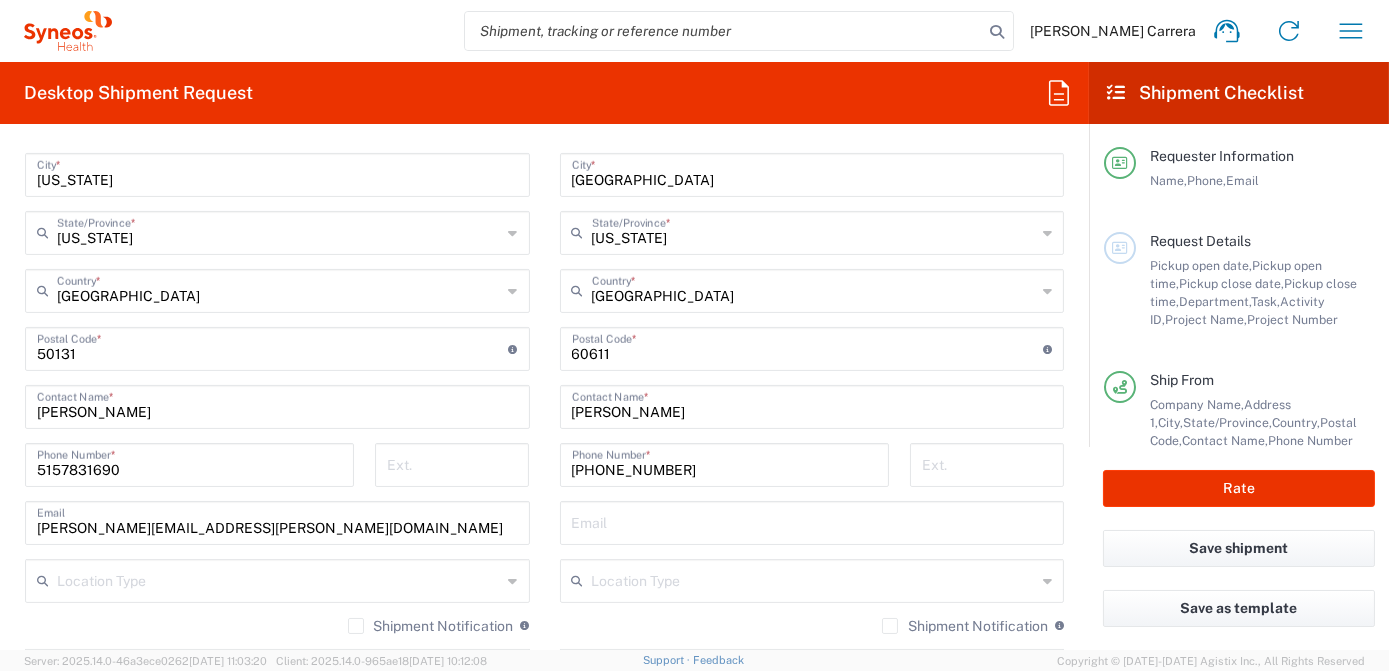 scroll, scrollTop: 1090, scrollLeft: 0, axis: vertical 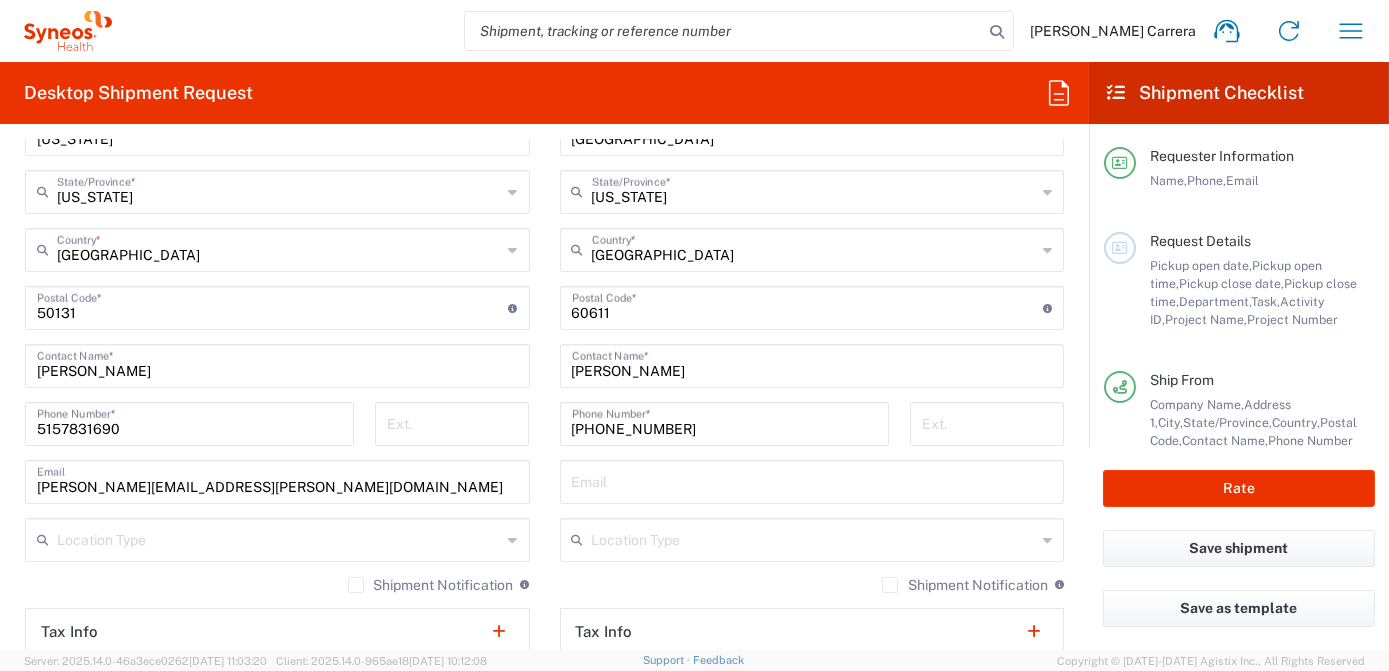 click on "[PHONE_NUMBER]" at bounding box center [724, 422] 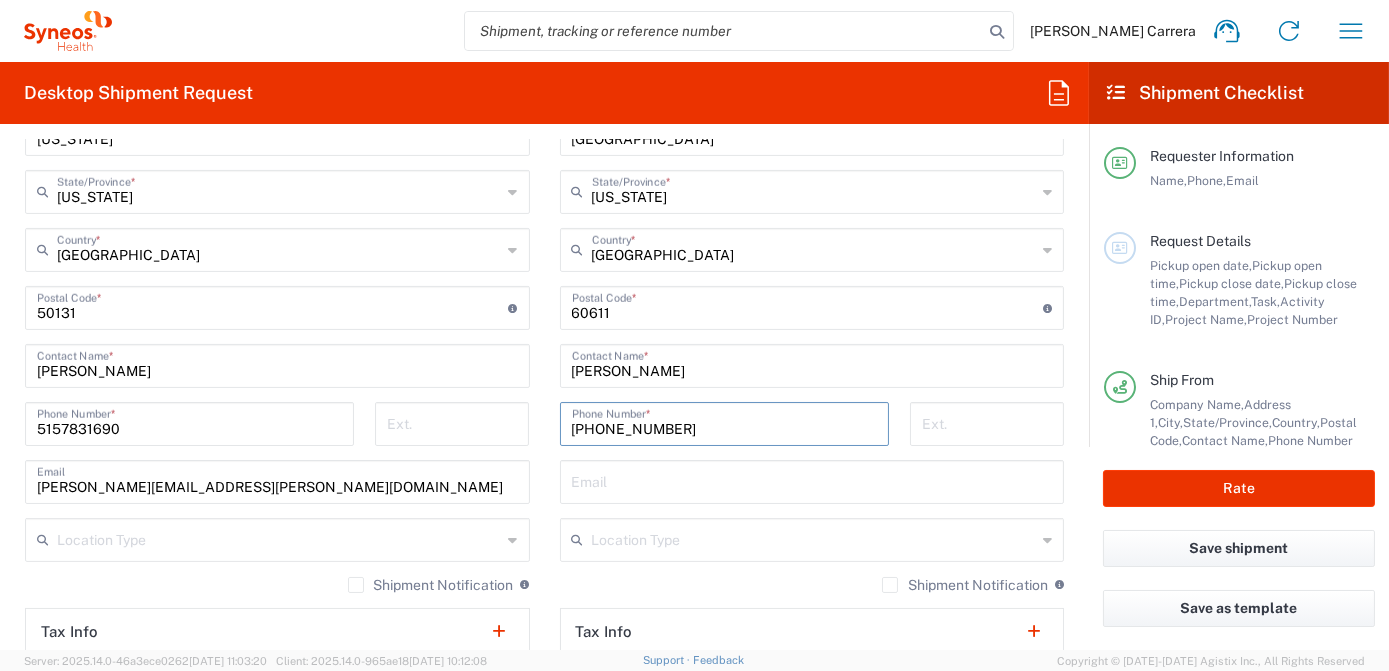 scroll, scrollTop: 0, scrollLeft: 0, axis: both 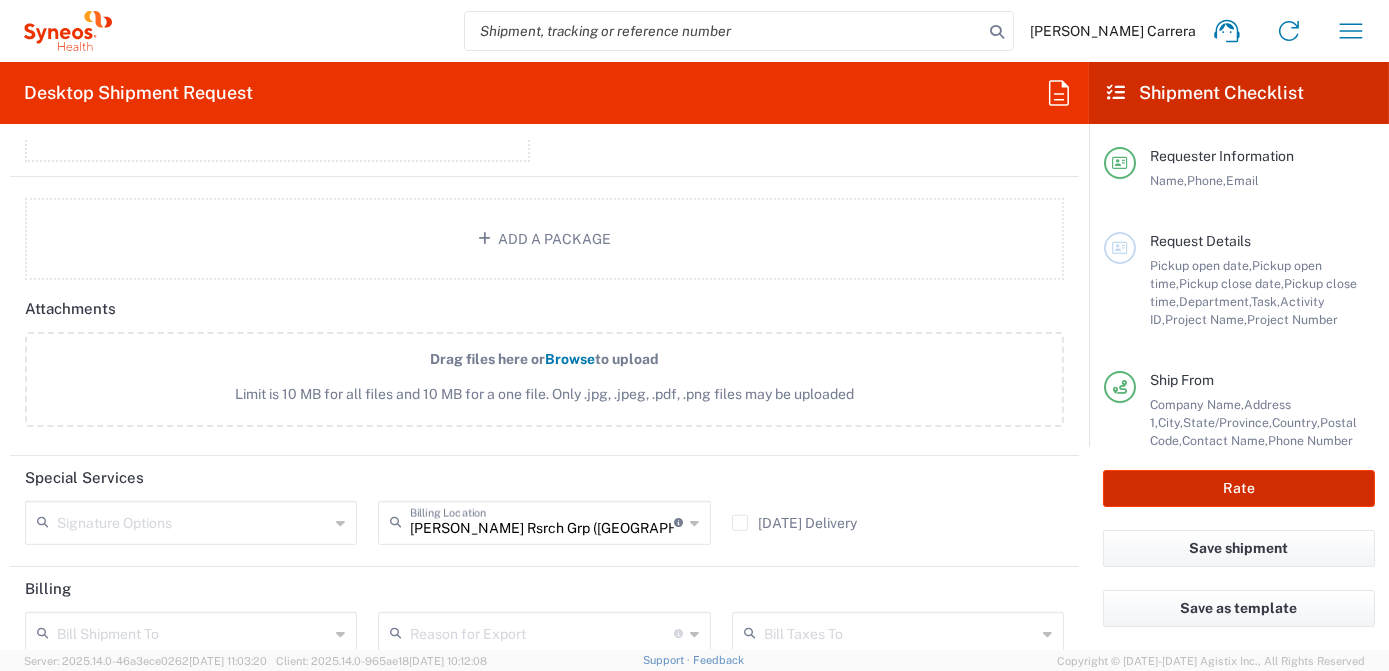click on "Rate" 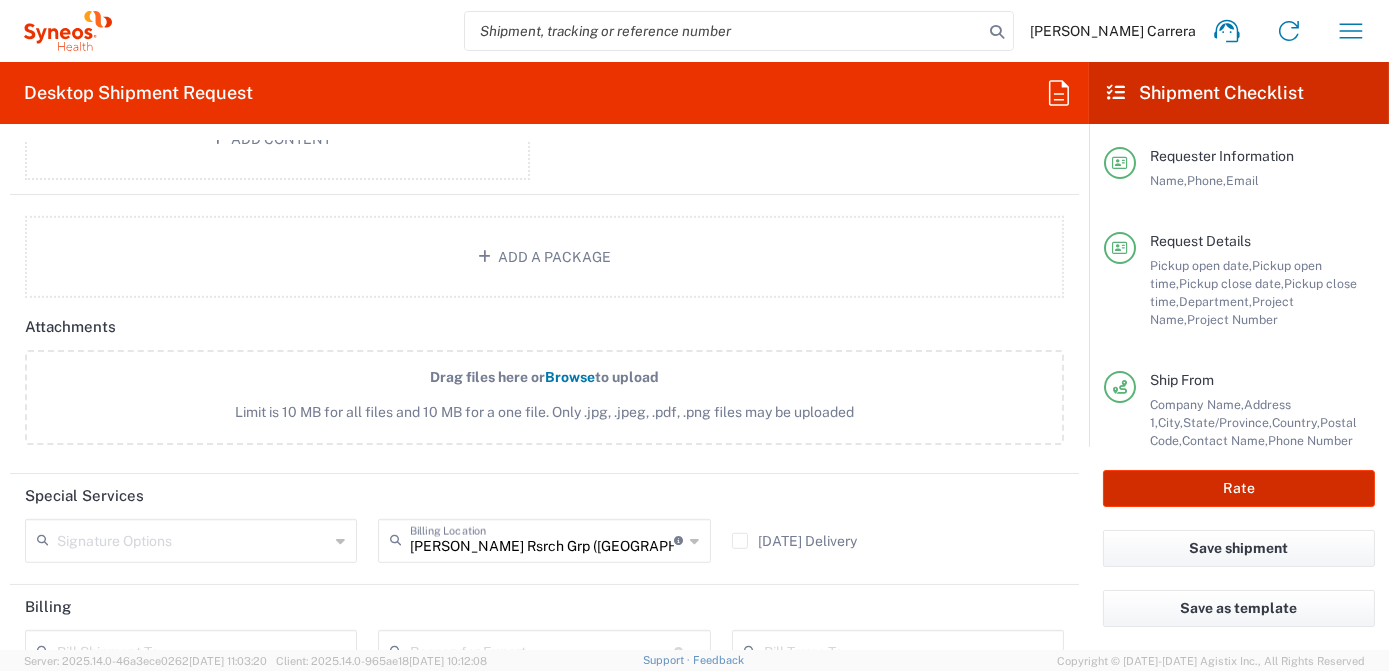 scroll, scrollTop: 2381, scrollLeft: 0, axis: vertical 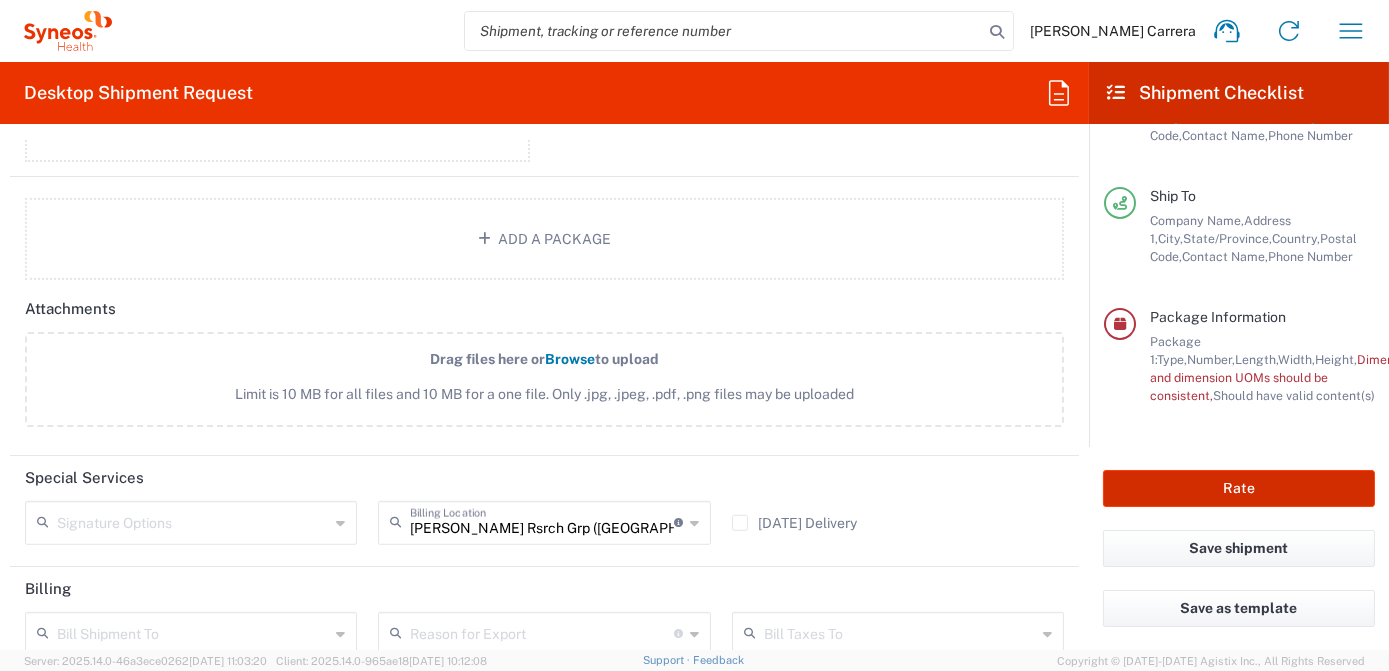 type on "802-AMO-002" 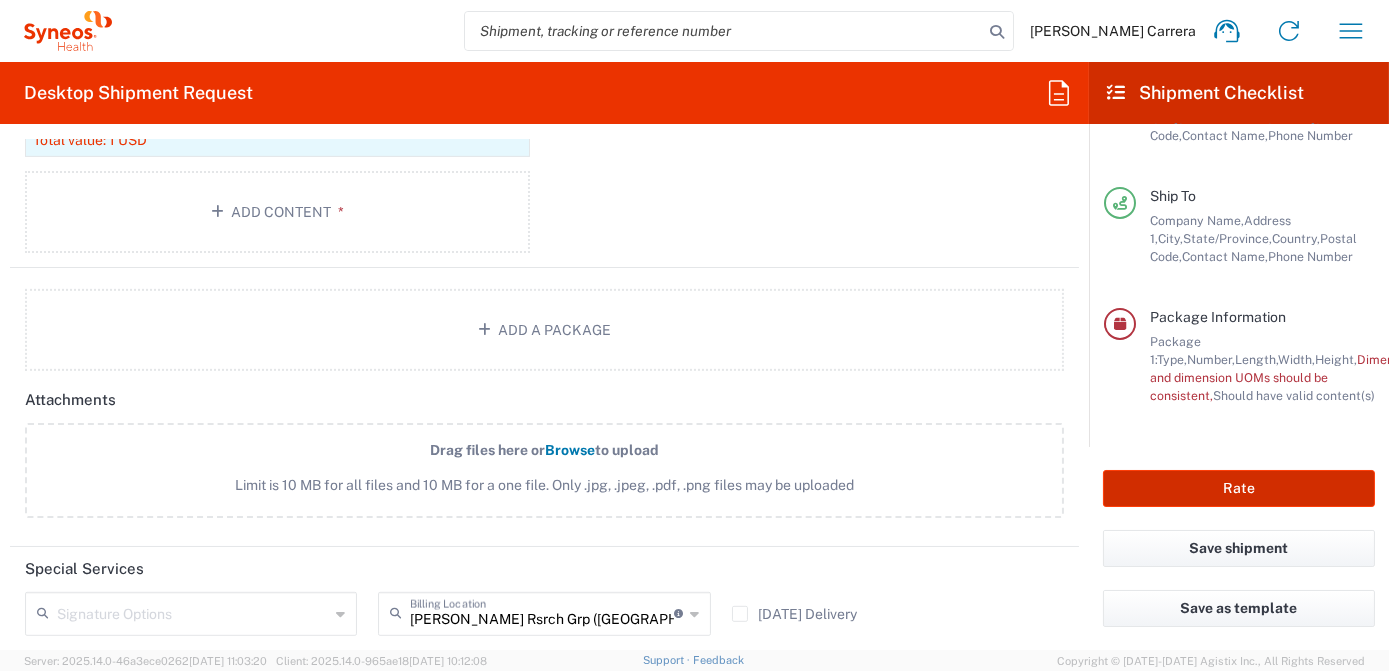 scroll, scrollTop: 2017, scrollLeft: 0, axis: vertical 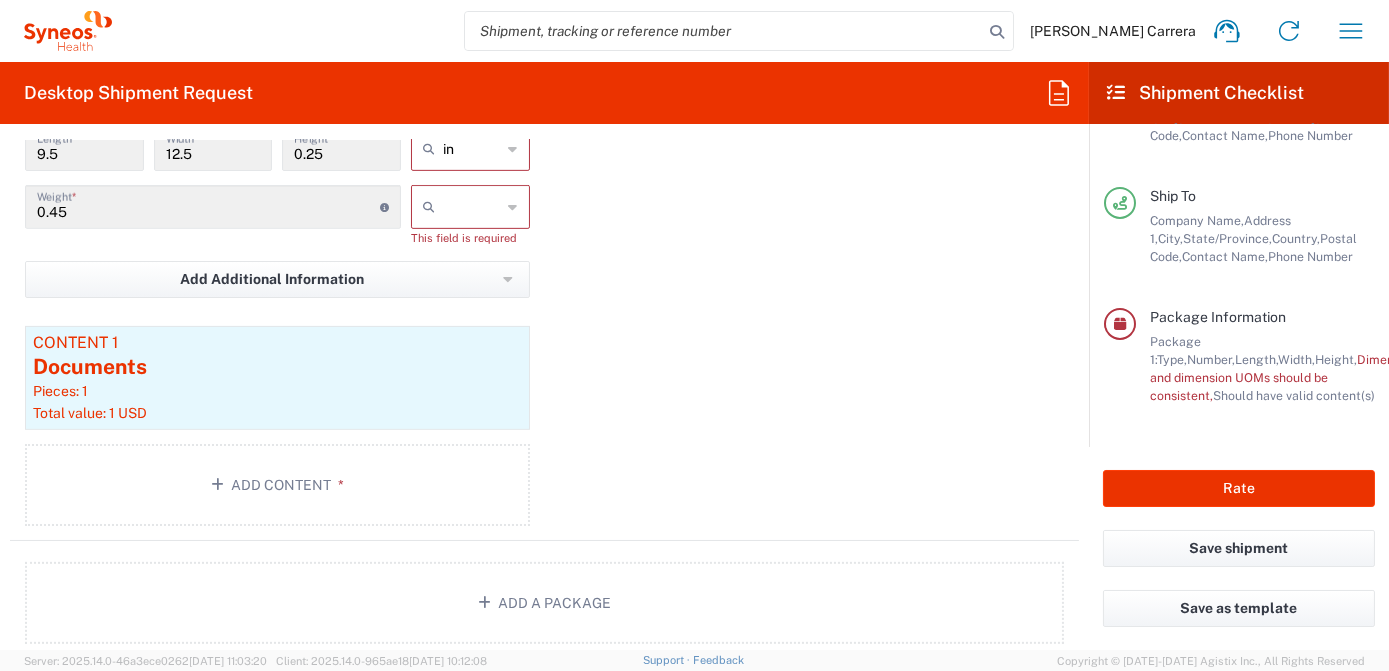 click at bounding box center [472, 207] 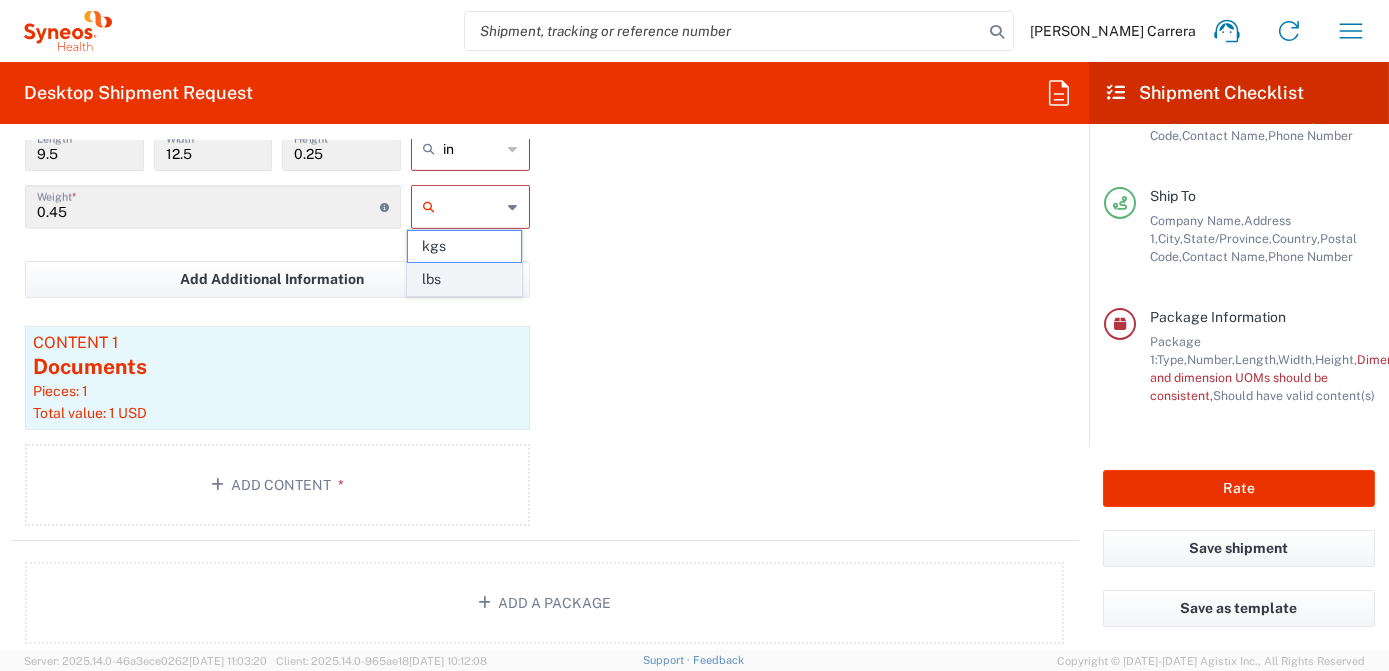 click on "lbs" 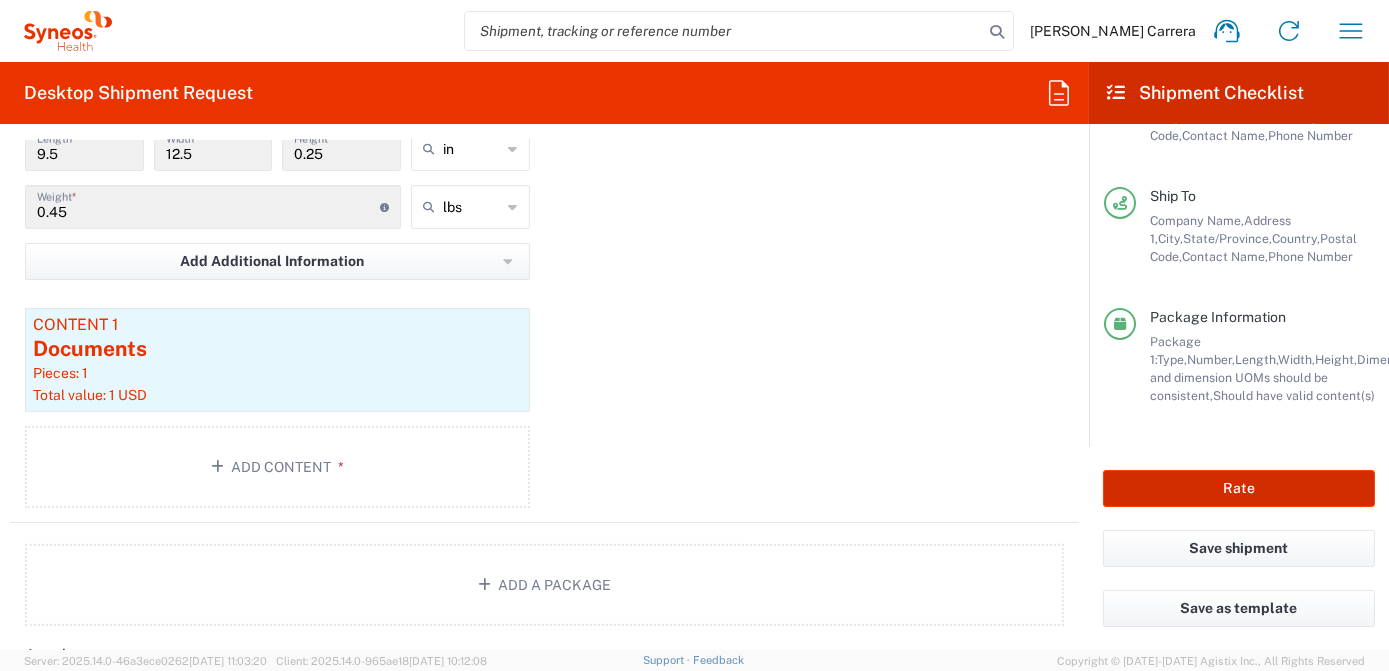 click on "Rate" 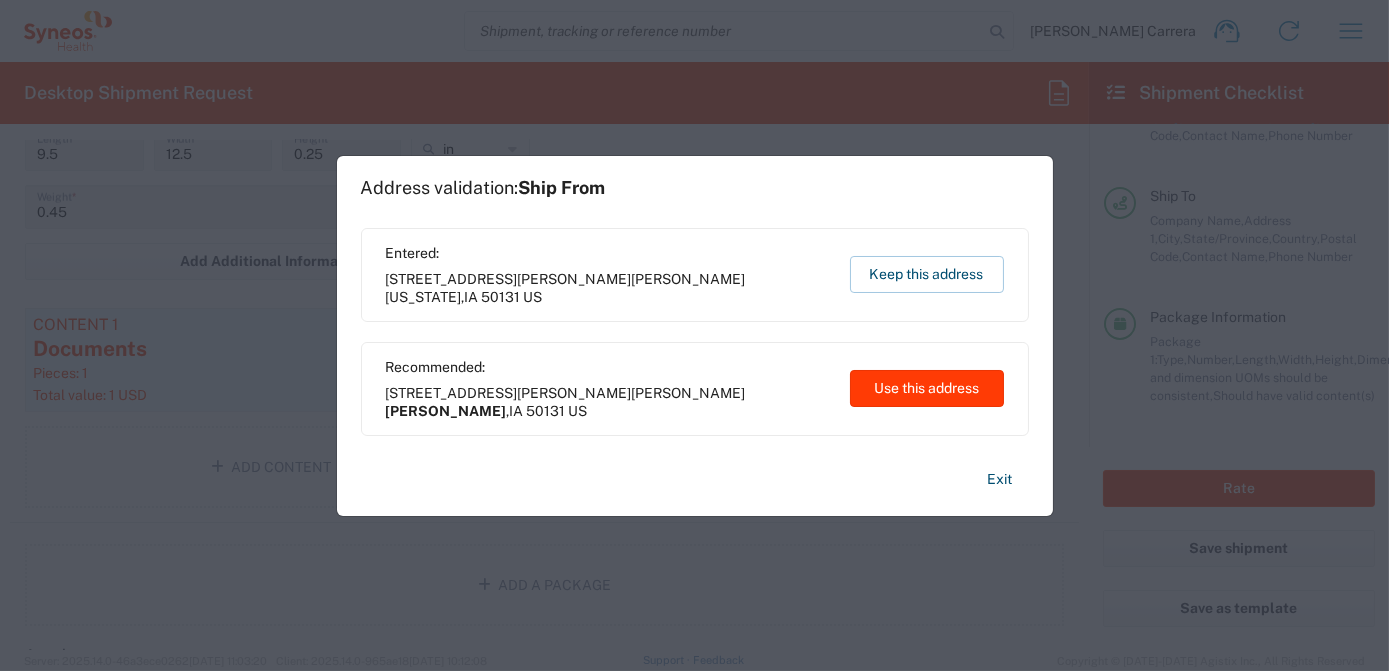 click on "Use this address" 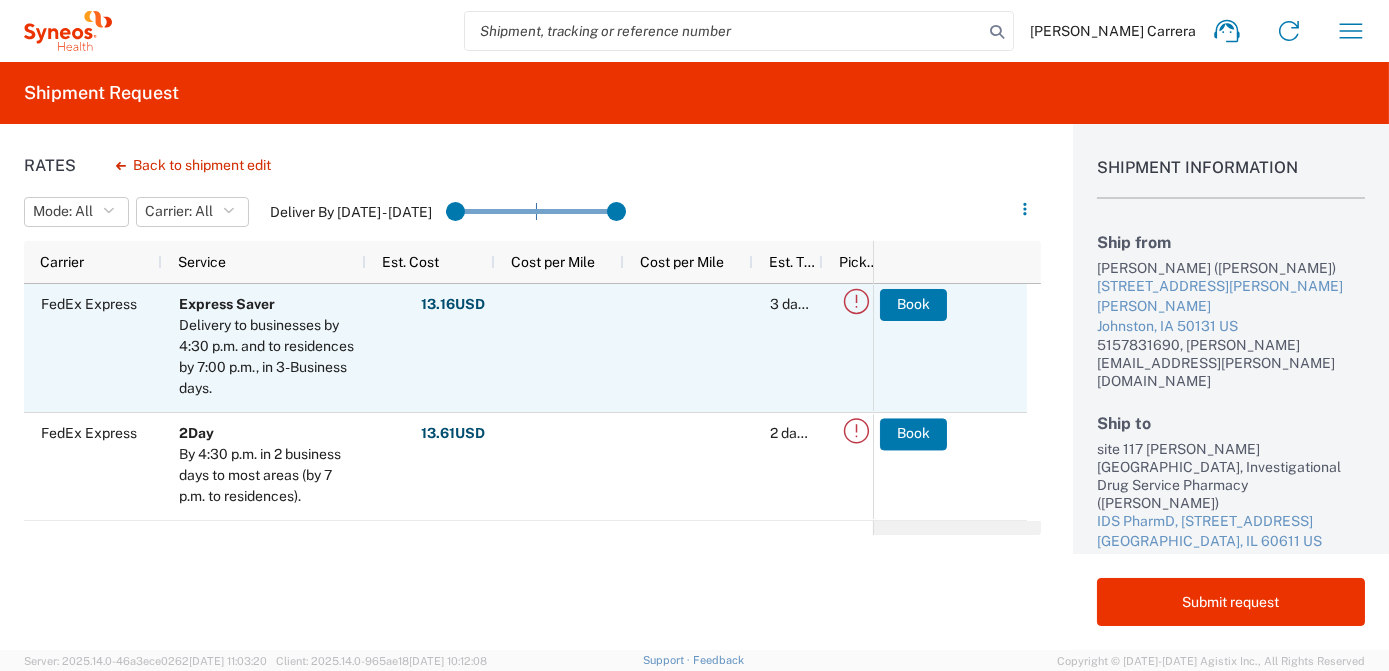 scroll, scrollTop: 61, scrollLeft: 0, axis: vertical 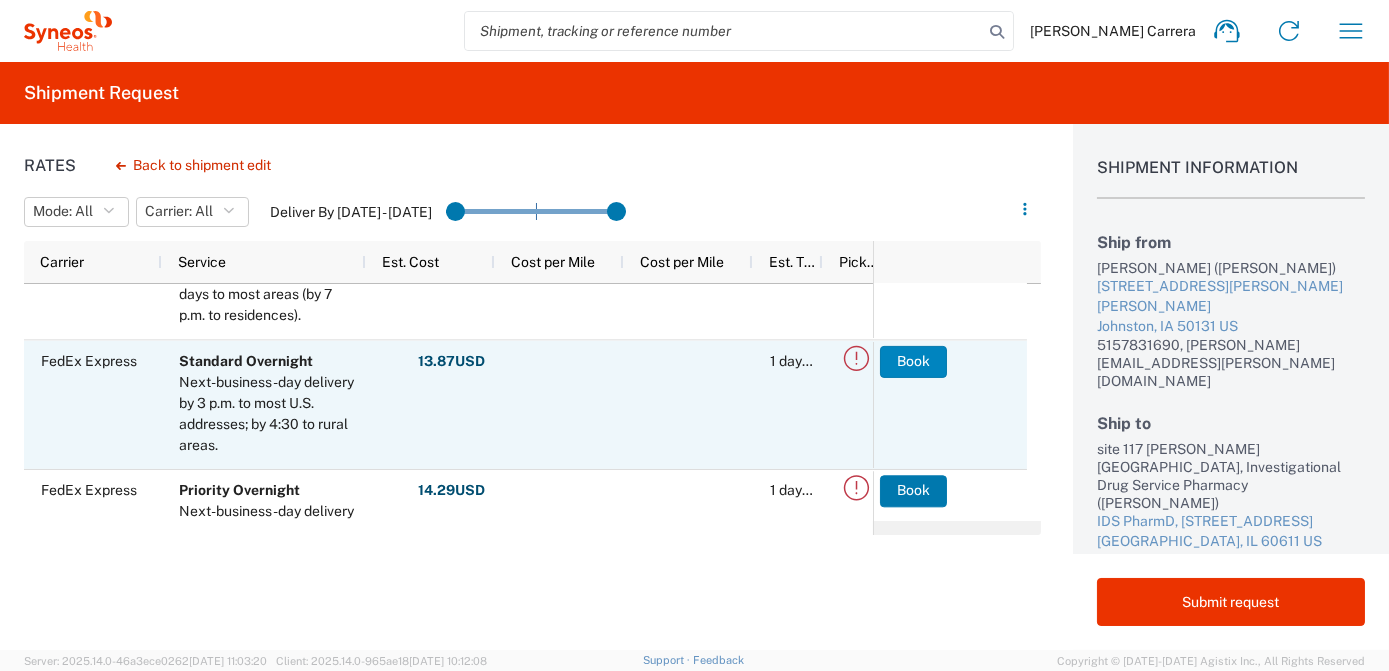click on "Book" 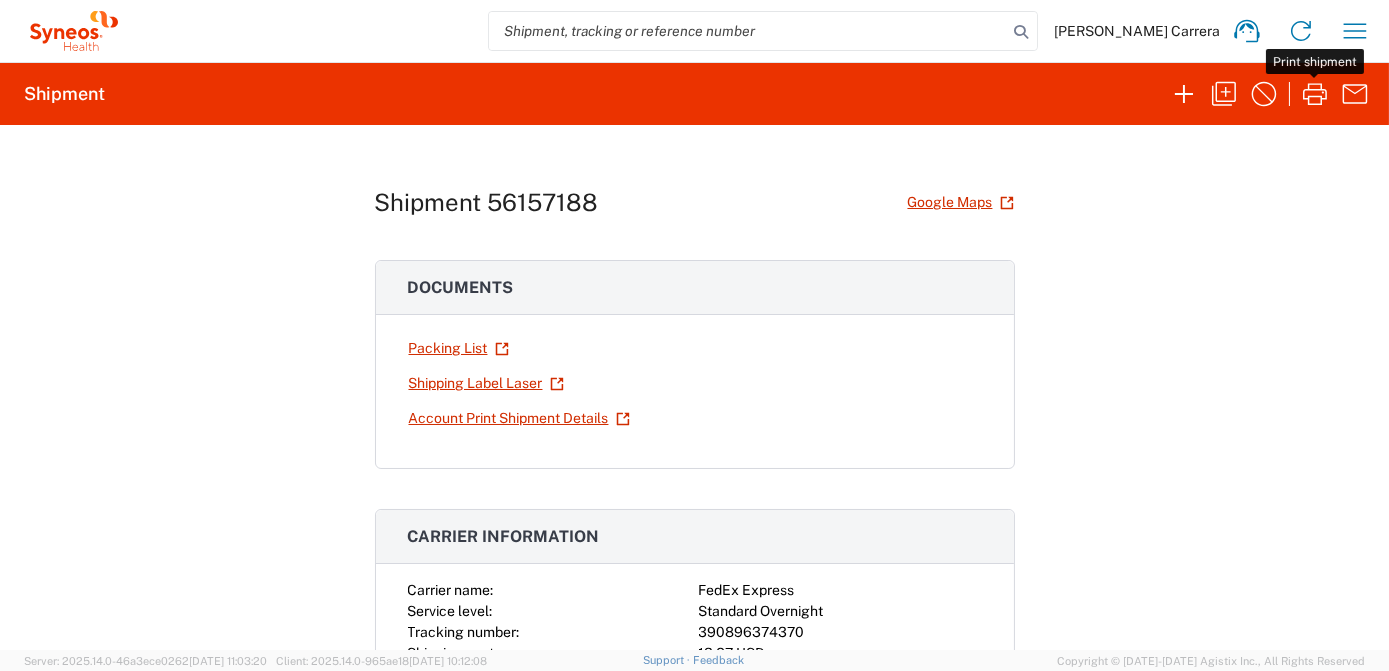 click 